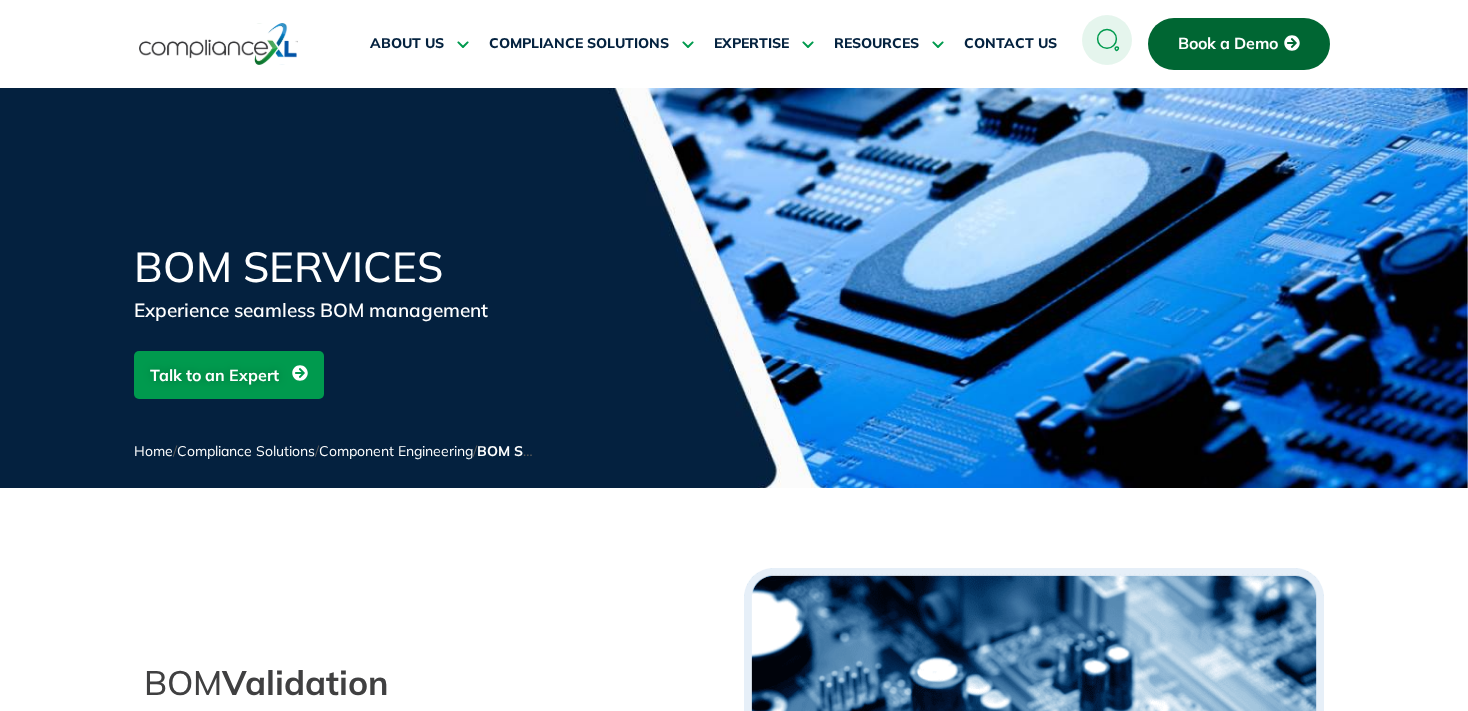 scroll, scrollTop: 106, scrollLeft: 0, axis: vertical 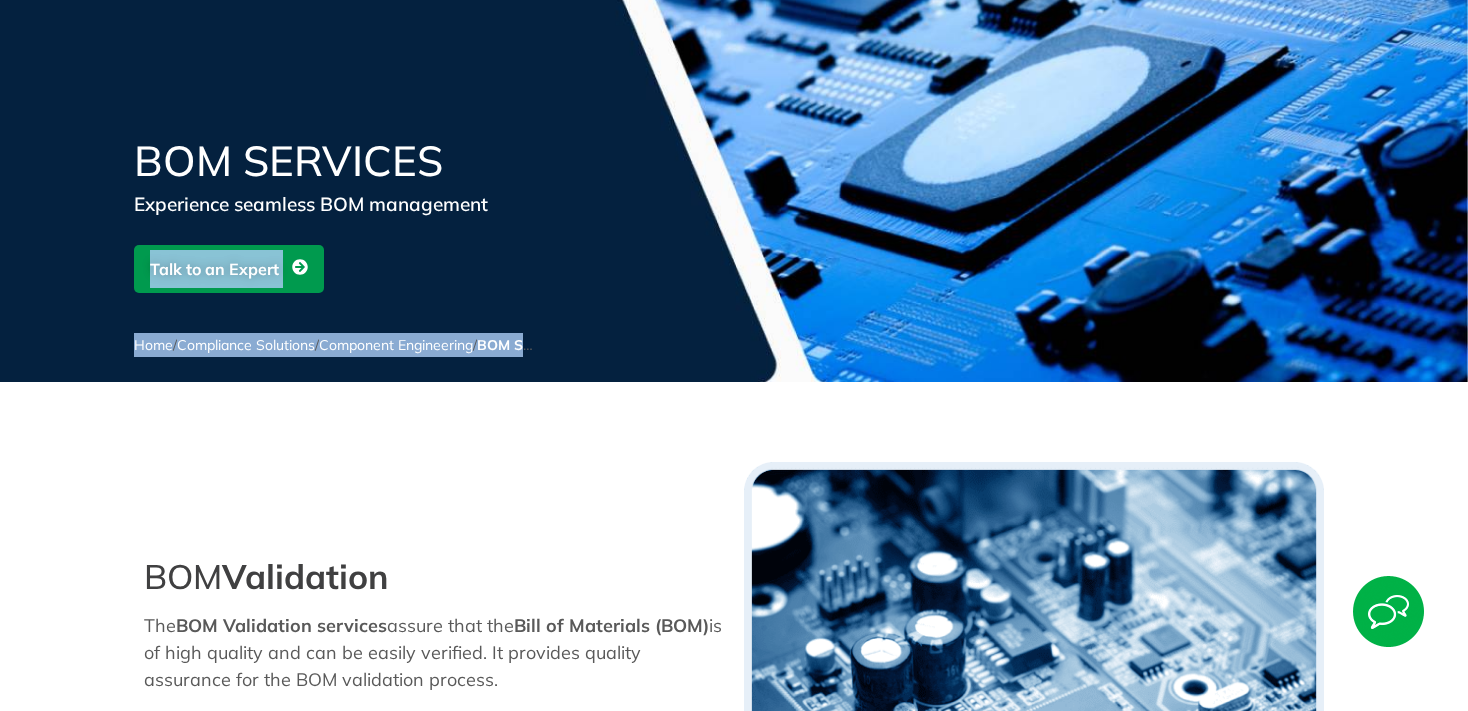 click on "BOM Services
Experience seamless BOM management
Talk to an Expert
Home  /  Compliance Solutions  /  Component Engineering  /  BOM Services" at bounding box center (734, 261) 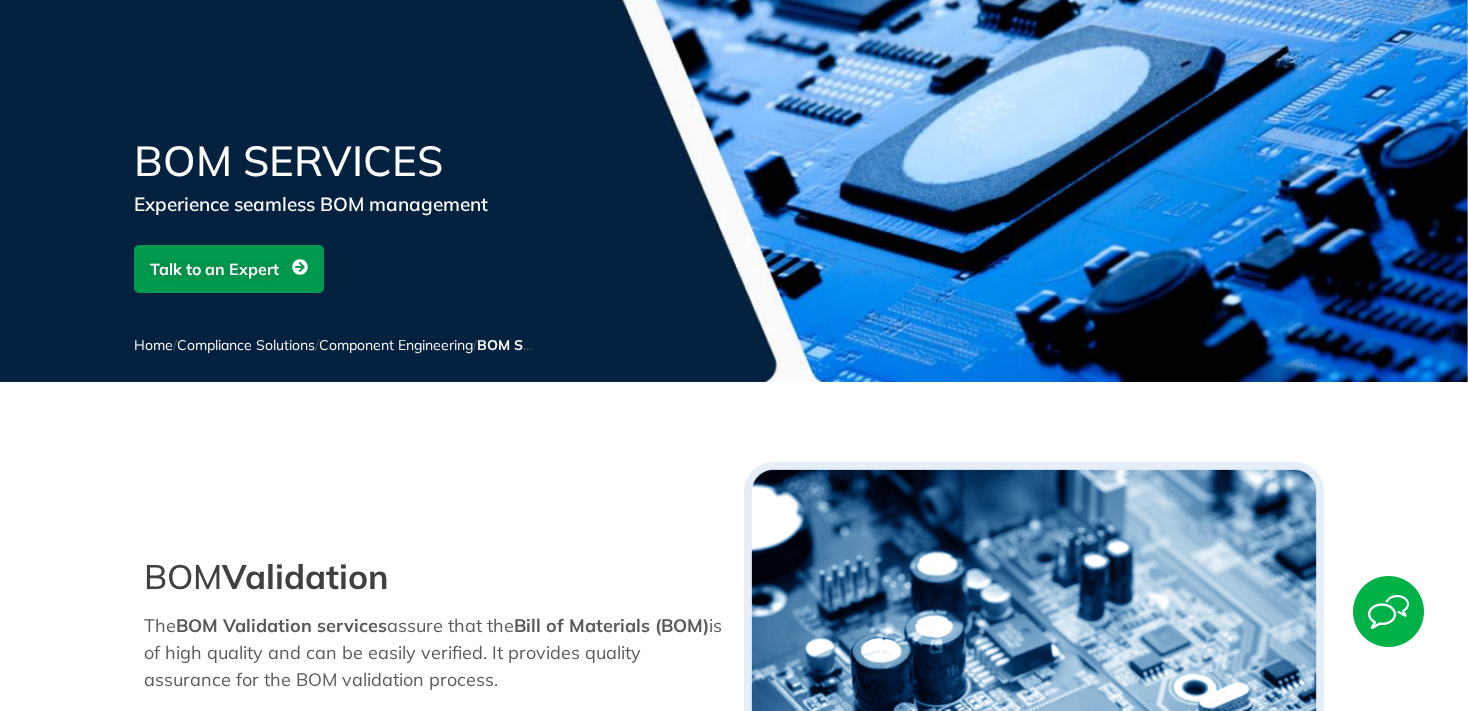 click on "Home  /  Compliance Solutions  /  Component Engineering  /  BOM Services" at bounding box center (374, 345) 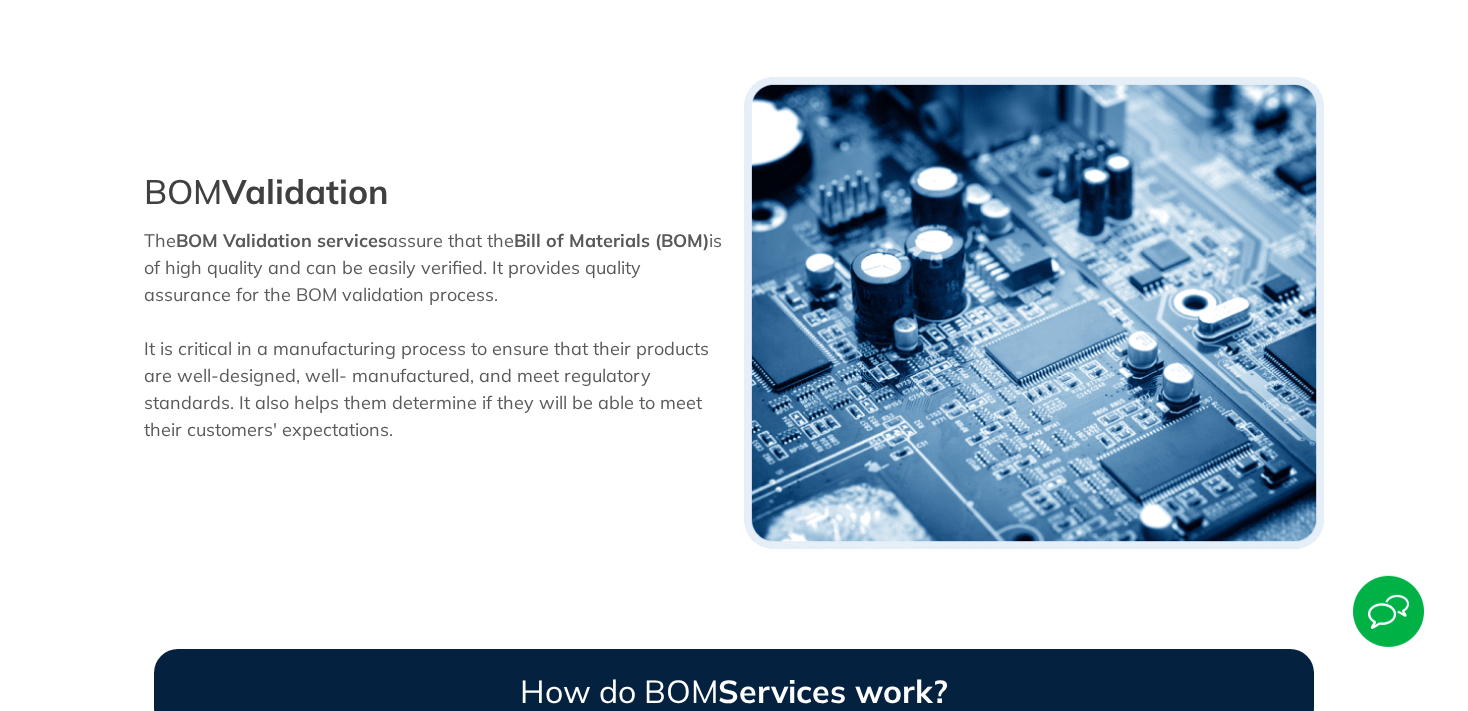 scroll, scrollTop: 528, scrollLeft: 0, axis: vertical 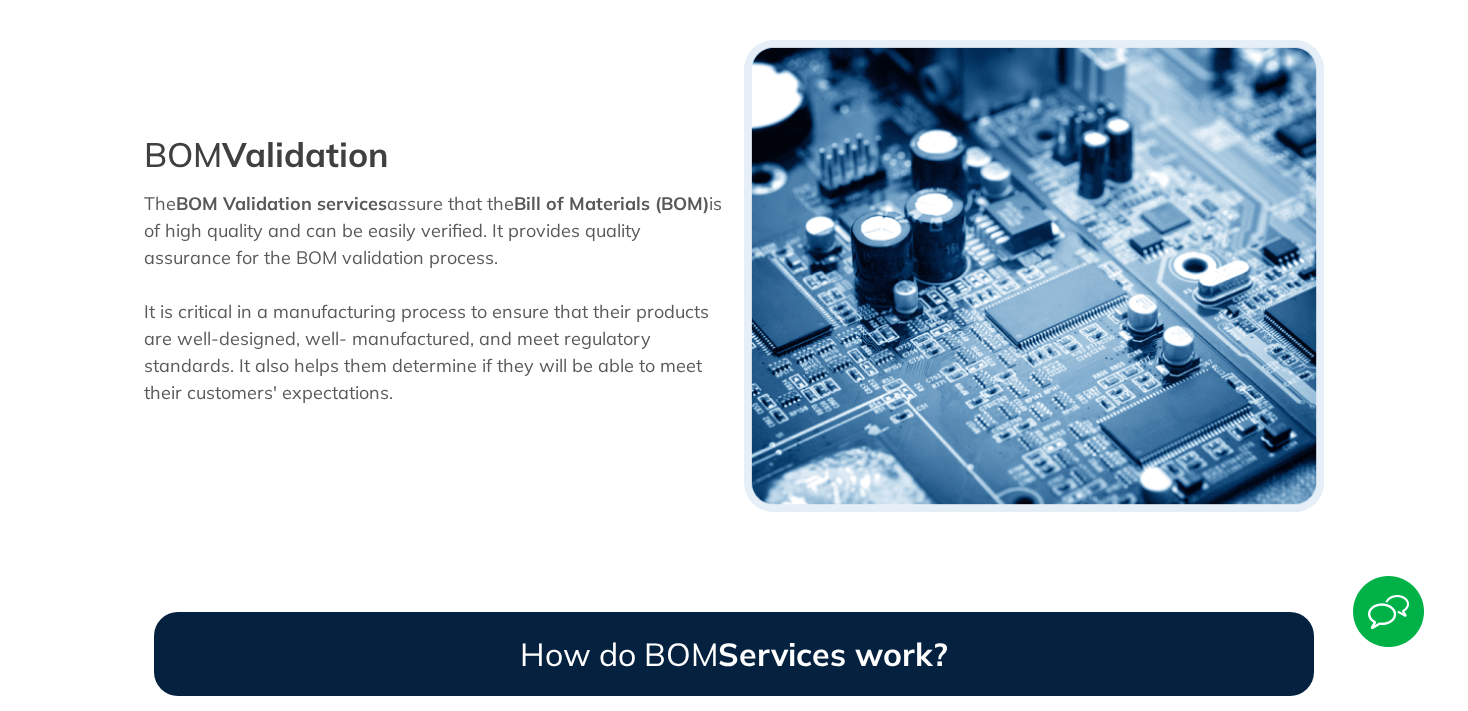 click on "The  BOM Validation services  assure that the  Bill of Materials (BOM)  is of high quality
and can be easily verified. It provides quality assurance for the BOM validation process.
It is critical in a manufacturing process to ensure that their products are well-designed, well-
manufactured, and meet regulatory standards. It also helps them determine if they will be able
to meet their customers' expectations." at bounding box center [434, 303] 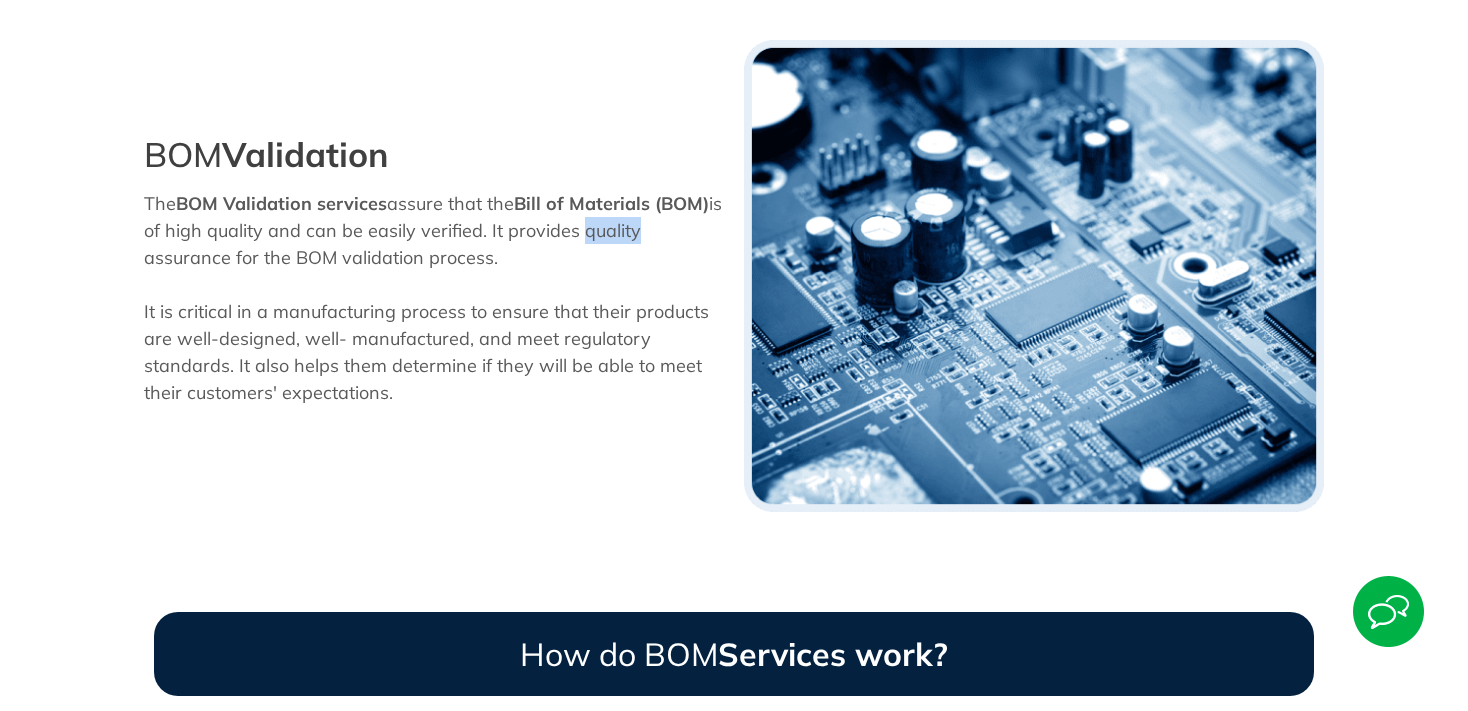 click on "The  BOM Validation services  assure that the  Bill of Materials (BOM)  is of high quality
and can be easily verified. It provides quality assurance for the BOM validation process.
It is critical in a manufacturing process to ensure that their products are well-designed, well-
manufactured, and meet regulatory standards. It also helps them determine if they will be able
to meet their customers' expectations." at bounding box center (434, 303) 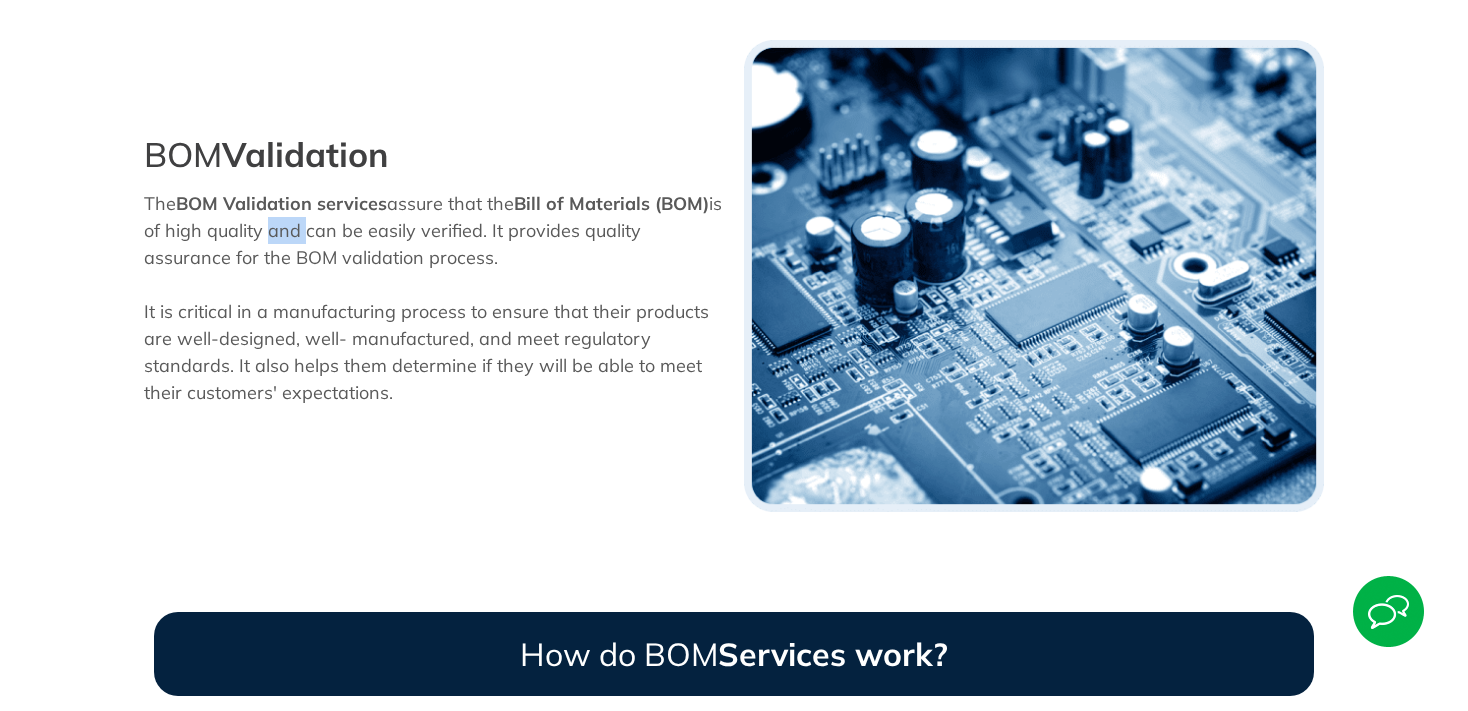 click on "The  BOM Validation services  assure that the  Bill of Materials (BOM)  is of high quality
and can be easily verified. It provides quality assurance for the BOM validation process.
It is critical in a manufacturing process to ensure that their products are well-designed, well-
manufactured, and meet regulatory standards. It also helps them determine if they will be able
to meet their customers' expectations." at bounding box center (434, 303) 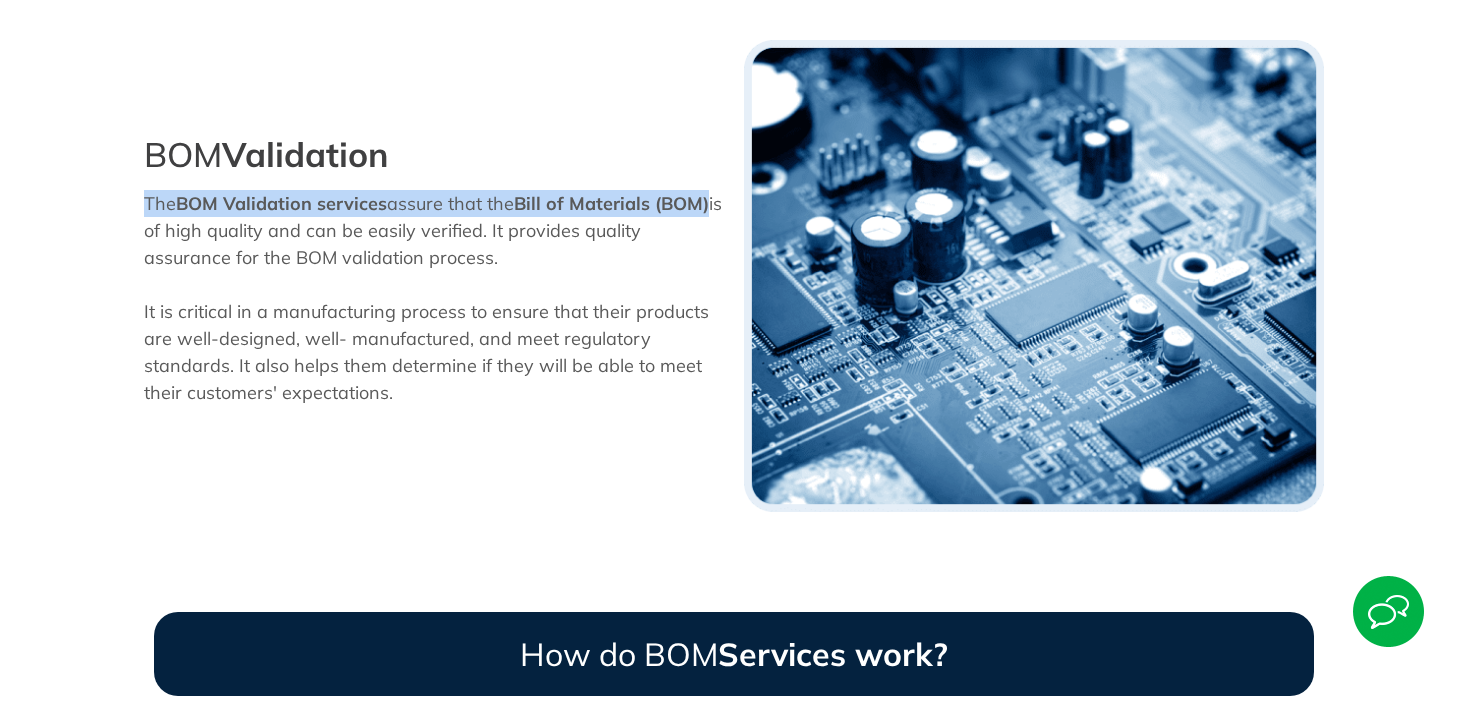 click on "The  BOM Validation services  assure that the  Bill of Materials (BOM)  is of high quality
and can be easily verified. It provides quality assurance for the BOM validation process.
It is critical in a manufacturing process to ensure that their products are well-designed, well-
manufactured, and meet regulatory standards. It also helps them determine if they will be able
to meet their customers' expectations." at bounding box center (434, 303) 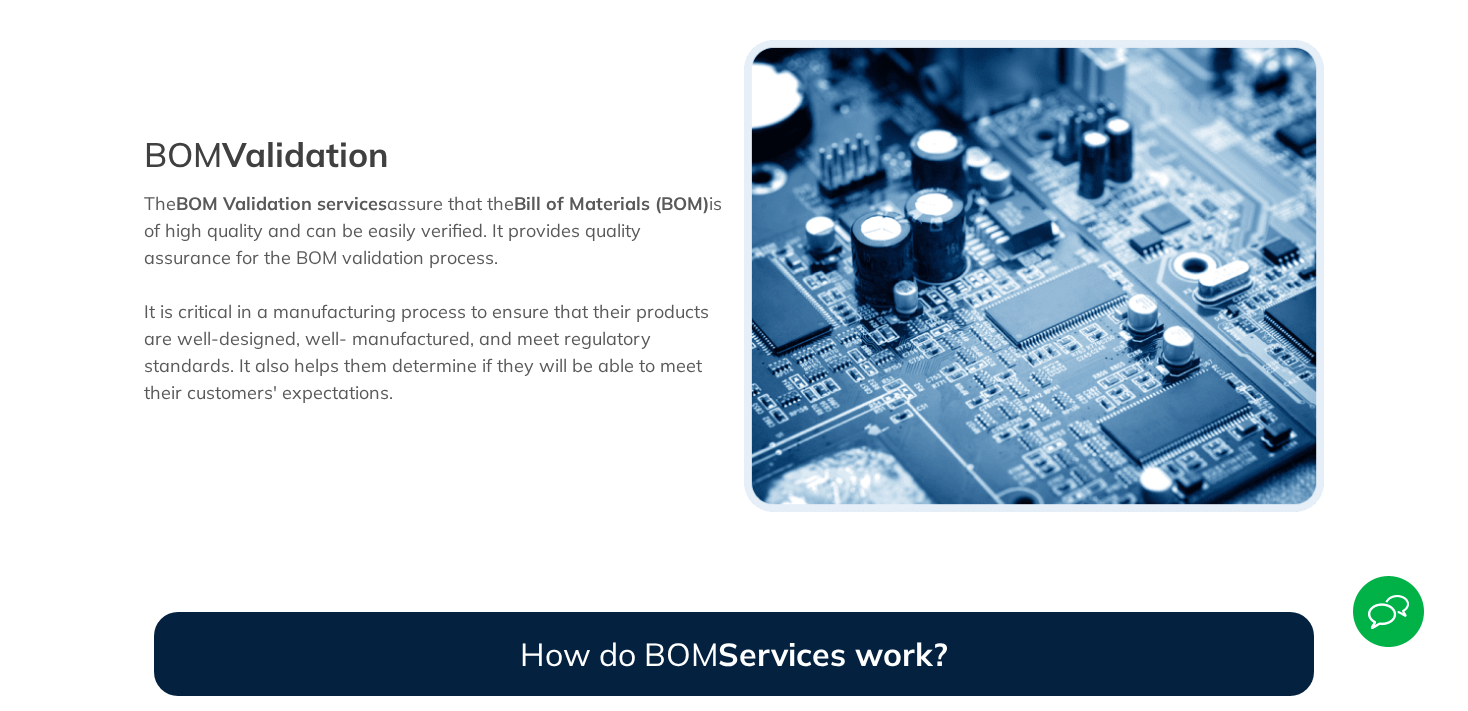 drag, startPoint x: 155, startPoint y: 165, endPoint x: 414, endPoint y: 407, distance: 354.4644 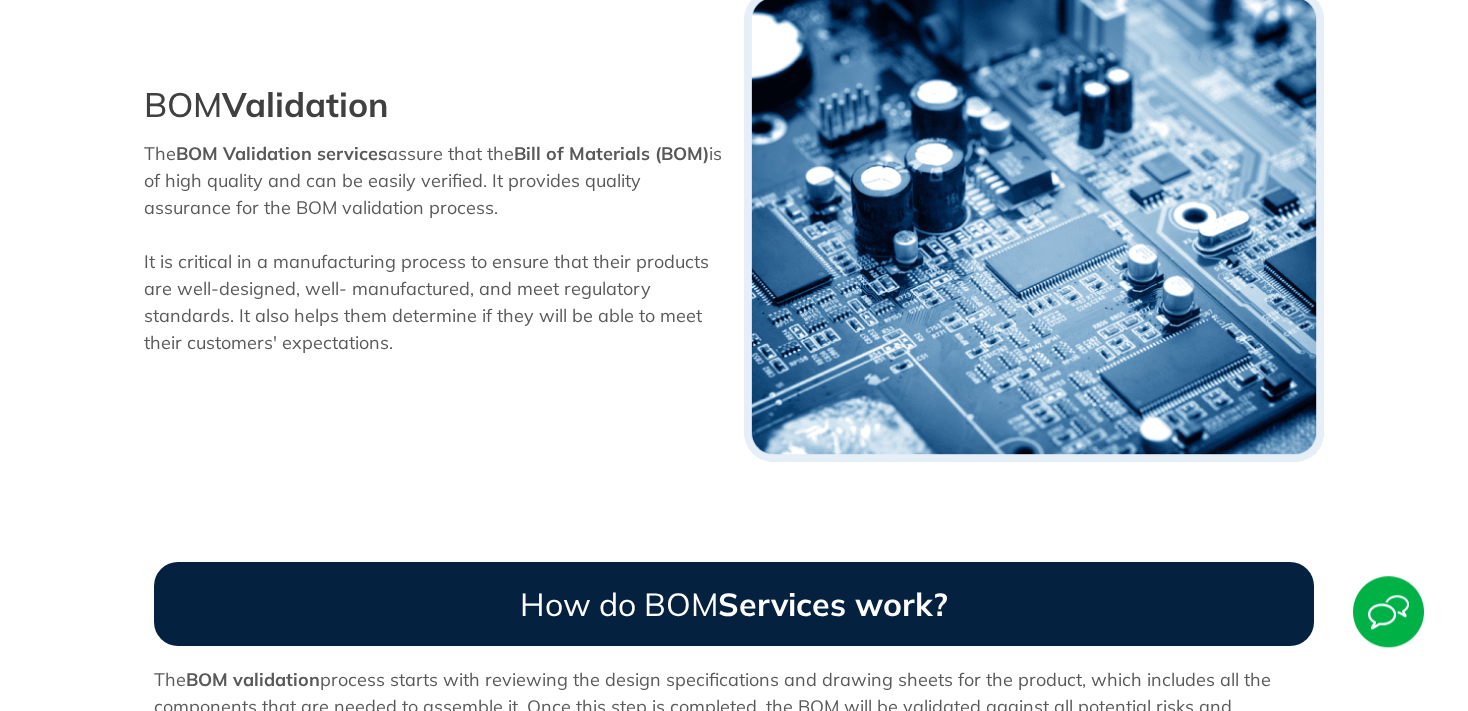 scroll, scrollTop: 633, scrollLeft: 0, axis: vertical 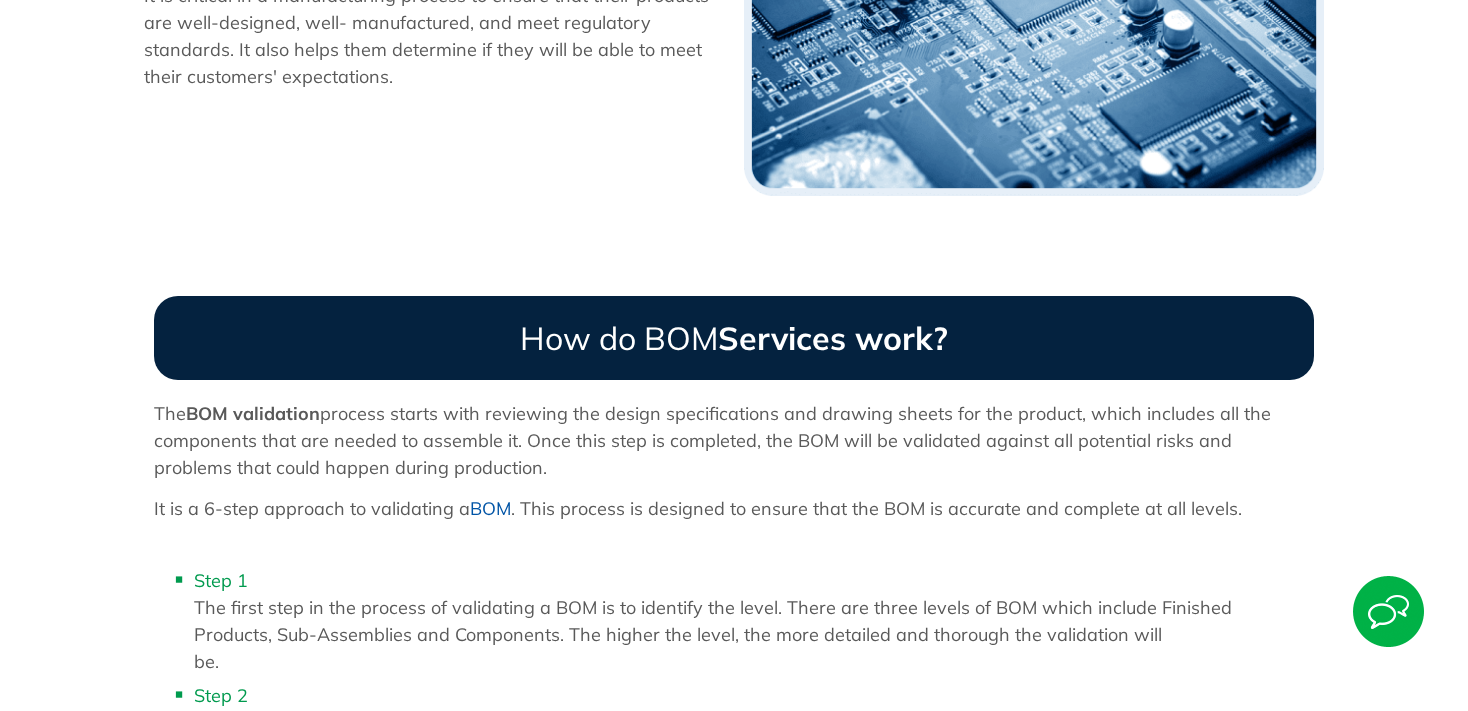 click on "How do BOM   Services work?" at bounding box center (734, 338) 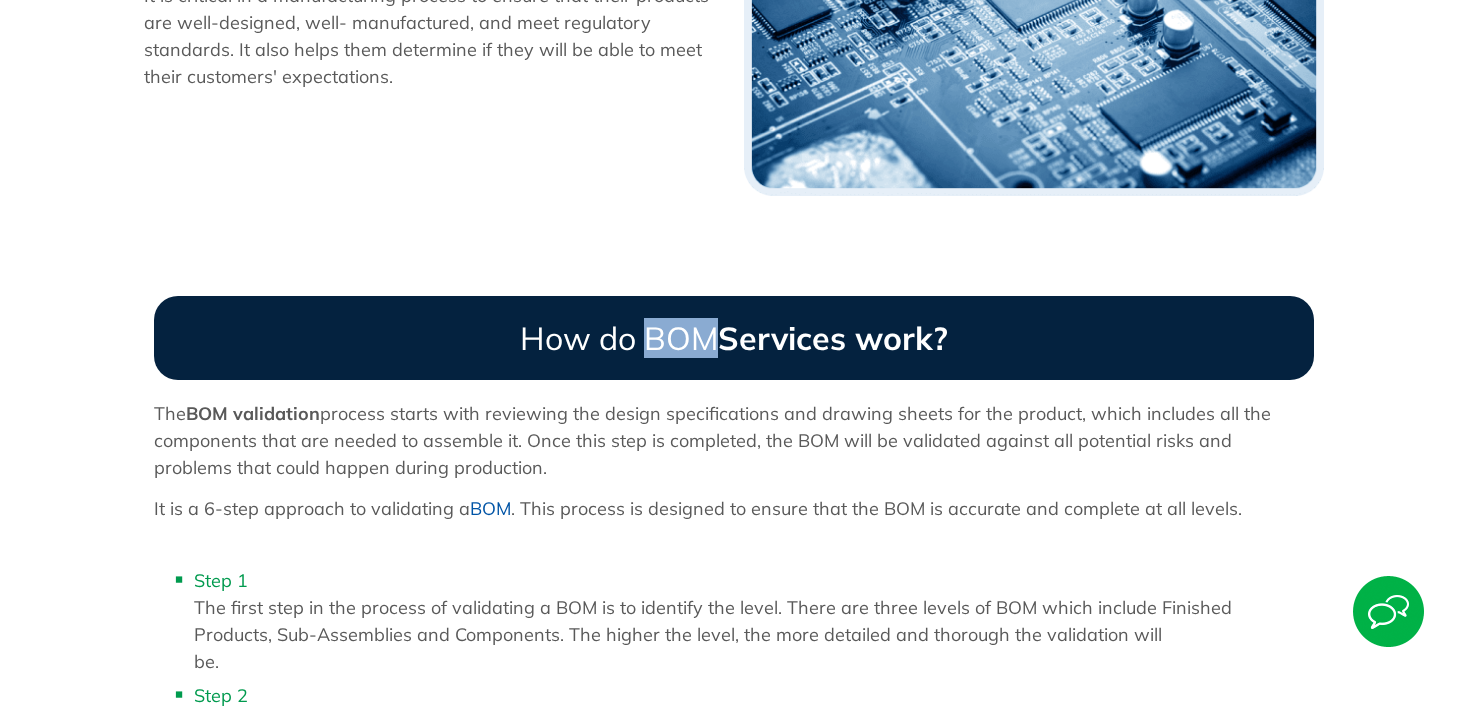 click on "How do BOM   Services work?" at bounding box center (734, 338) 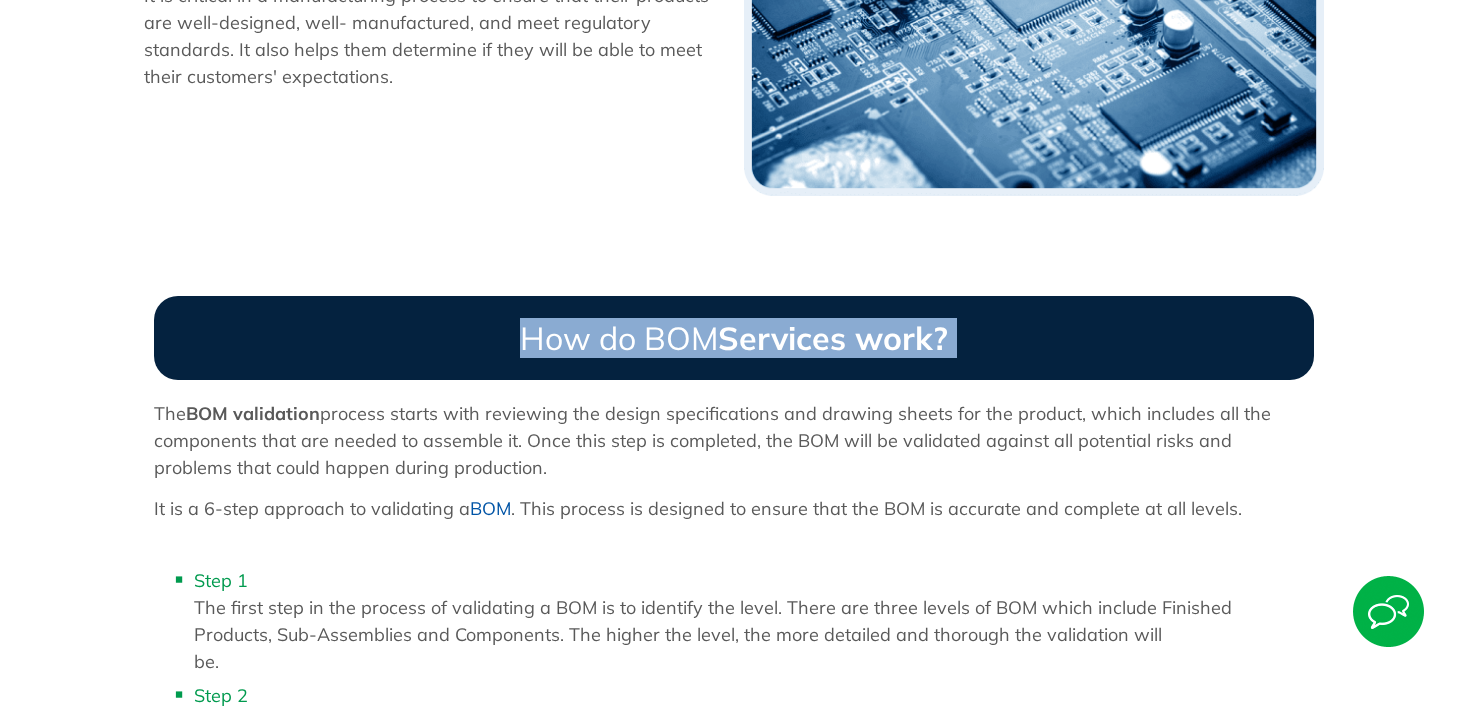 click on "How do BOM   Services work?" at bounding box center (734, 338) 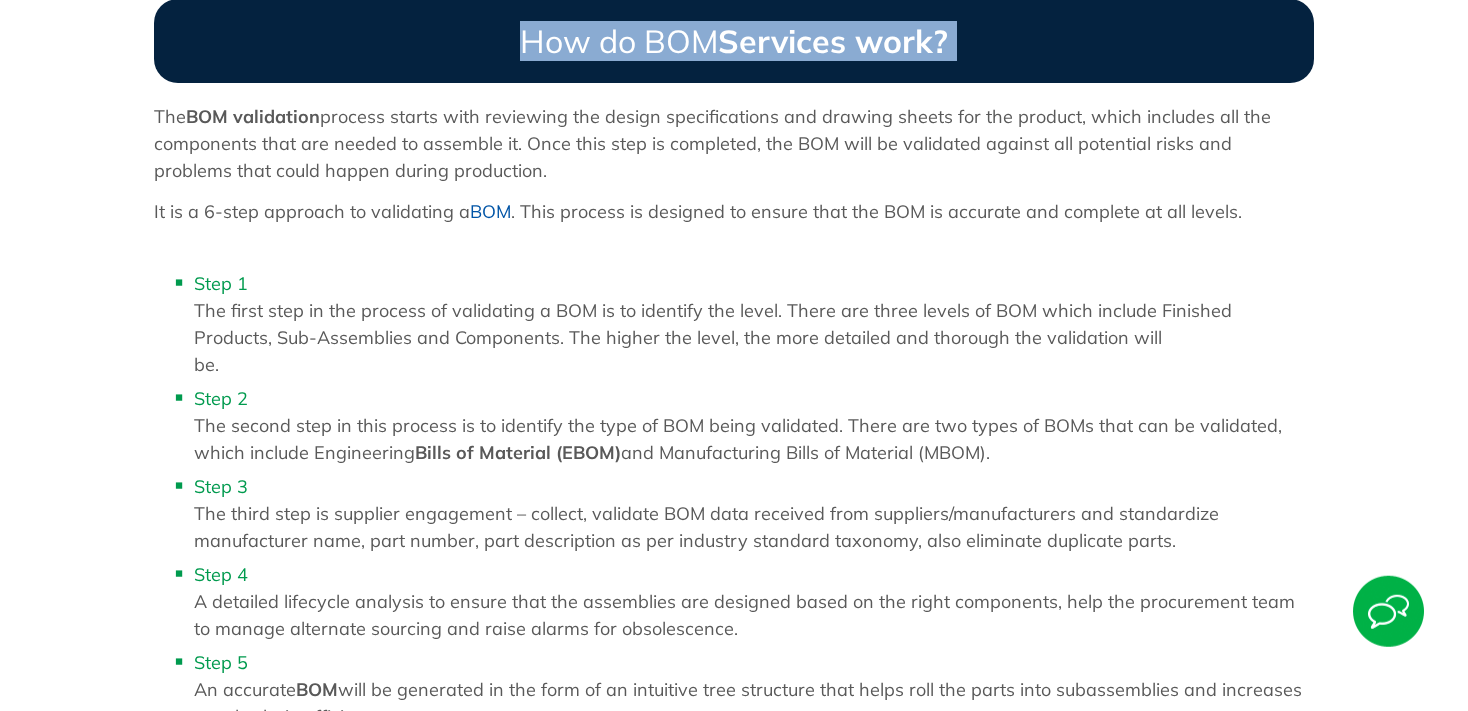 scroll, scrollTop: 1161, scrollLeft: 0, axis: vertical 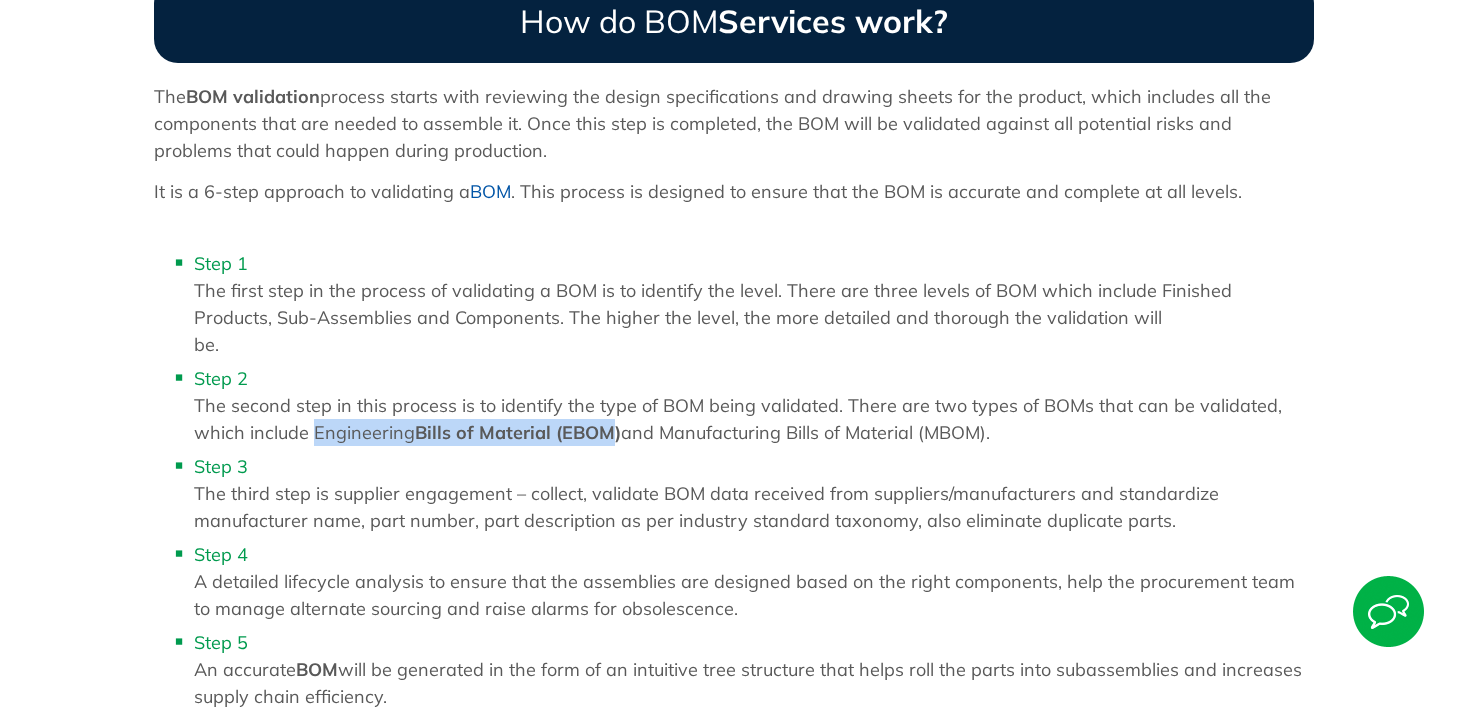 drag, startPoint x: 617, startPoint y: 423, endPoint x: 315, endPoint y: 429, distance: 302.0596 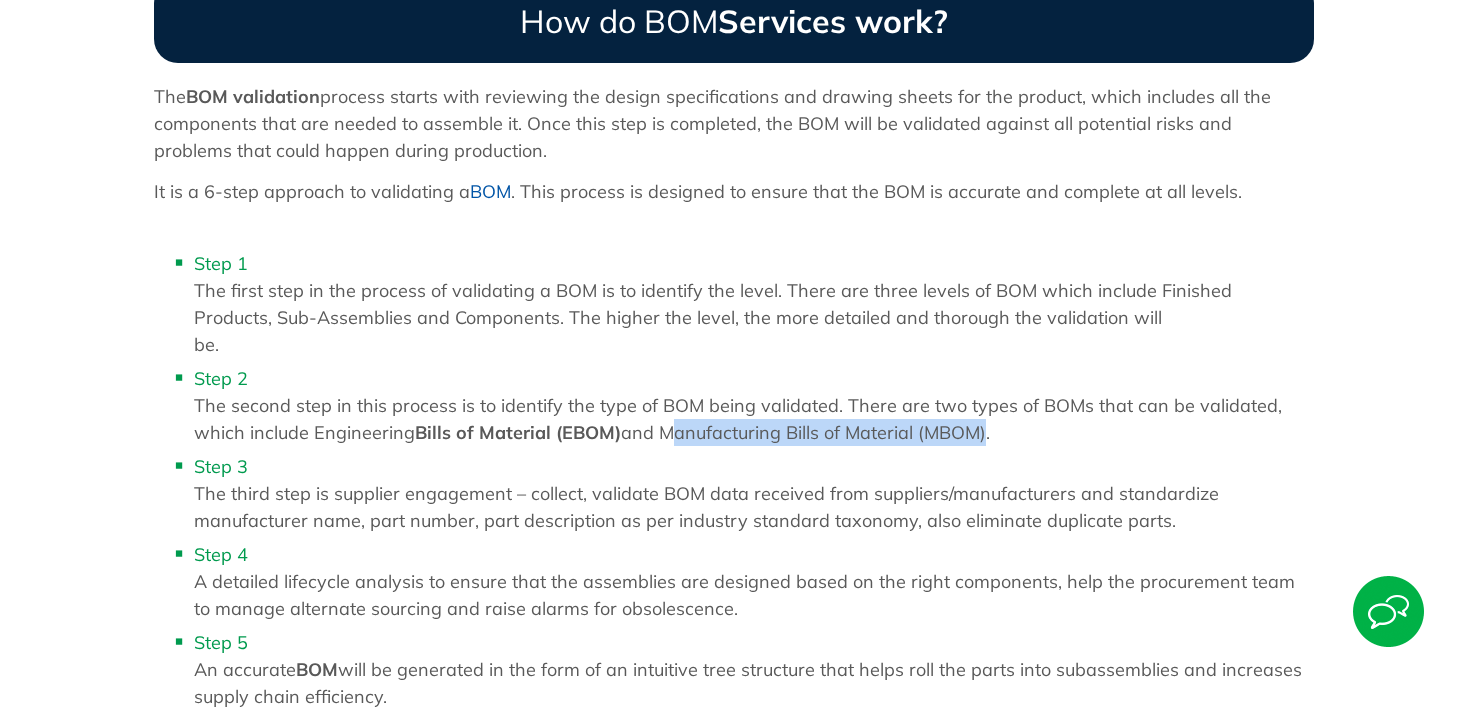 drag, startPoint x: 976, startPoint y: 426, endPoint x: 661, endPoint y: 426, distance: 315 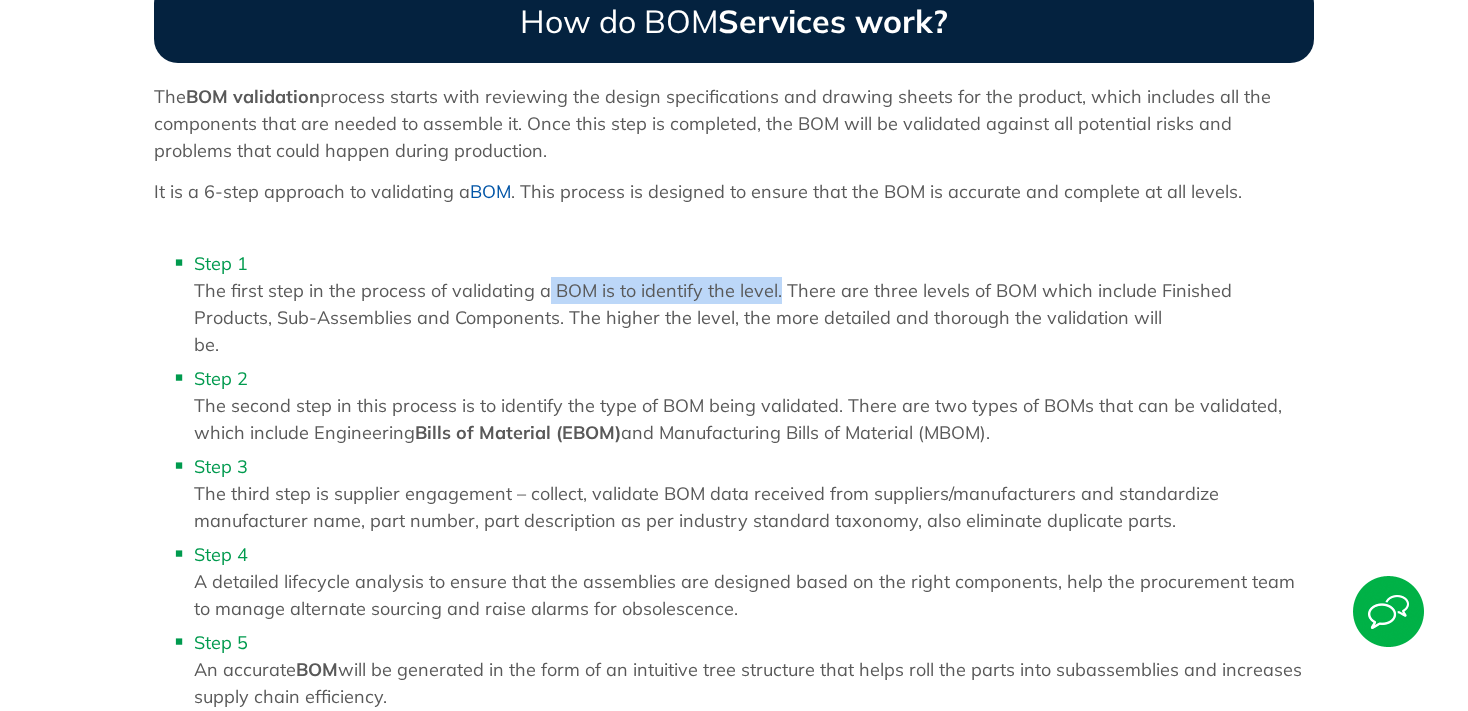 drag, startPoint x: 543, startPoint y: 299, endPoint x: 774, endPoint y: 294, distance: 231.05411 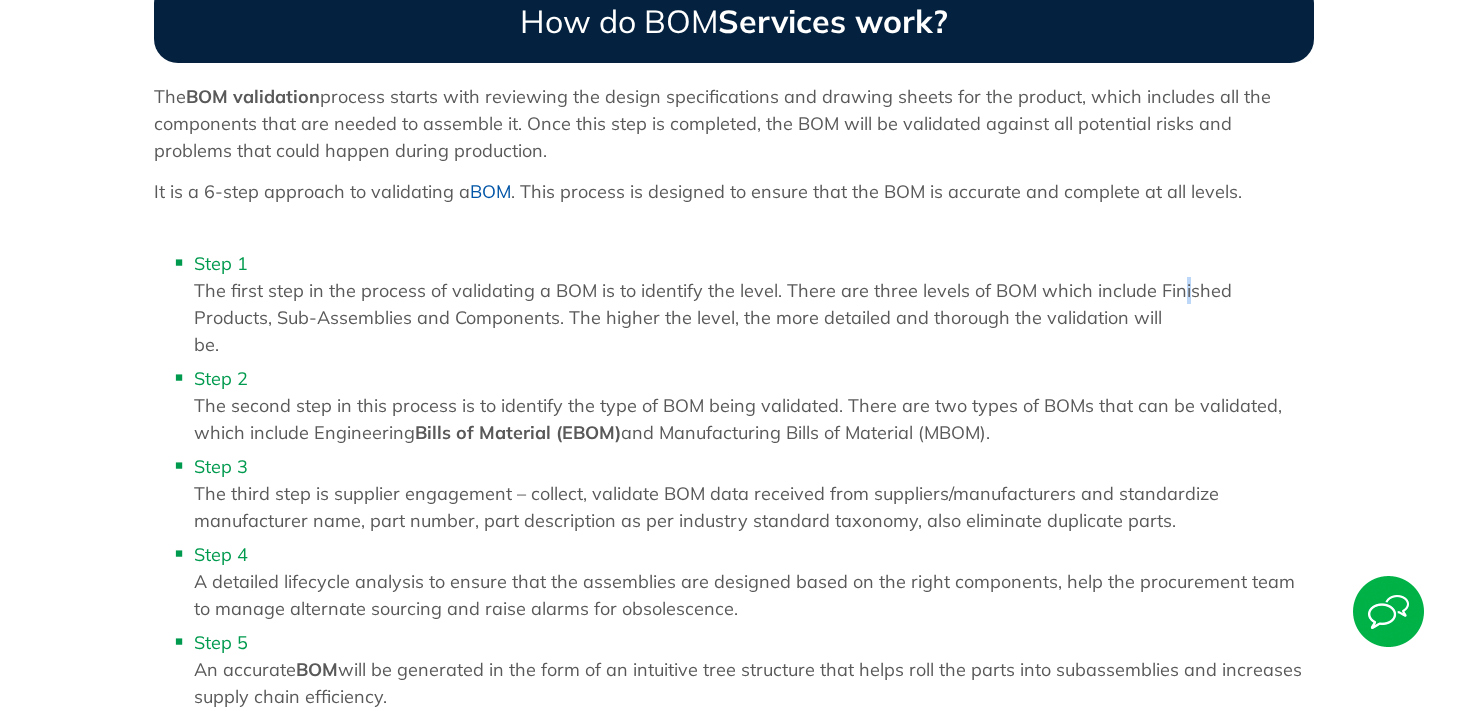 click on "Step 1 The first step in the process of validating a BOM is to identify the level. There are three levels of BOM which include Finished Products, Sub-Assemblies and Components. The higher the level, the more detailed and thorough the validation will be." at bounding box center (754, 304) 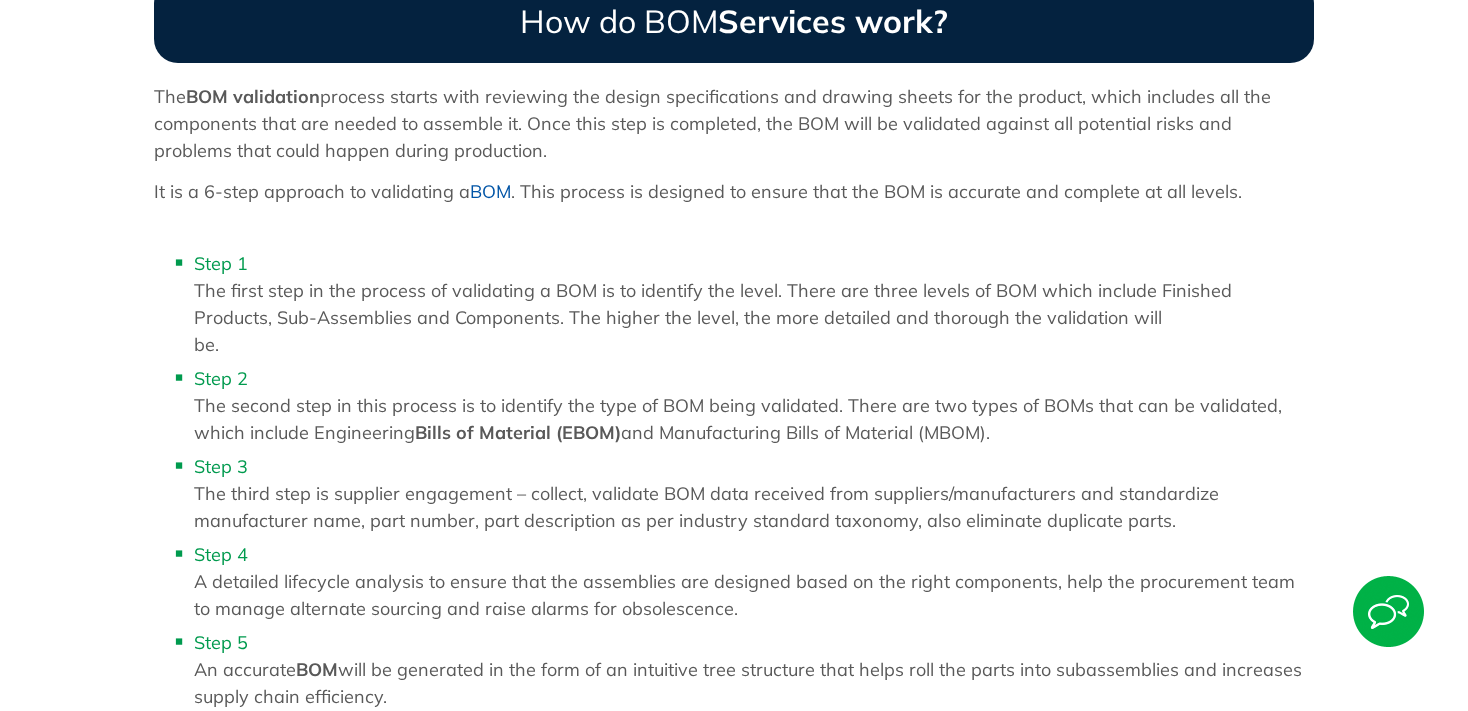 click on "Step 1 The first step in the process of validating a BOM is to identify the level. There are three levels of BOM which include Finished Products, Sub-Assemblies and Components. The higher the level, the more detailed and thorough the validation will be." at bounding box center [754, 304] 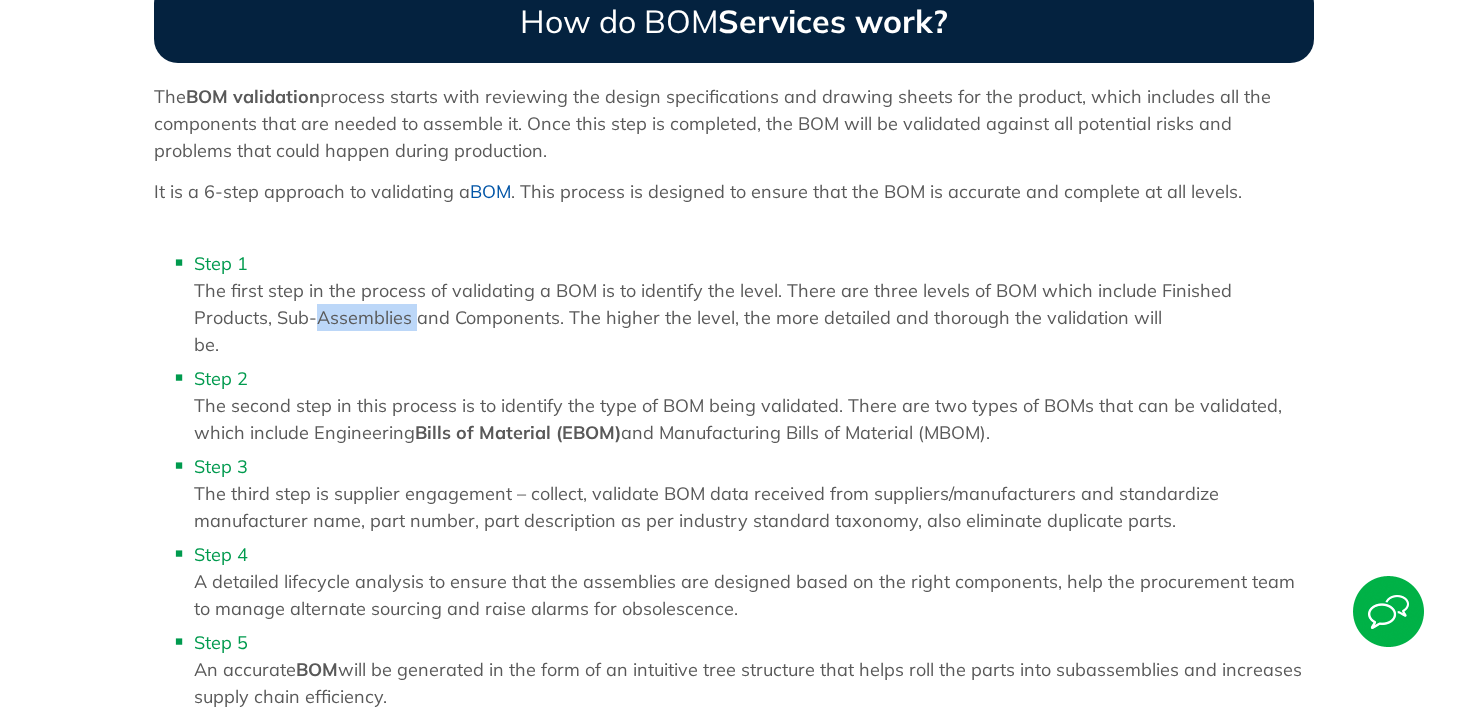 click on "Step 1 The first step in the process of validating a BOM is to identify the level. There are three levels of BOM which include Finished Products, Sub-Assemblies and Components. The higher the level, the more detailed and thorough the validation will be." at bounding box center [754, 304] 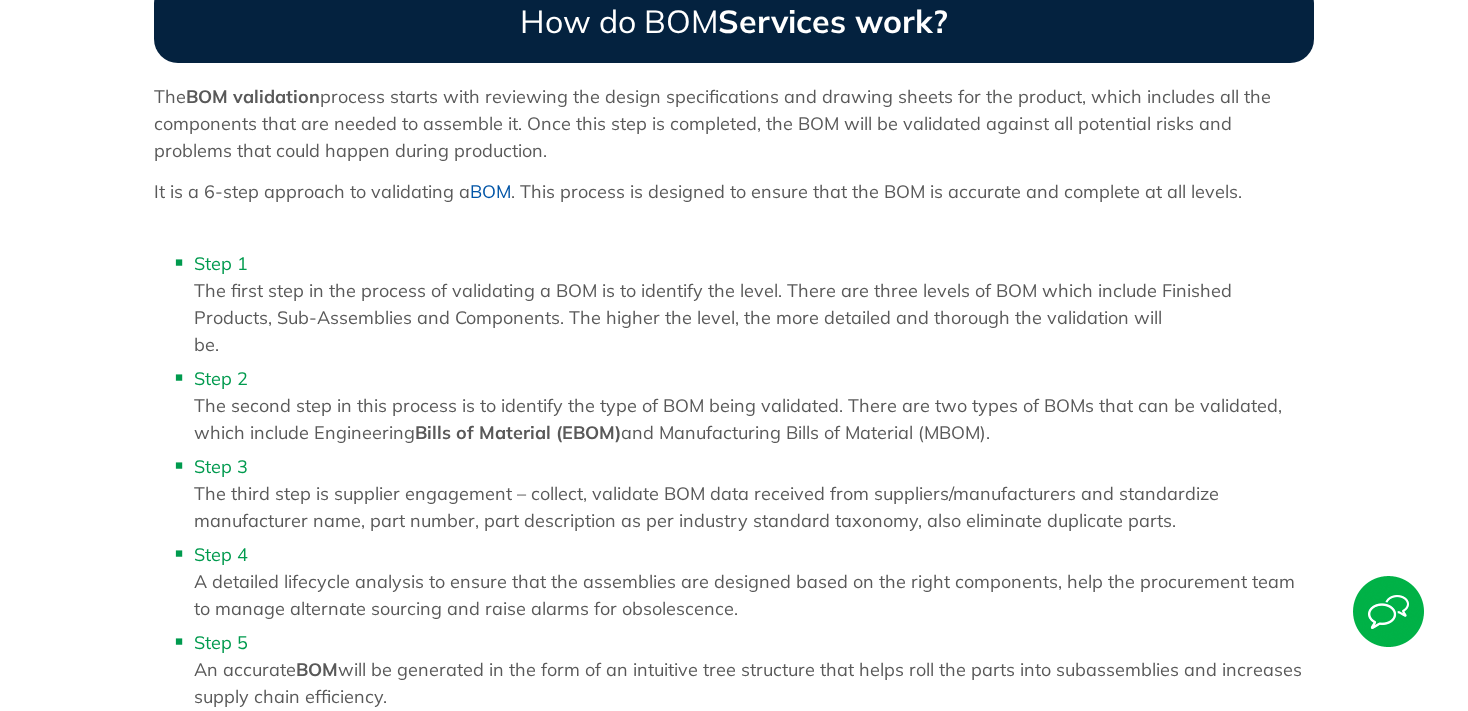 click on "Step 1 The first step in the process of validating a BOM is to identify the level. There are three levels of BOM which include Finished Products, Sub-Assemblies and Components. The higher the level, the more detailed and thorough the validation will be." at bounding box center (754, 304) 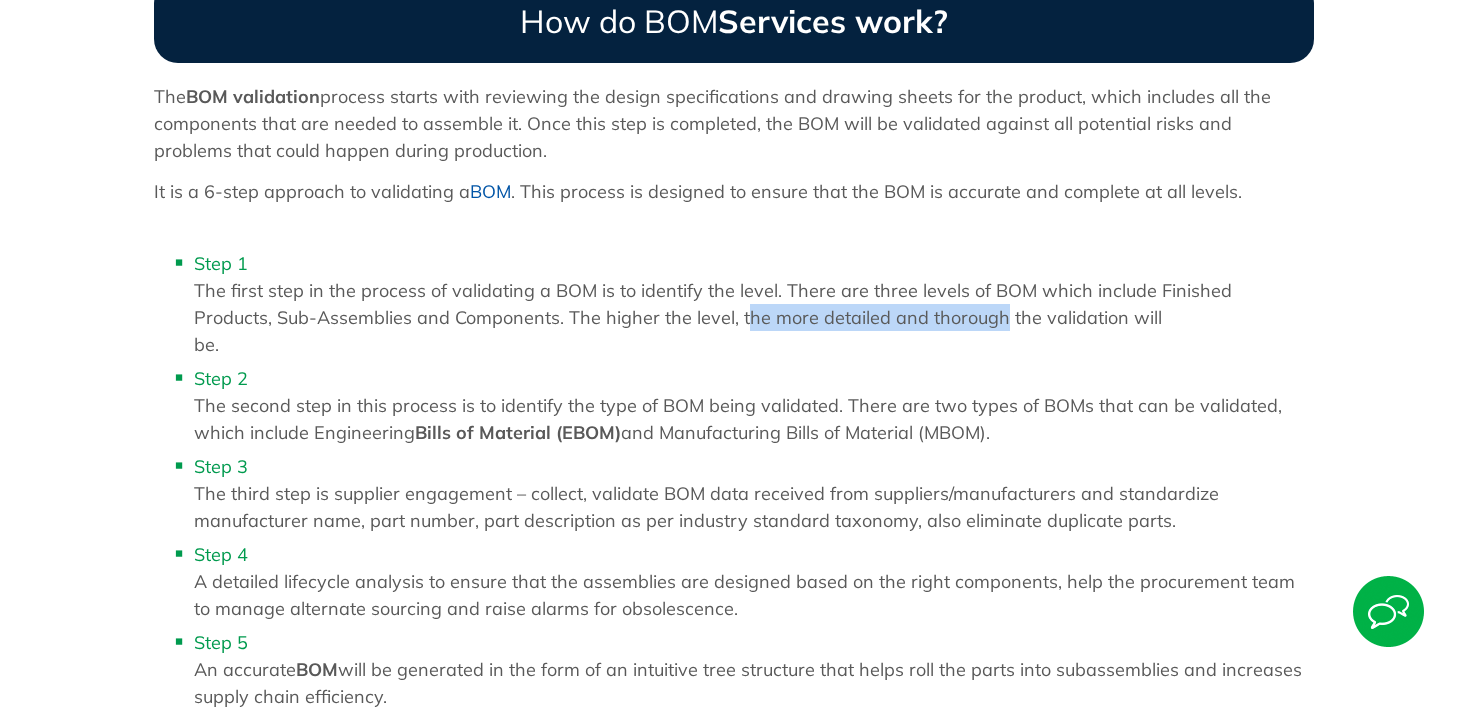 drag, startPoint x: 685, startPoint y: 325, endPoint x: 929, endPoint y: 321, distance: 244.03279 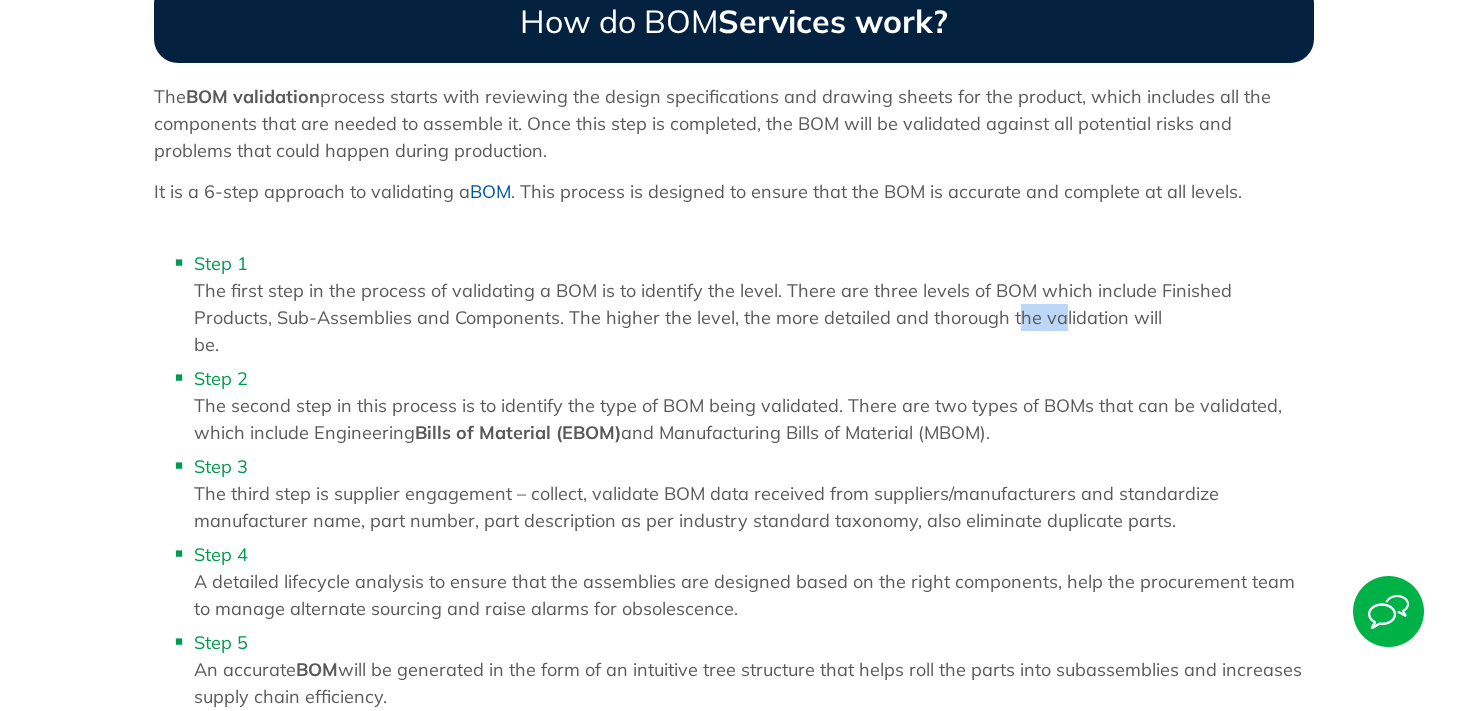 drag, startPoint x: 938, startPoint y: 321, endPoint x: 976, endPoint y: 321, distance: 38 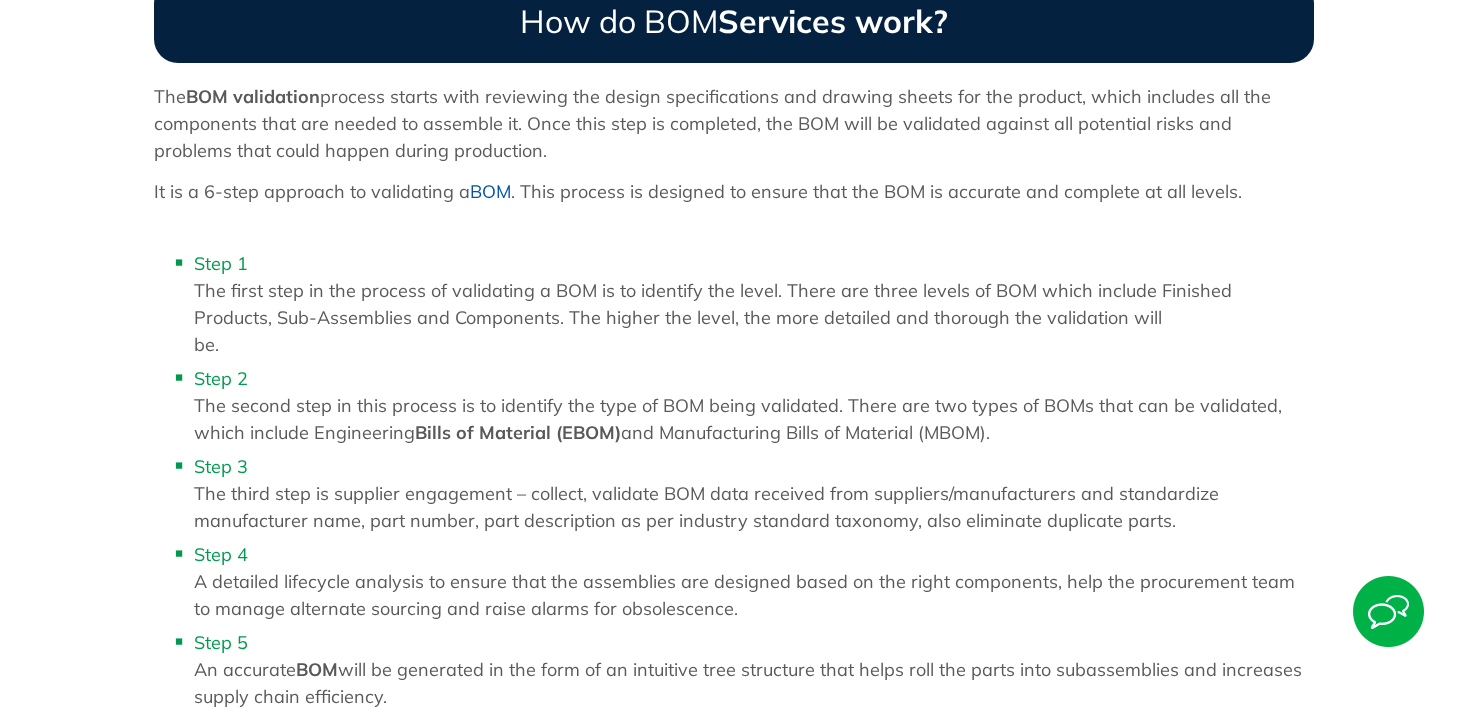 click on "Step 1 The first step in the process of validating a BOM is to identify the level. There are three levels of BOM which include Finished Products, Sub-Assemblies and Components. The higher the level, the more detailed and thorough the validation will be." at bounding box center [754, 304] 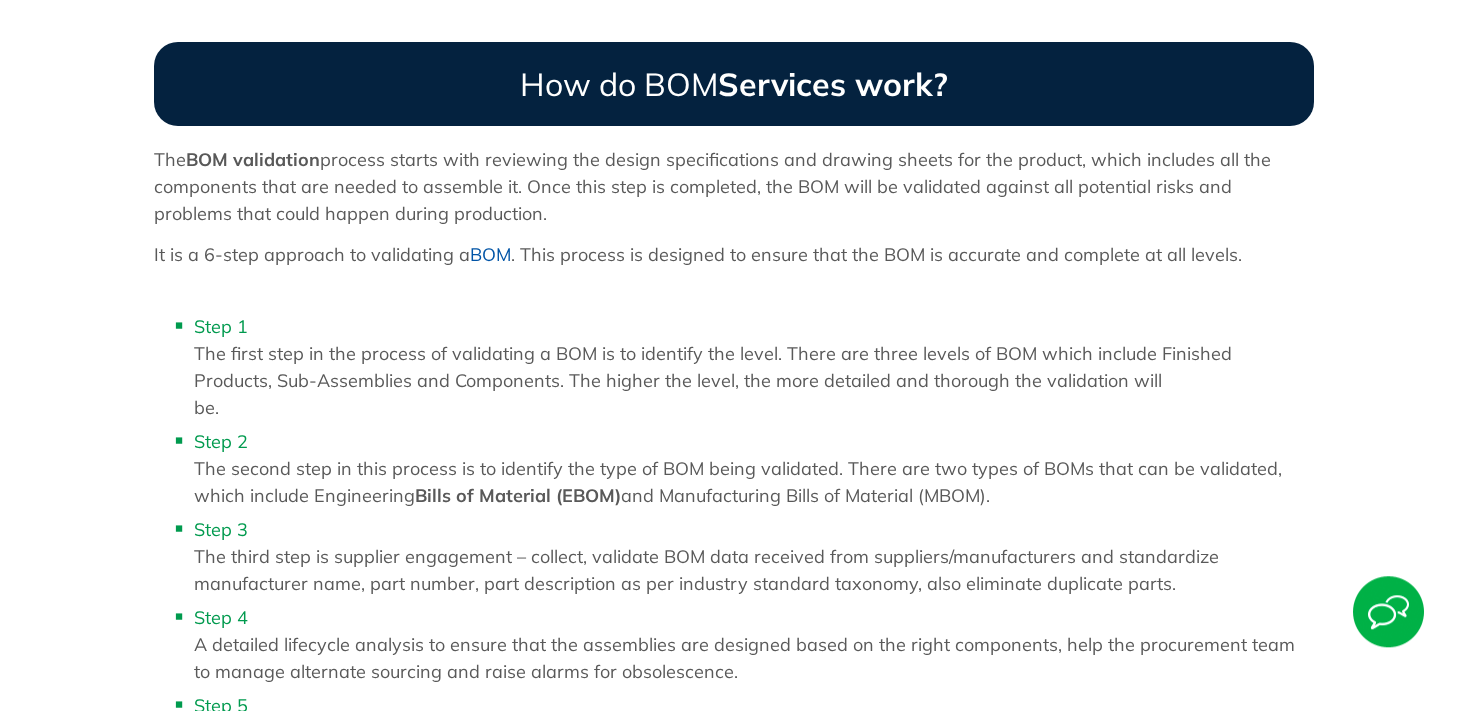 scroll, scrollTop: 1056, scrollLeft: 0, axis: vertical 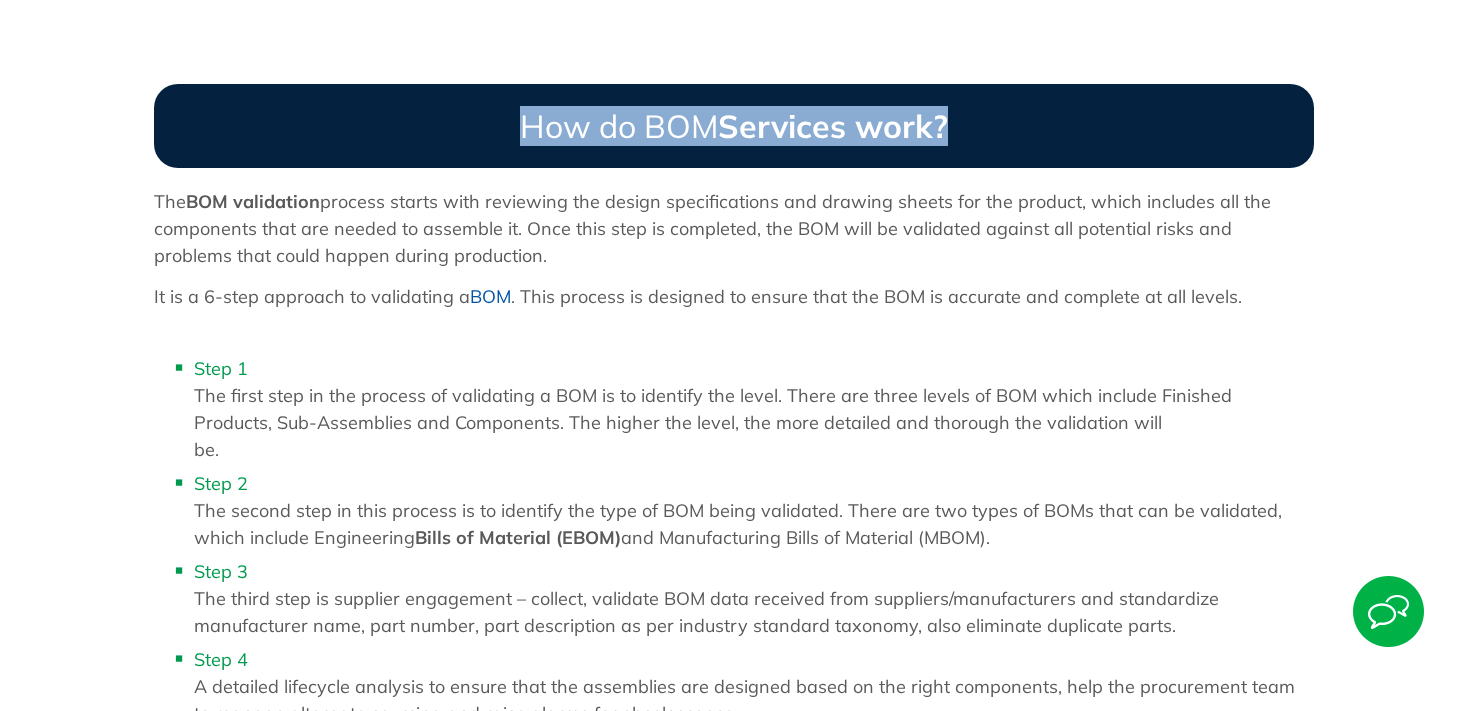 drag, startPoint x: 952, startPoint y: 140, endPoint x: 510, endPoint y: 131, distance: 442.0916 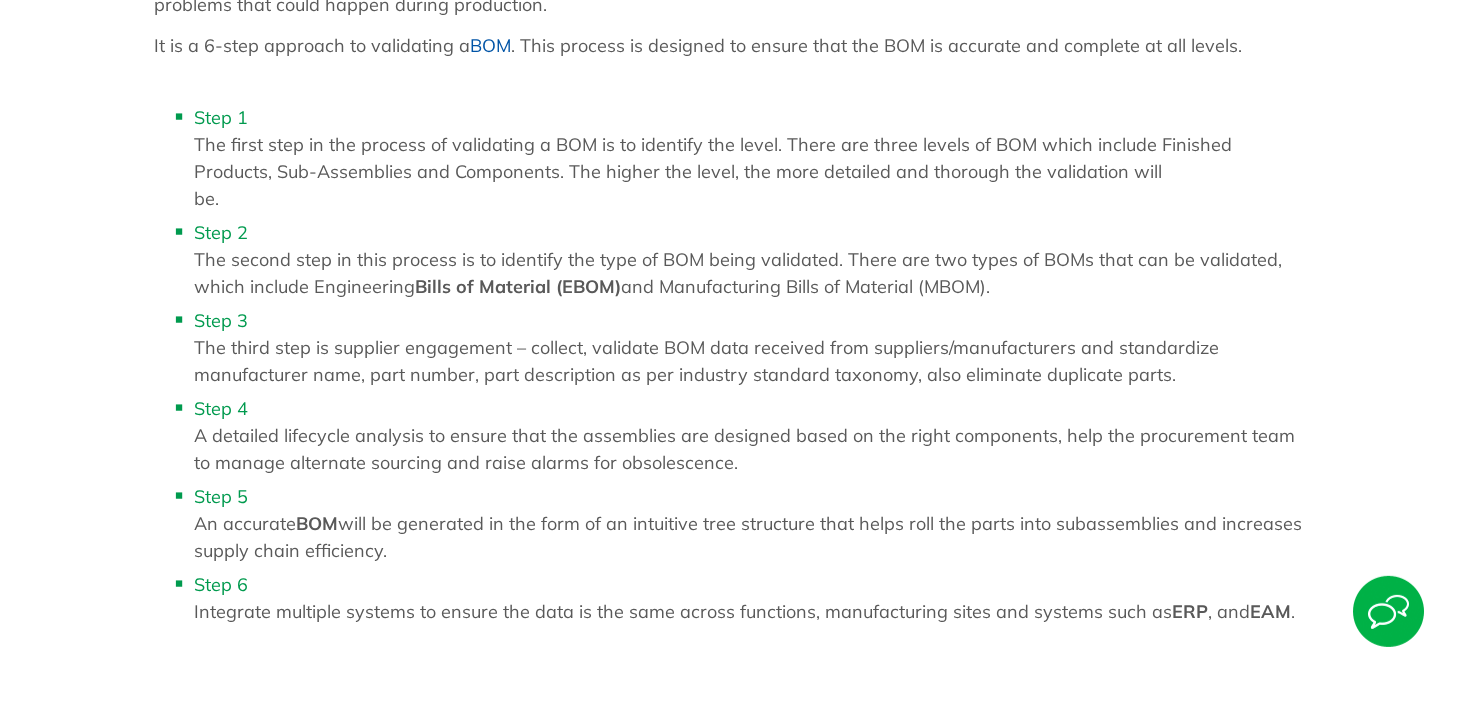 scroll, scrollTop: 1267, scrollLeft: 0, axis: vertical 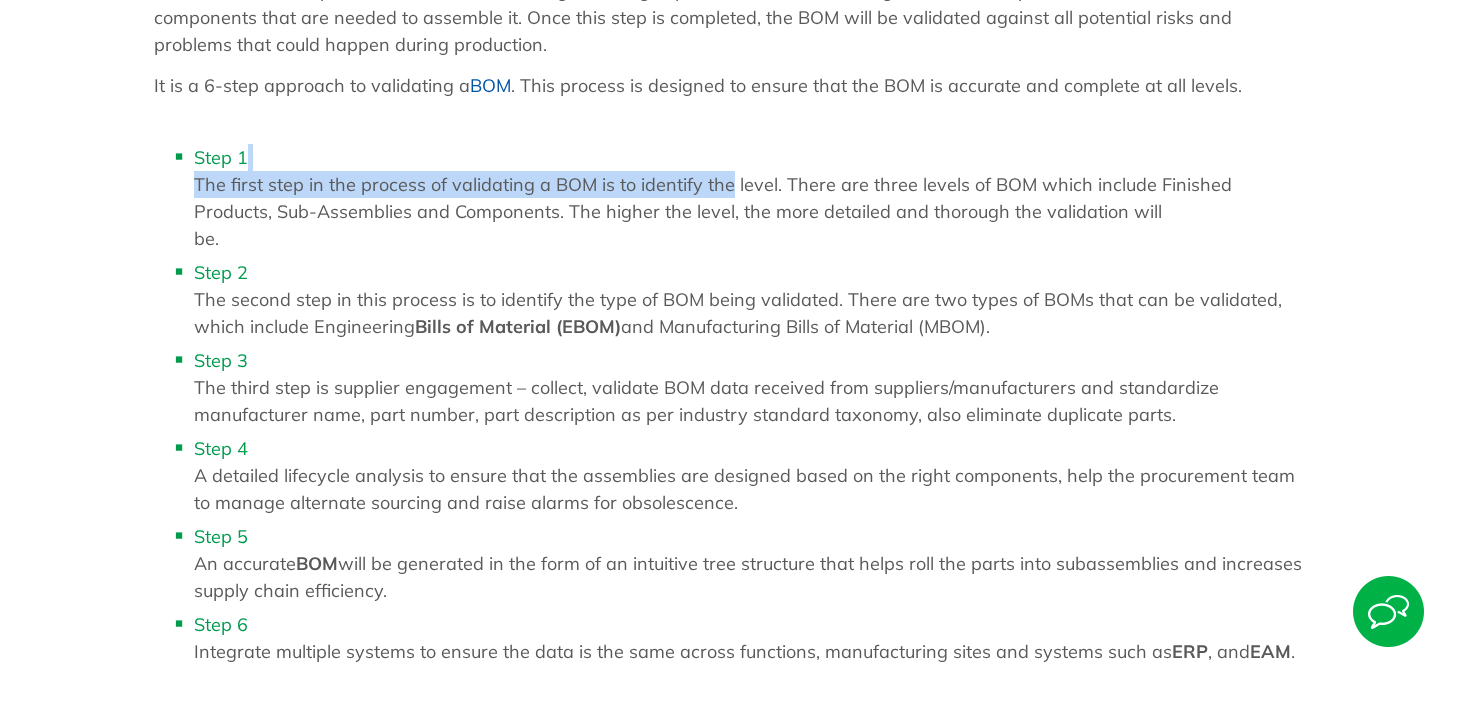 drag, startPoint x: 502, startPoint y: 169, endPoint x: 728, endPoint y: 177, distance: 226.14156 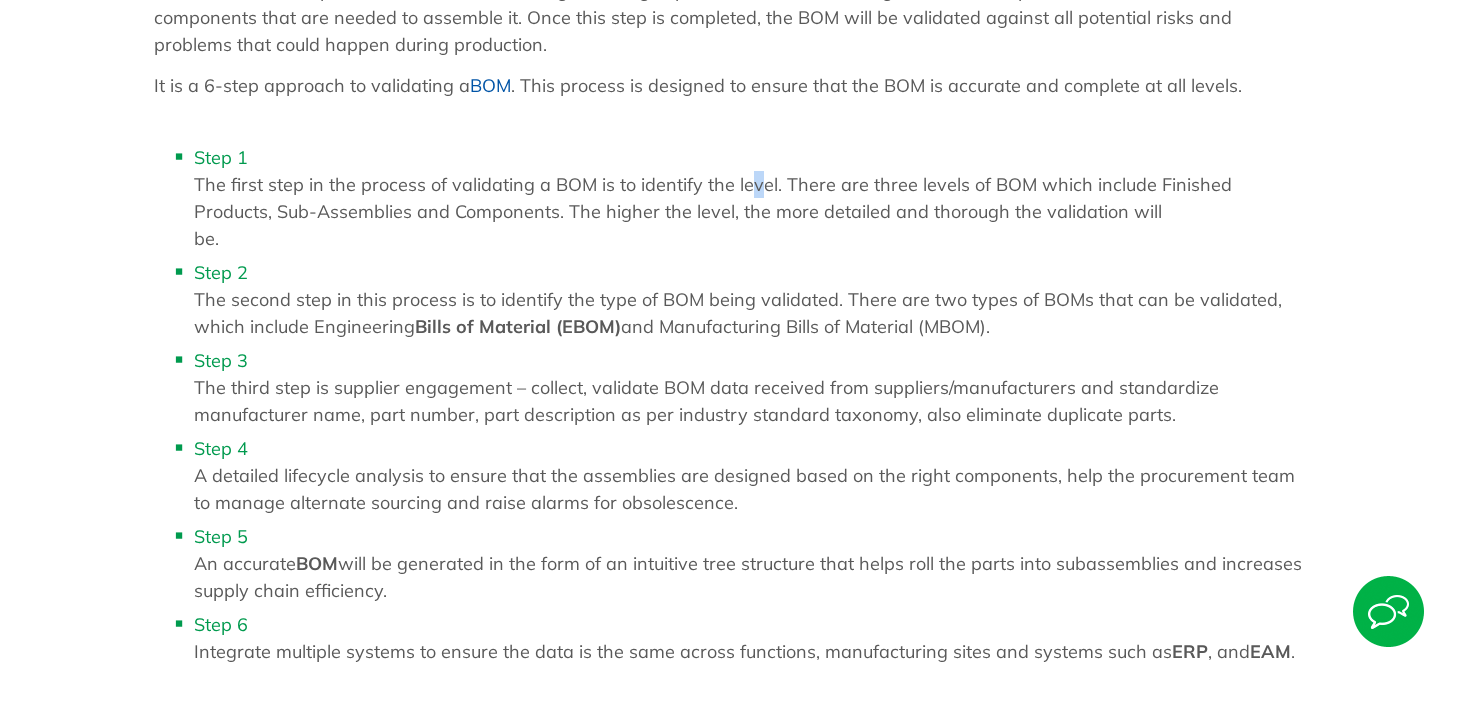click on "Step 1 The first step in the process of validating a BOM is to identify the level. There are three levels of BOM which include Finished Products, Sub-Assemblies and Components. The higher the level, the more detailed and thorough the validation will be." at bounding box center (754, 198) 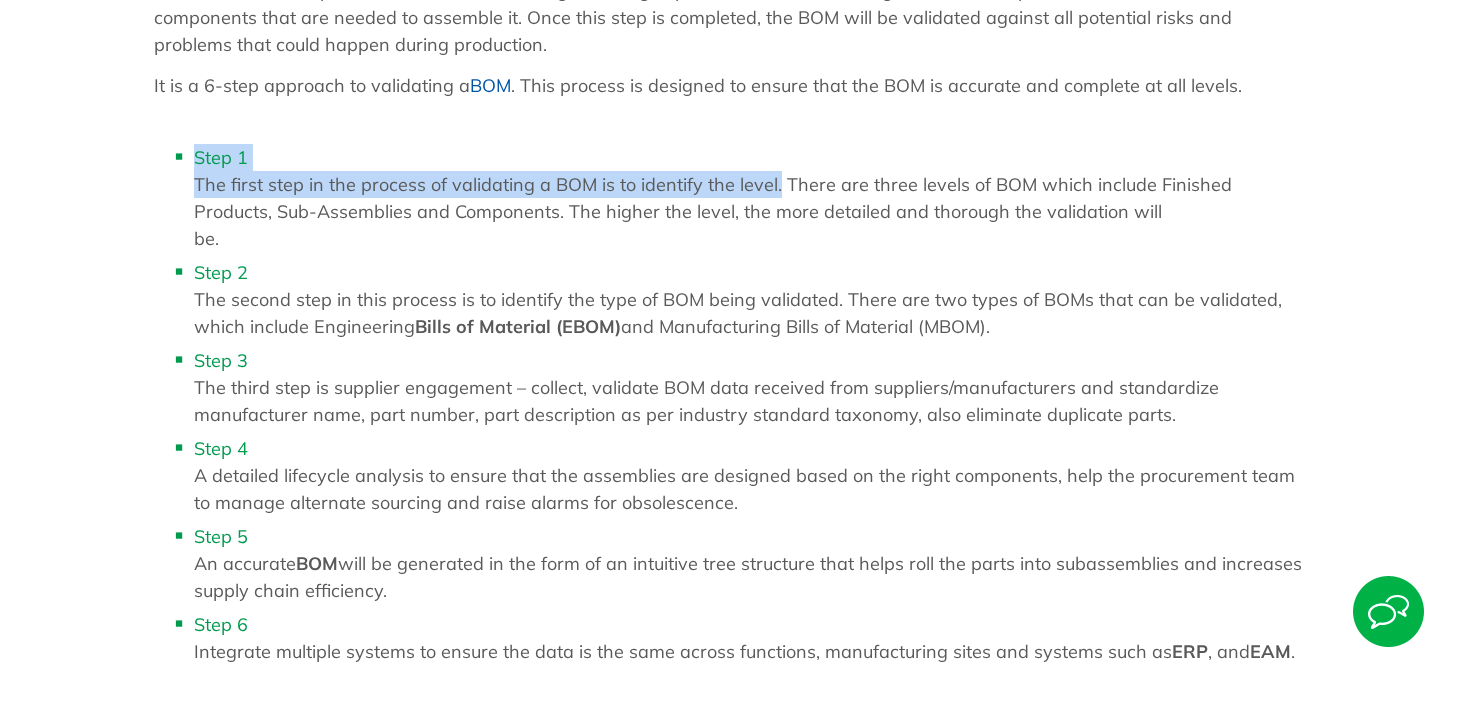 drag, startPoint x: 765, startPoint y: 184, endPoint x: 182, endPoint y: 155, distance: 583.7208 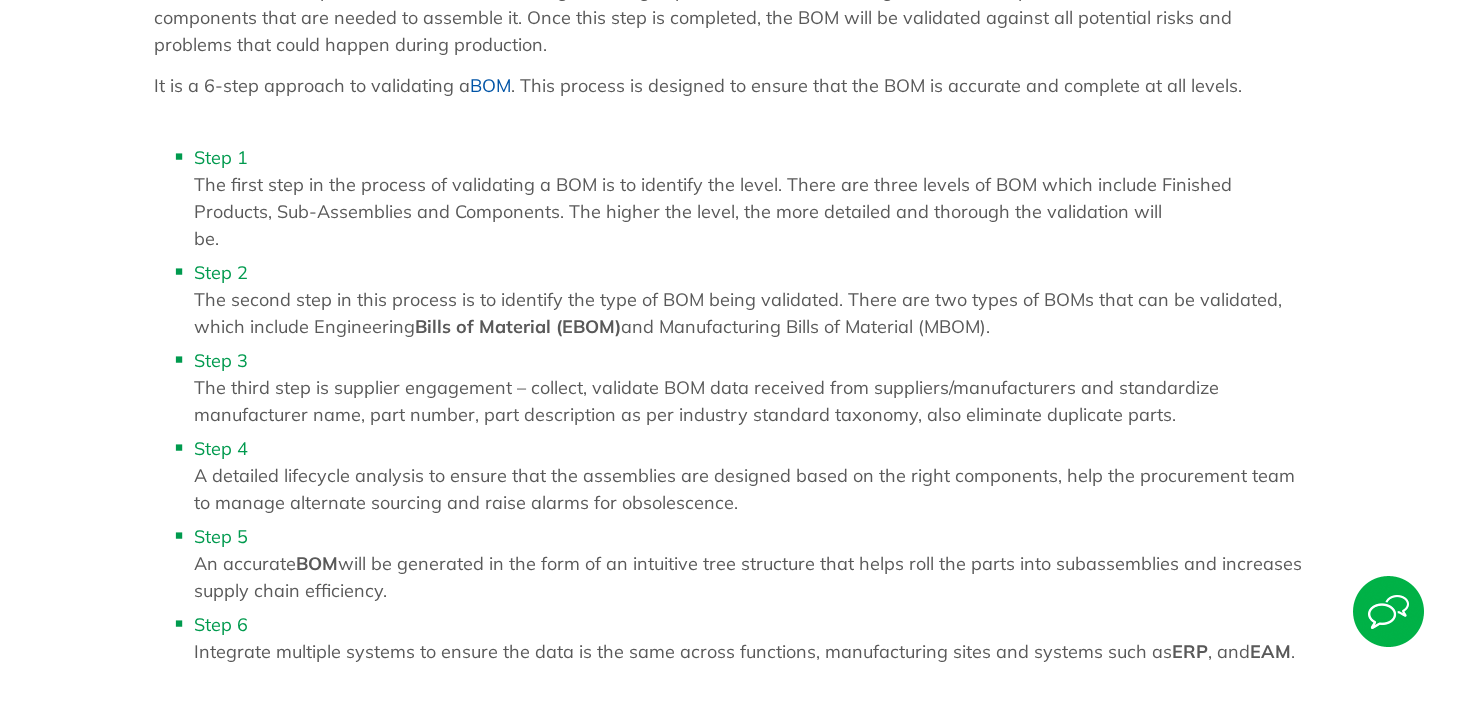 click on "How do BOM   Services work?
The  BOM validation  process starts with reviewing the design specifications and drawing sheets for the product, which includes all the components that are needed to assemble it. Once this step is completed, the BOM will be validated against all potential risks and problems that could happen during production. It is a 6-step approach to validating a  BOM . This process is designed to ensure that the BOM is accurate and complete at all levels.
Step 1 The first step in the process of validating a BOM is to identify the level. There are three levels of BOM which include Finished Products, Sub-Assemblies and Components. The higher the level, the more detailed and thorough the validation will be. Step 2 The second step in this process is to identify the type of BOM being validated. There are two types of BOMs that can be validated, which include Engineering  Step 3 Step 4 ." at bounding box center (734, 277) 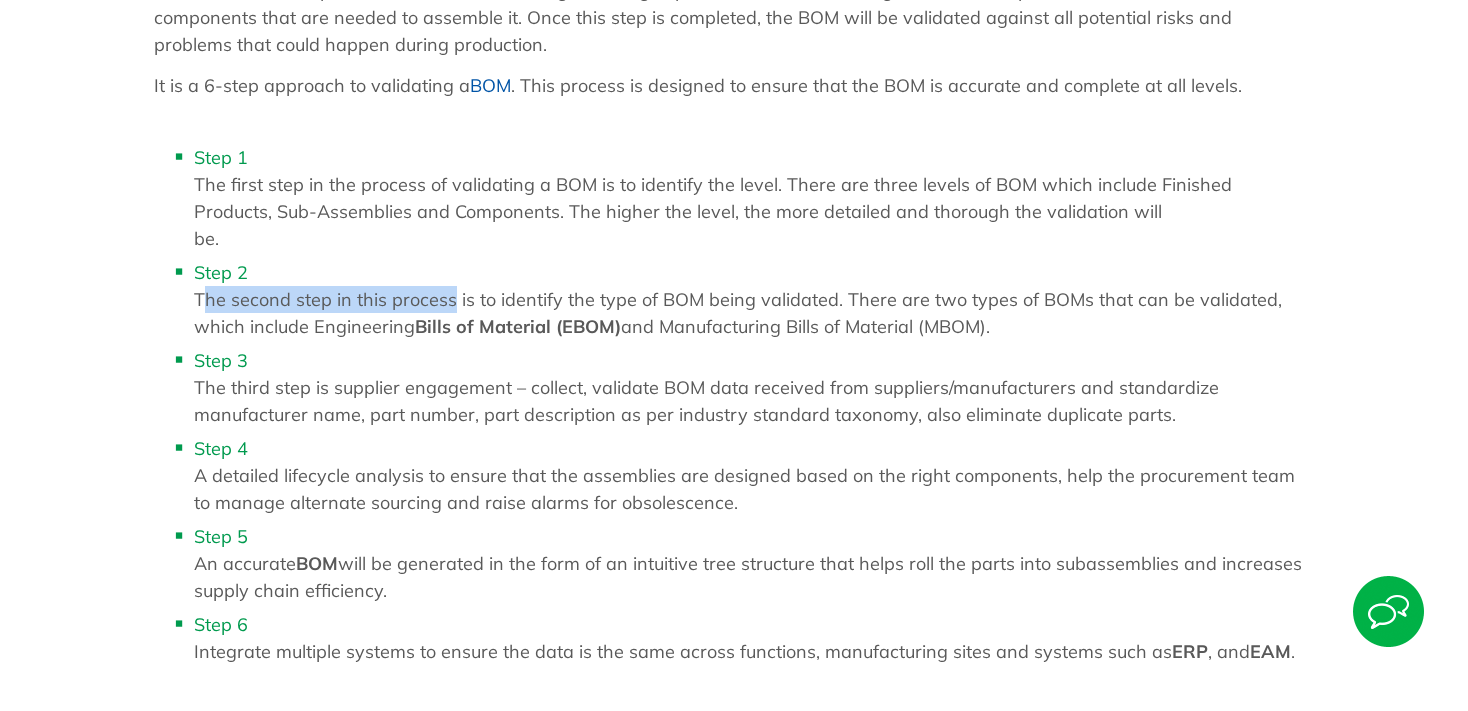 drag, startPoint x: 200, startPoint y: 297, endPoint x: 454, endPoint y: 303, distance: 254.07086 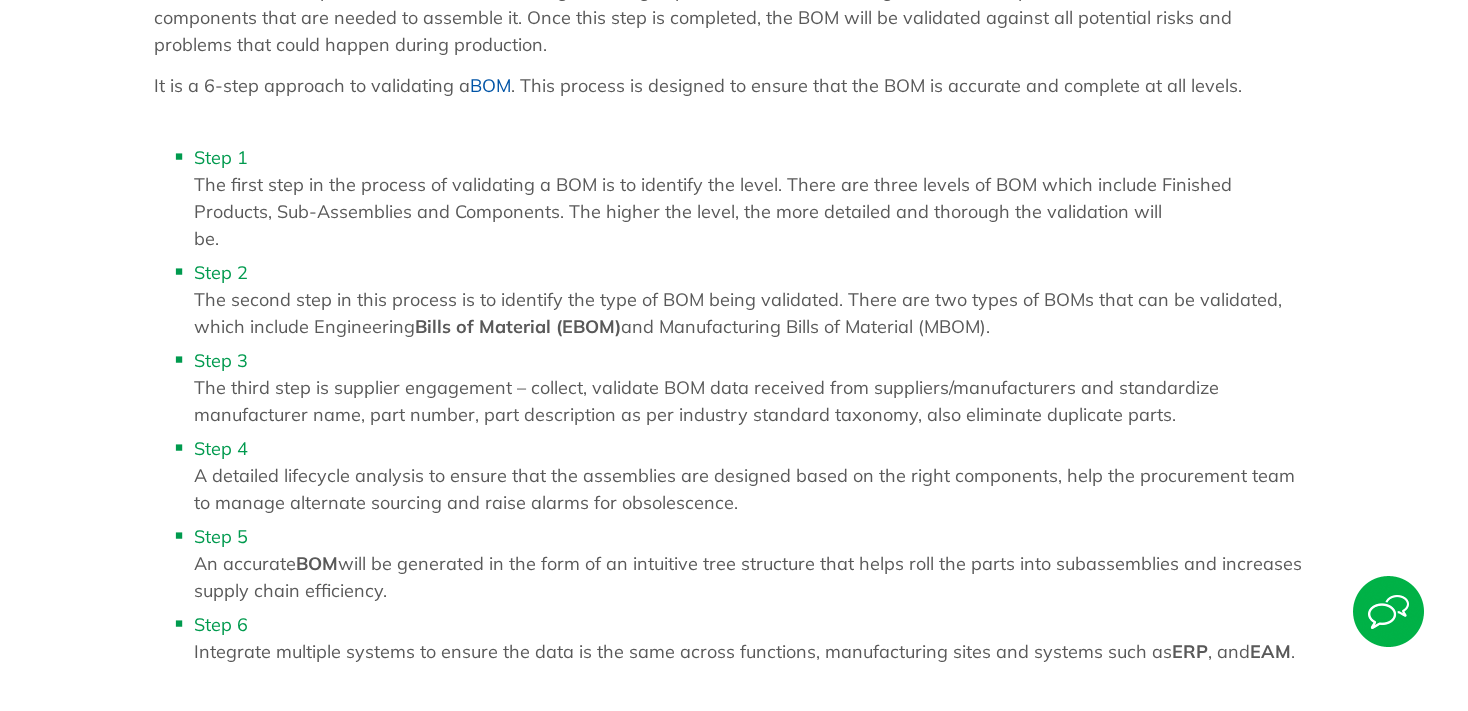 click on "Step 2 The second step in this process is to identify the type of BOM being validated. There are two types of BOMs that can be validated, which include Engineering  Bills of Material (EBOM)  and Manufacturing Bills of Material (MBOM)." at bounding box center (754, 299) 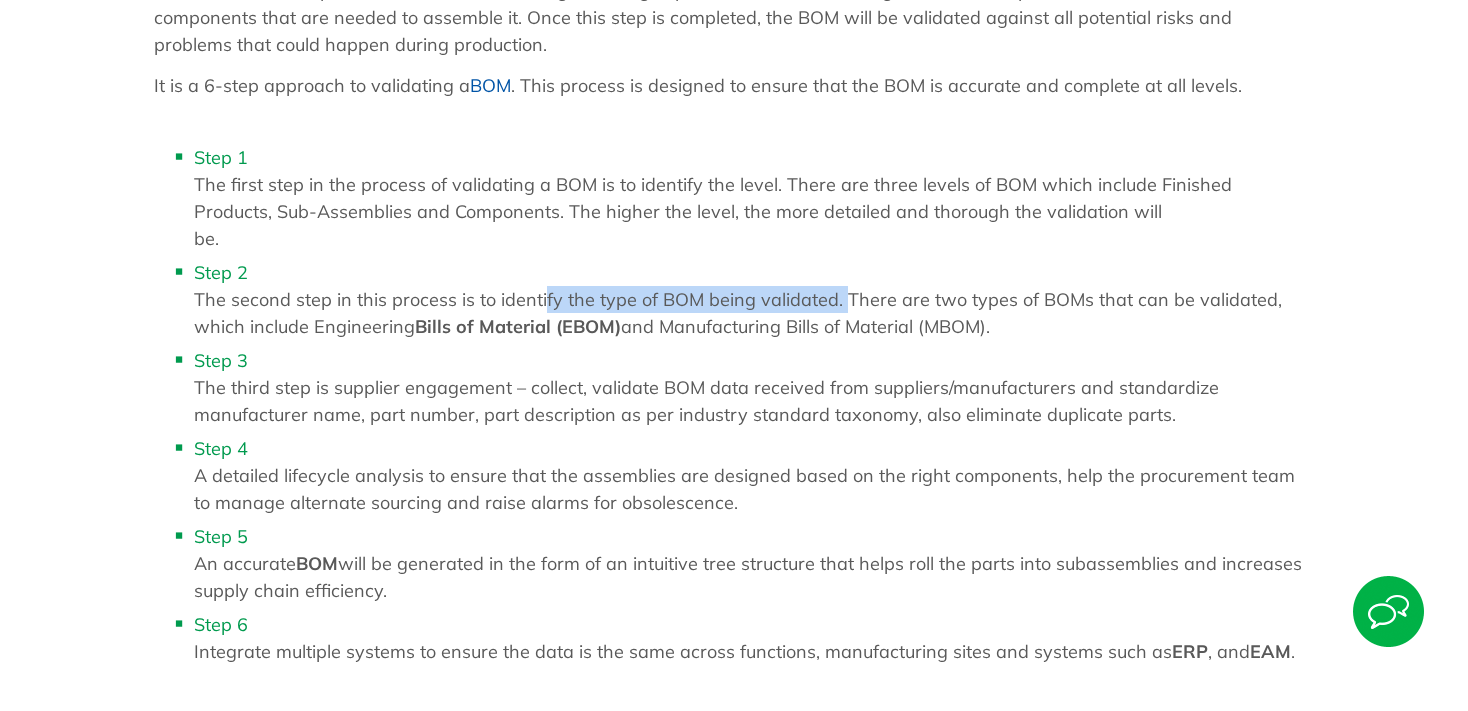 drag, startPoint x: 695, startPoint y: 294, endPoint x: 838, endPoint y: 298, distance: 143.05594 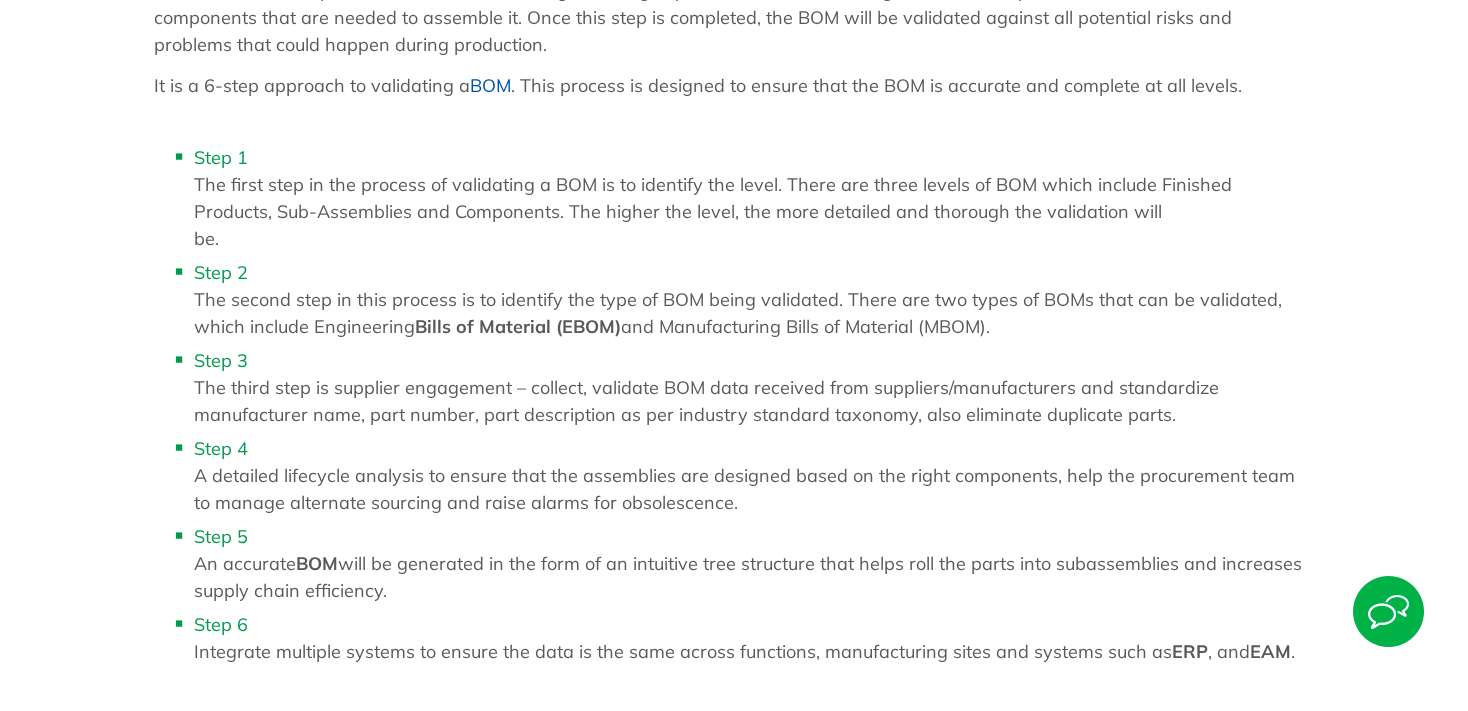 click on "Step 1 The first step in the process of validating a BOM is to identify the level. There are three levels of BOM which include Finished Products, Sub-Assemblies and Components. The higher the level, the more detailed and thorough the validation will be." at bounding box center [754, 198] 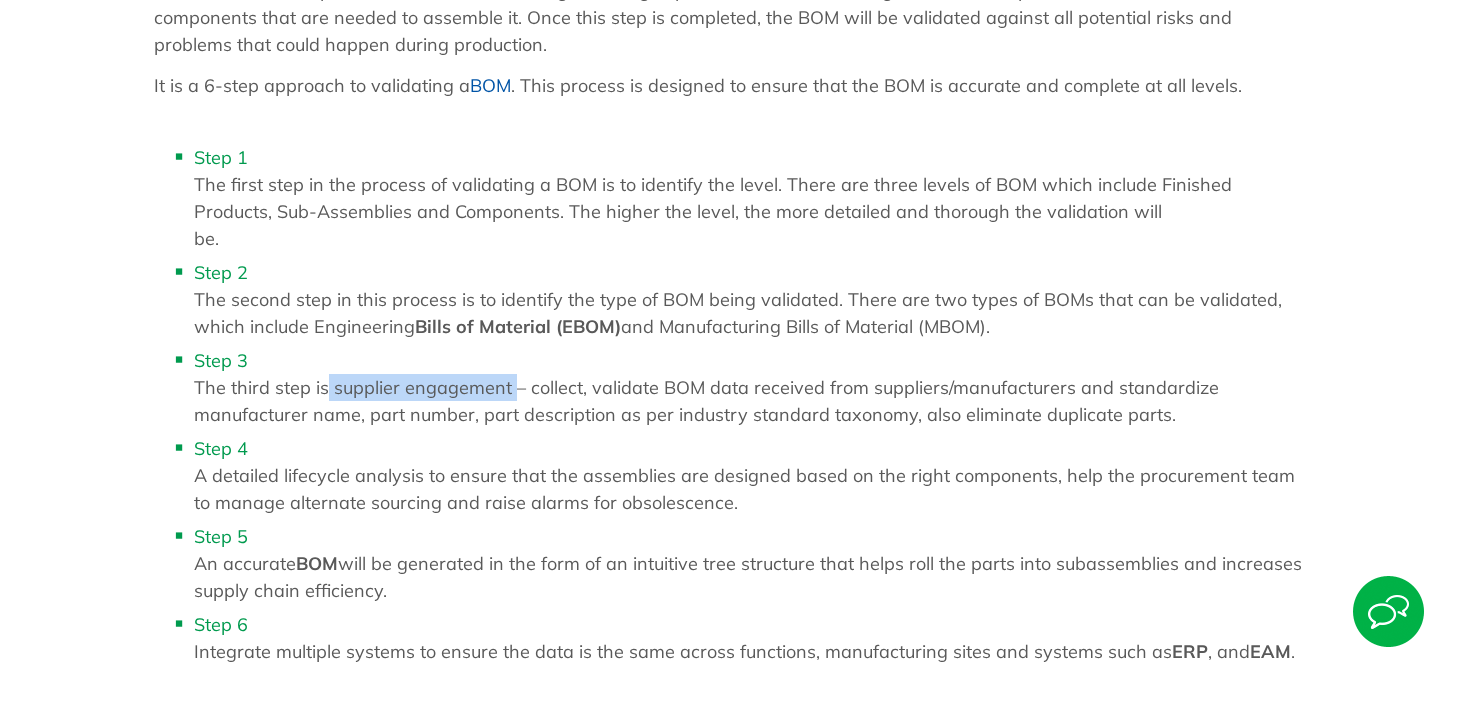 drag, startPoint x: 327, startPoint y: 387, endPoint x: 511, endPoint y: 396, distance: 184.21997 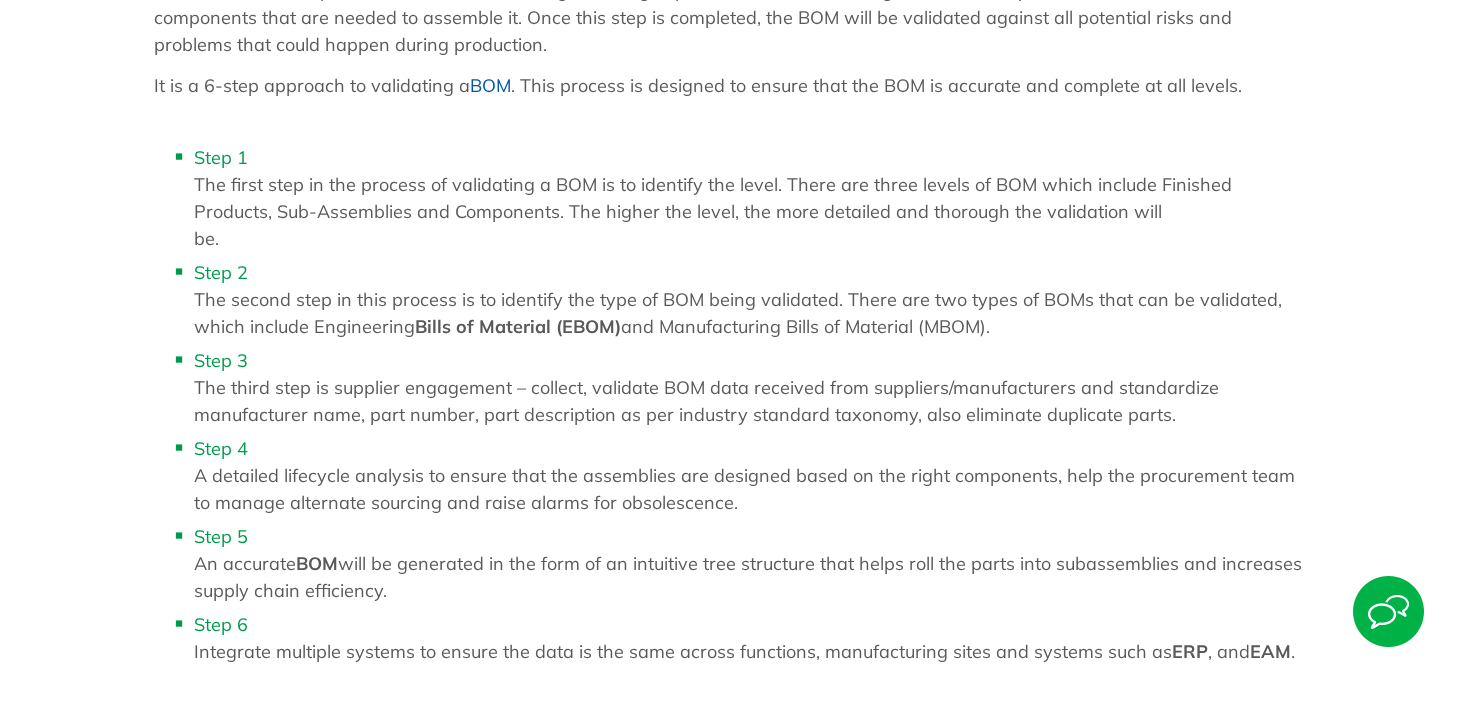 click on "Step 3 The third step is supplier engagement – collect, validate BOM data received from suppliers/manufacturers and standardize manufacturer name, part number, part description as per industry standard taxonomy, also eliminate duplicate parts." at bounding box center (754, 387) 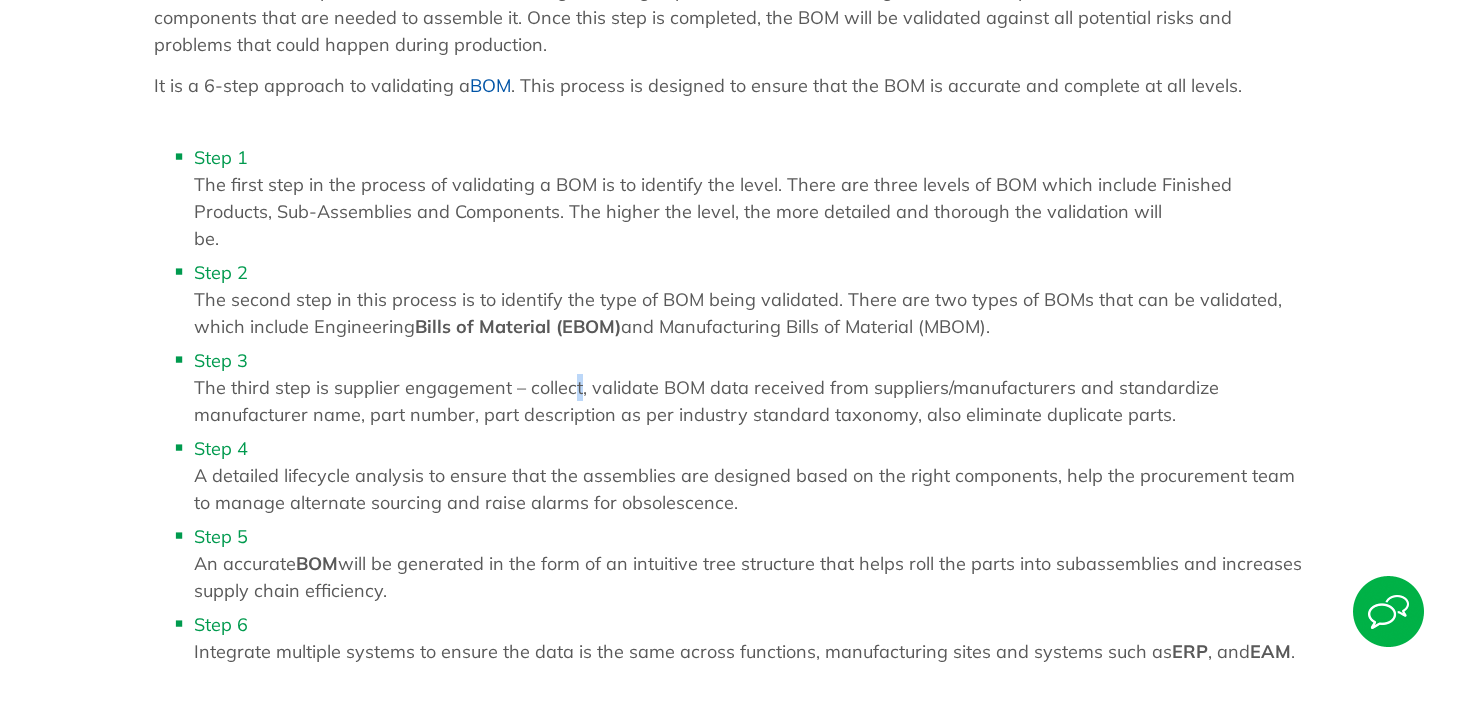 click on "Step 3 The third step is supplier engagement – collect, validate BOM data received from suppliers/manufacturers and standardize manufacturer name, part number, part description as per industry standard taxonomy, also eliminate duplicate parts." at bounding box center [754, 387] 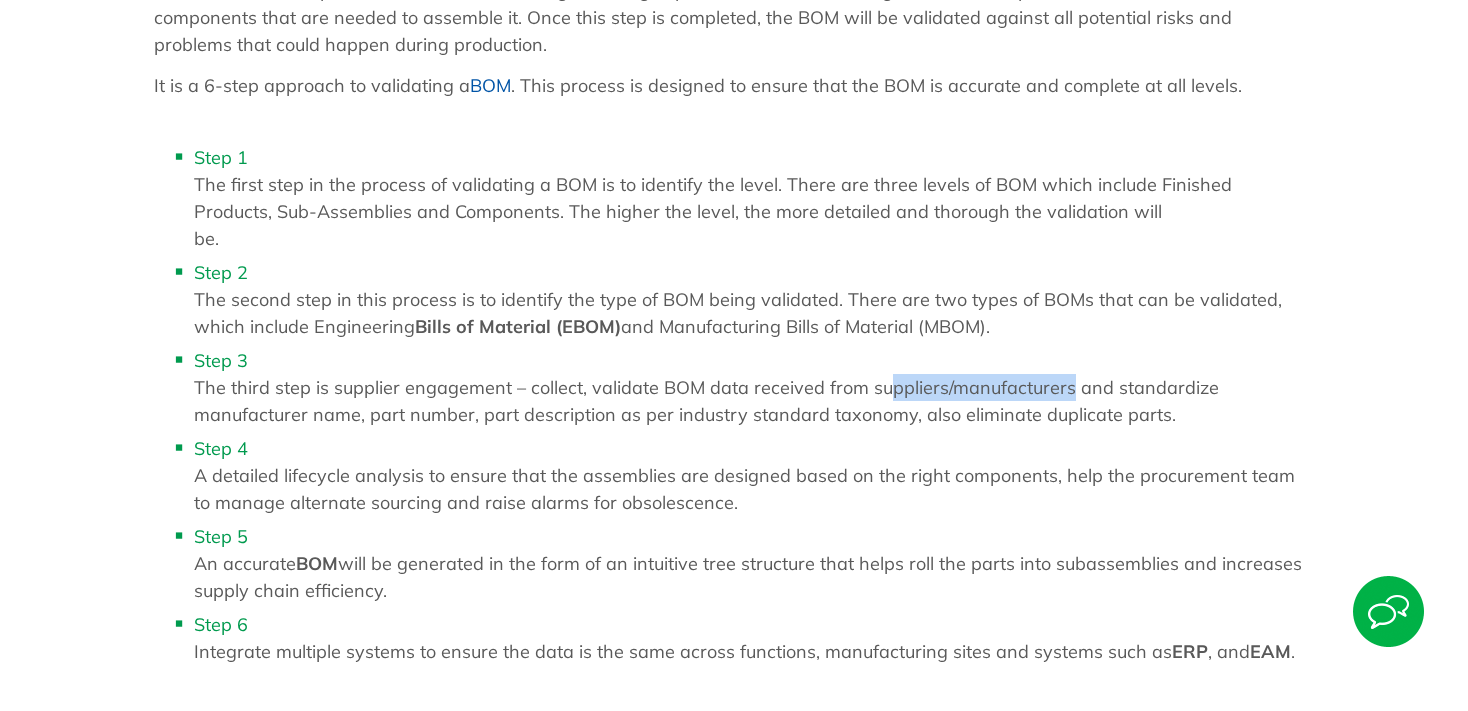 drag, startPoint x: 886, startPoint y: 387, endPoint x: 1066, endPoint y: 390, distance: 180.025 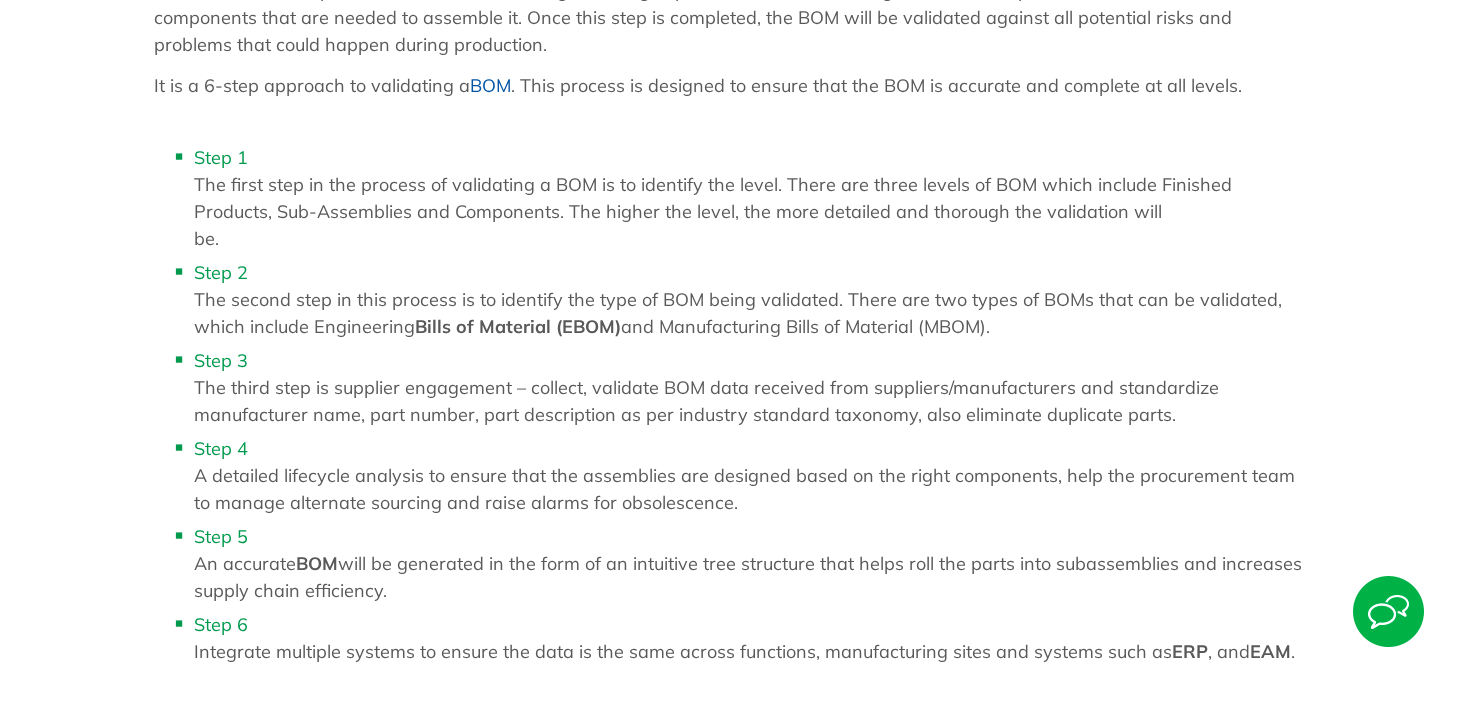 click on "Step 3 The third step is supplier engagement – collect, validate BOM data received from suppliers/manufacturers and standardize manufacturer name, part number, part description as per industry standard taxonomy, also eliminate duplicate parts." at bounding box center [754, 387] 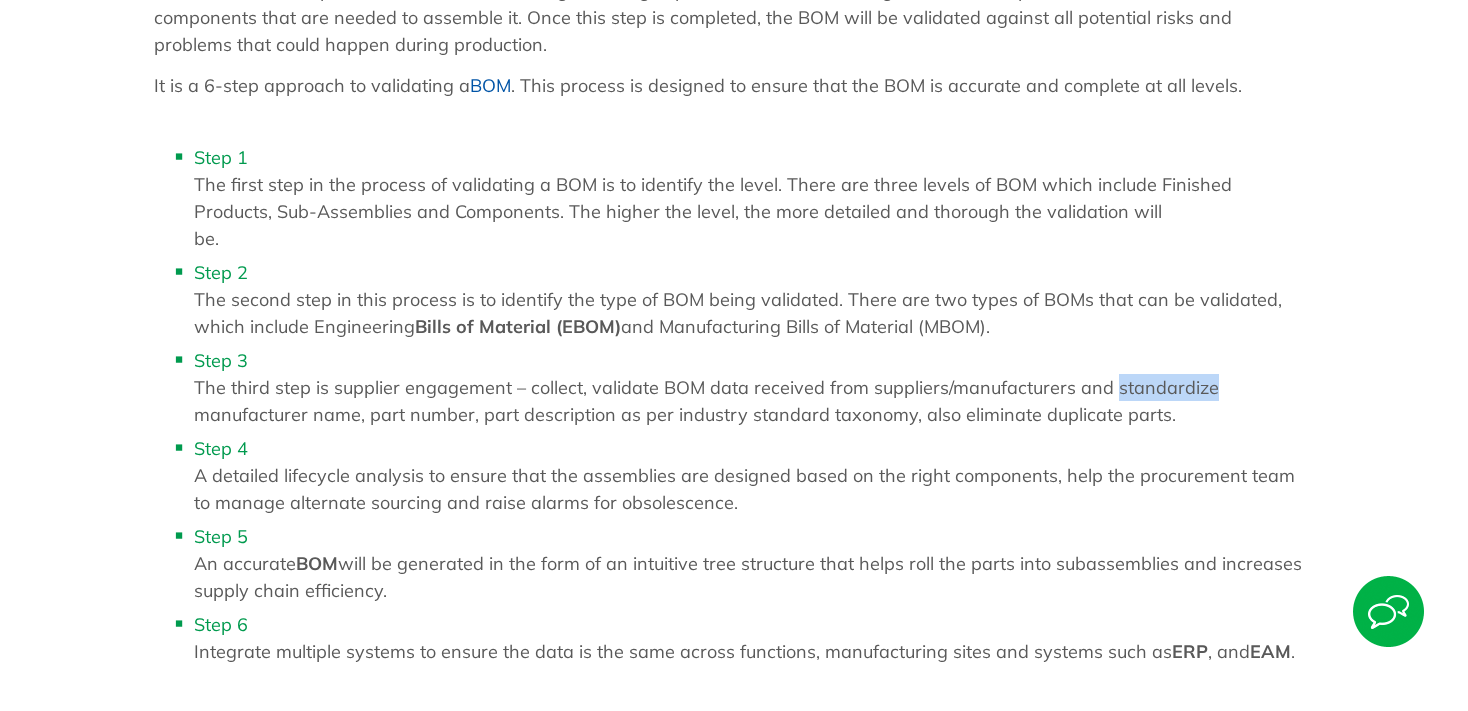 click on "Step 3 The third step is supplier engagement – collect, validate BOM data received from suppliers/manufacturers and standardize manufacturer name, part number, part description as per industry standard taxonomy, also eliminate duplicate parts." at bounding box center [754, 387] 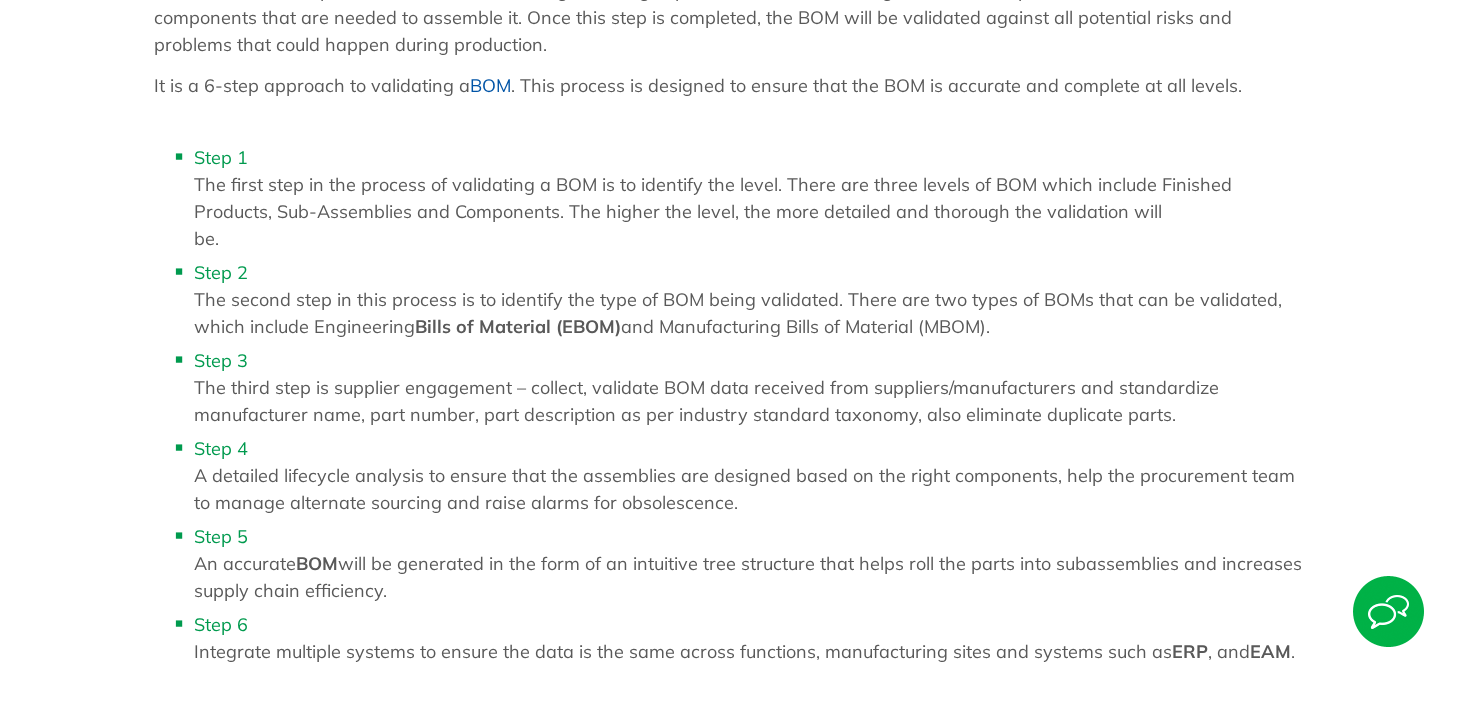 click on "Step 3 The third step is supplier engagement – collect, validate BOM data received from suppliers/manufacturers and standardize manufacturer name, part number, part description as per industry standard taxonomy, also eliminate duplicate parts." at bounding box center [754, 387] 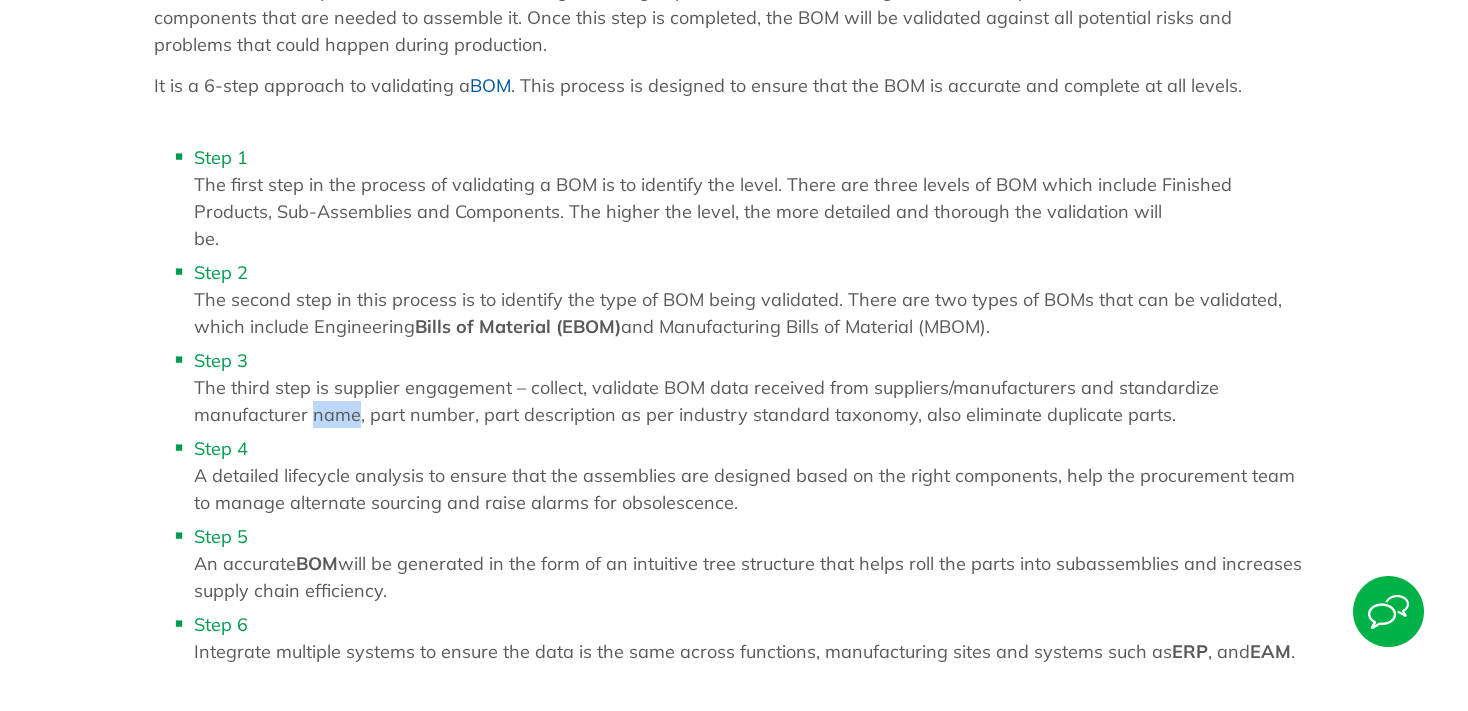 click on "Step 3 The third step is supplier engagement – collect, validate BOM data received from suppliers/manufacturers and standardize manufacturer name, part number, part description as per industry standard taxonomy, also eliminate duplicate parts." at bounding box center (754, 387) 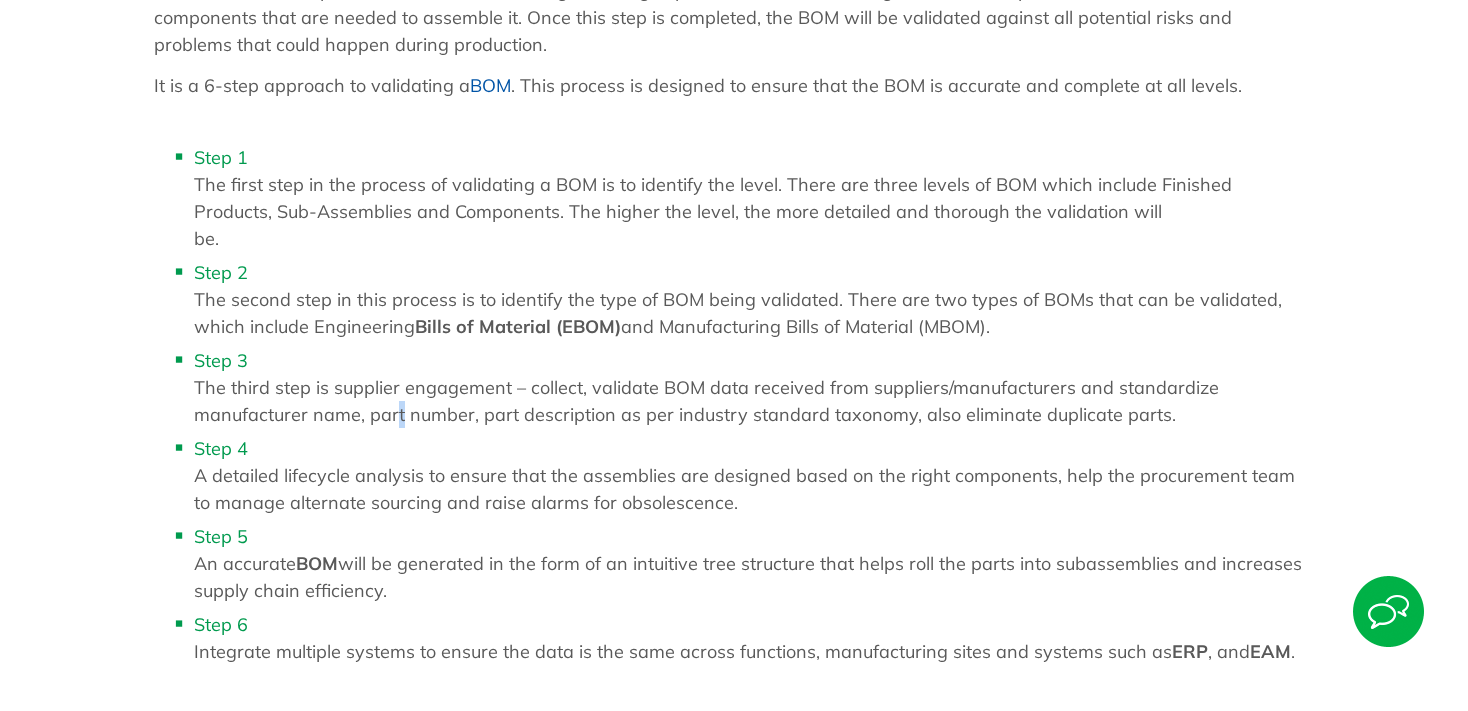 click on "Step 3 The third step is supplier engagement – collect, validate BOM data received from suppliers/manufacturers and standardize manufacturer name, part number, part description as per industry standard taxonomy, also eliminate duplicate parts." at bounding box center (754, 387) 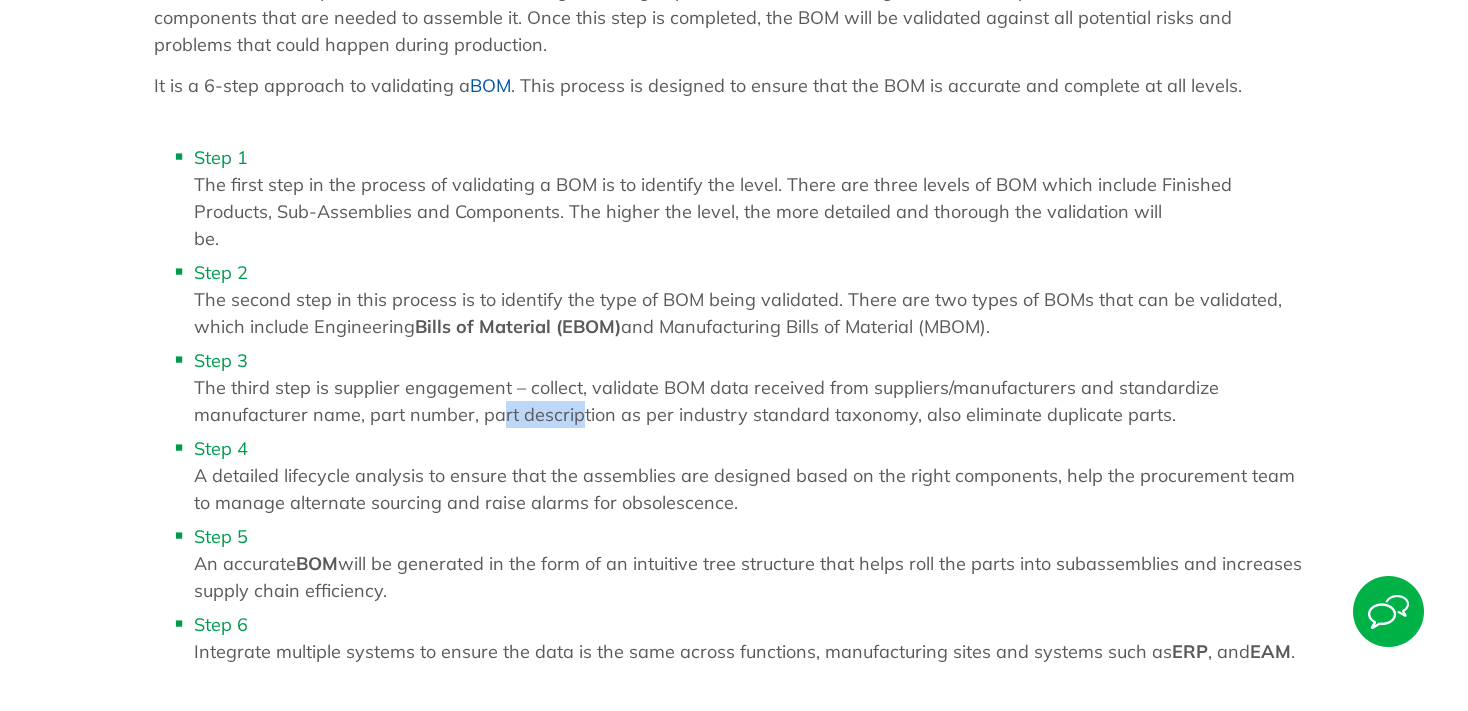 drag, startPoint x: 496, startPoint y: 415, endPoint x: 575, endPoint y: 426, distance: 79.762146 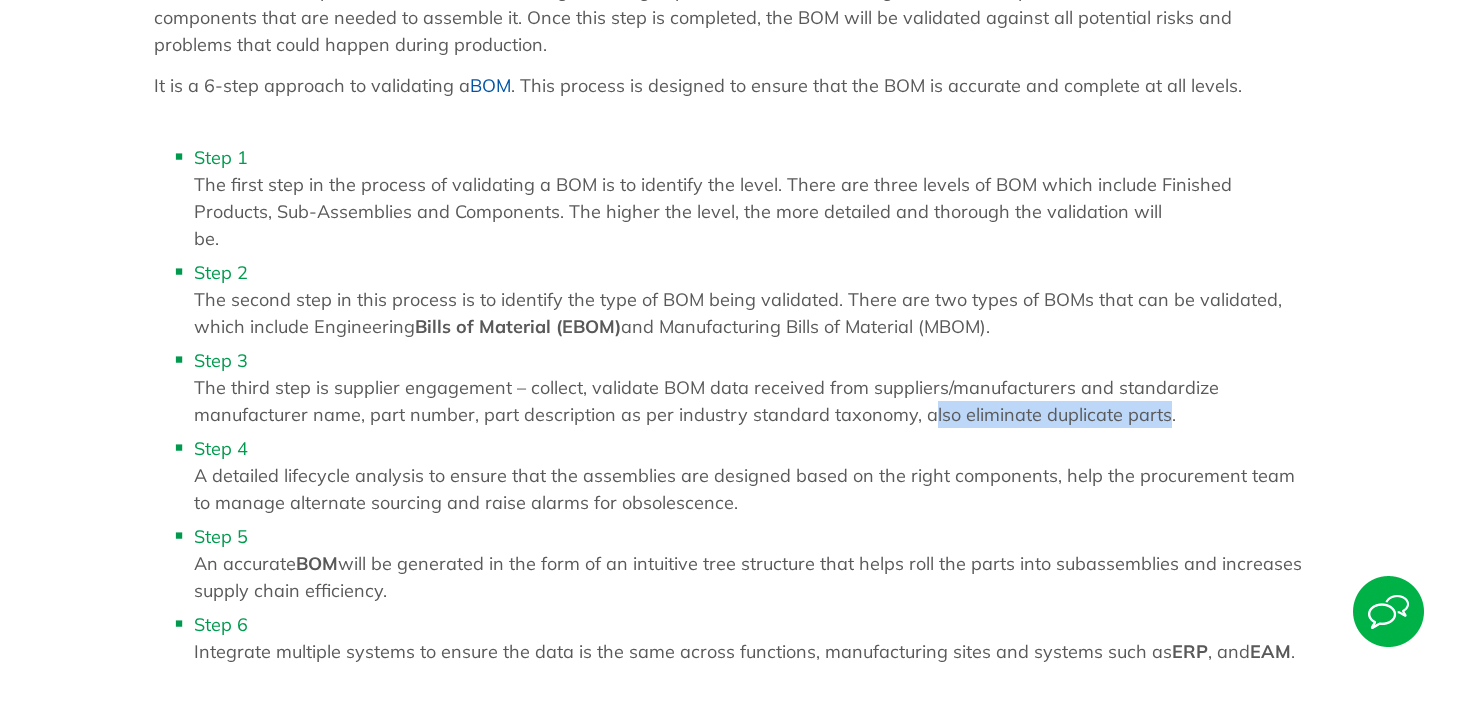 drag, startPoint x: 922, startPoint y: 413, endPoint x: 1155, endPoint y: 424, distance: 233.2595 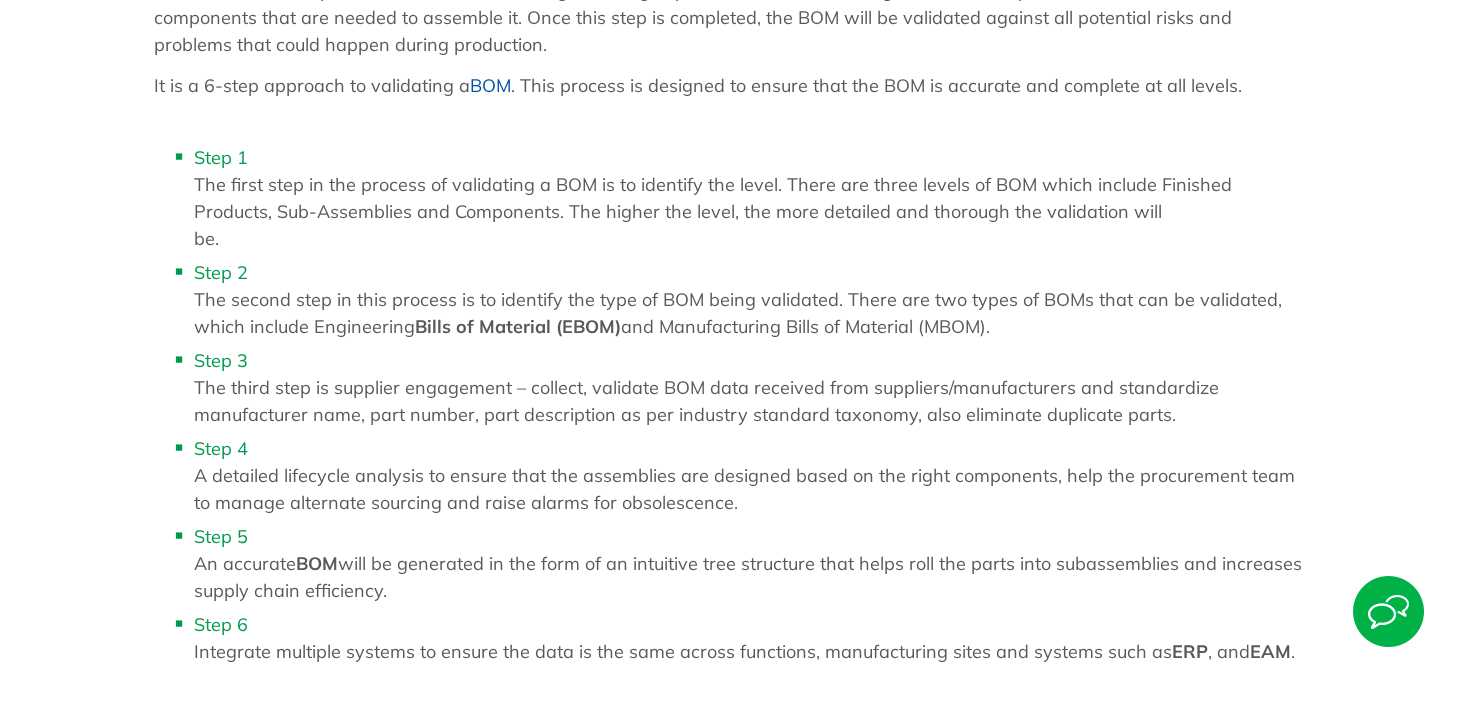 click on "Step 3 The third step is supplier engagement – collect, validate BOM data received from suppliers/manufacturers and standardize manufacturer name, part number, part description as per industry standard taxonomy, also eliminate duplicate parts." at bounding box center (754, 387) 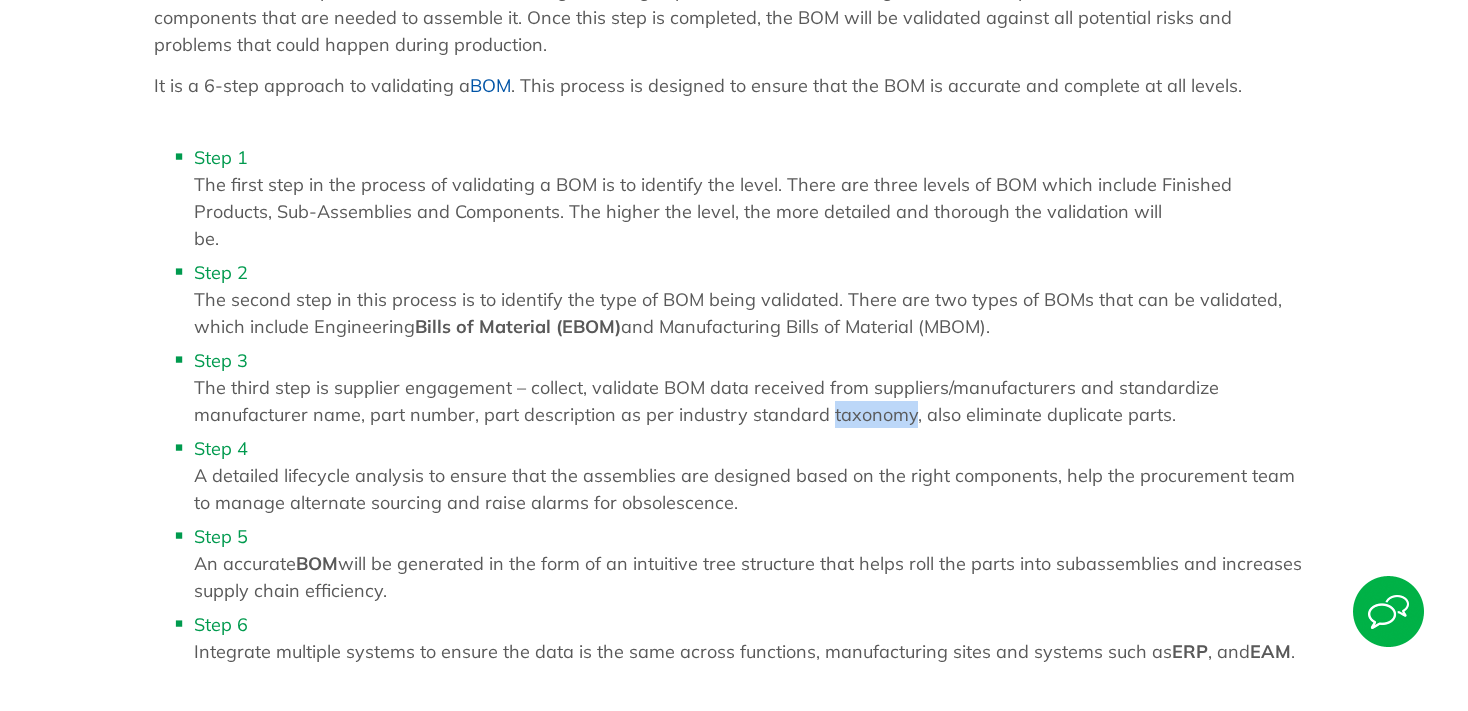 click on "Step 3 The third step is supplier engagement – collect, validate BOM data received from suppliers/manufacturers and standardize manufacturer name, part number, part description as per industry standard taxonomy, also eliminate duplicate parts." at bounding box center [754, 387] 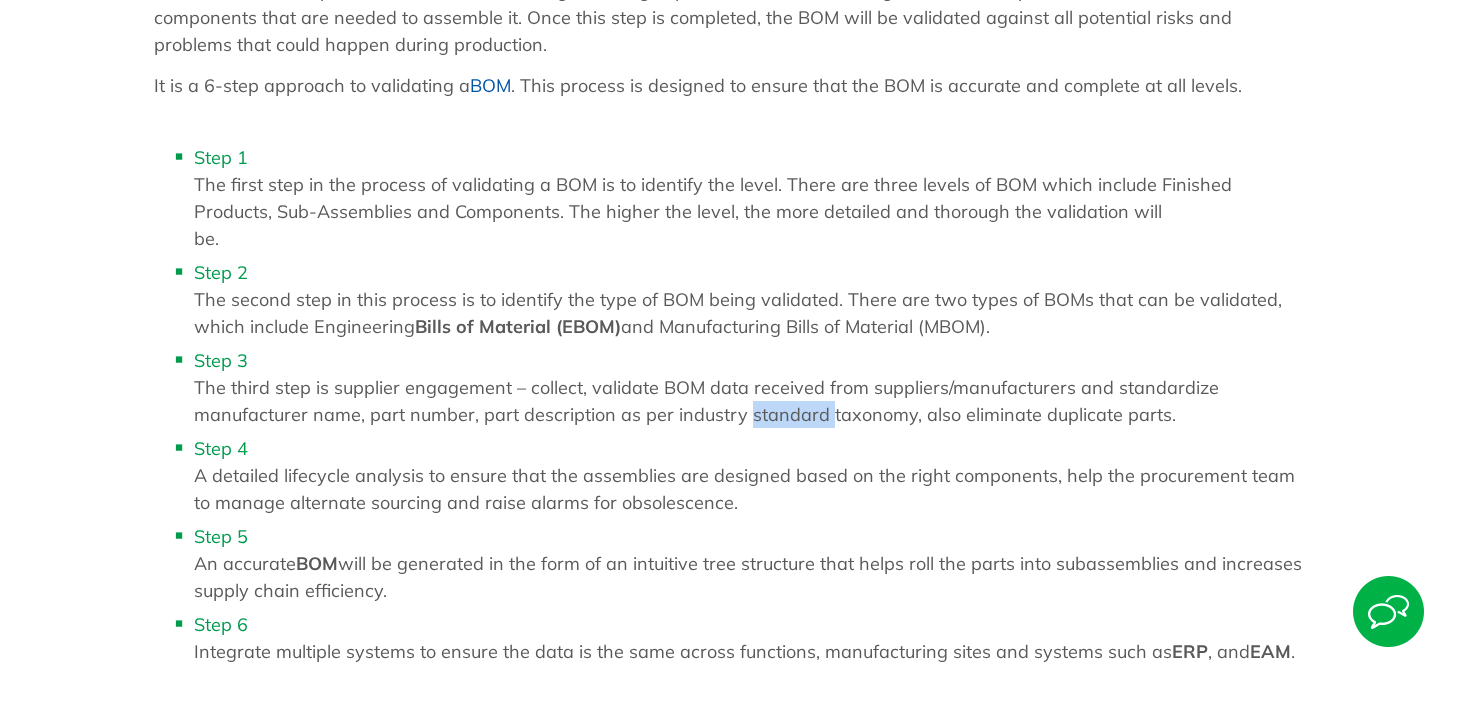 click on "Step 3 The third step is supplier engagement – collect, validate BOM data received from suppliers/manufacturers and standardize manufacturer name, part number, part description as per industry standard taxonomy, also eliminate duplicate parts." at bounding box center [754, 387] 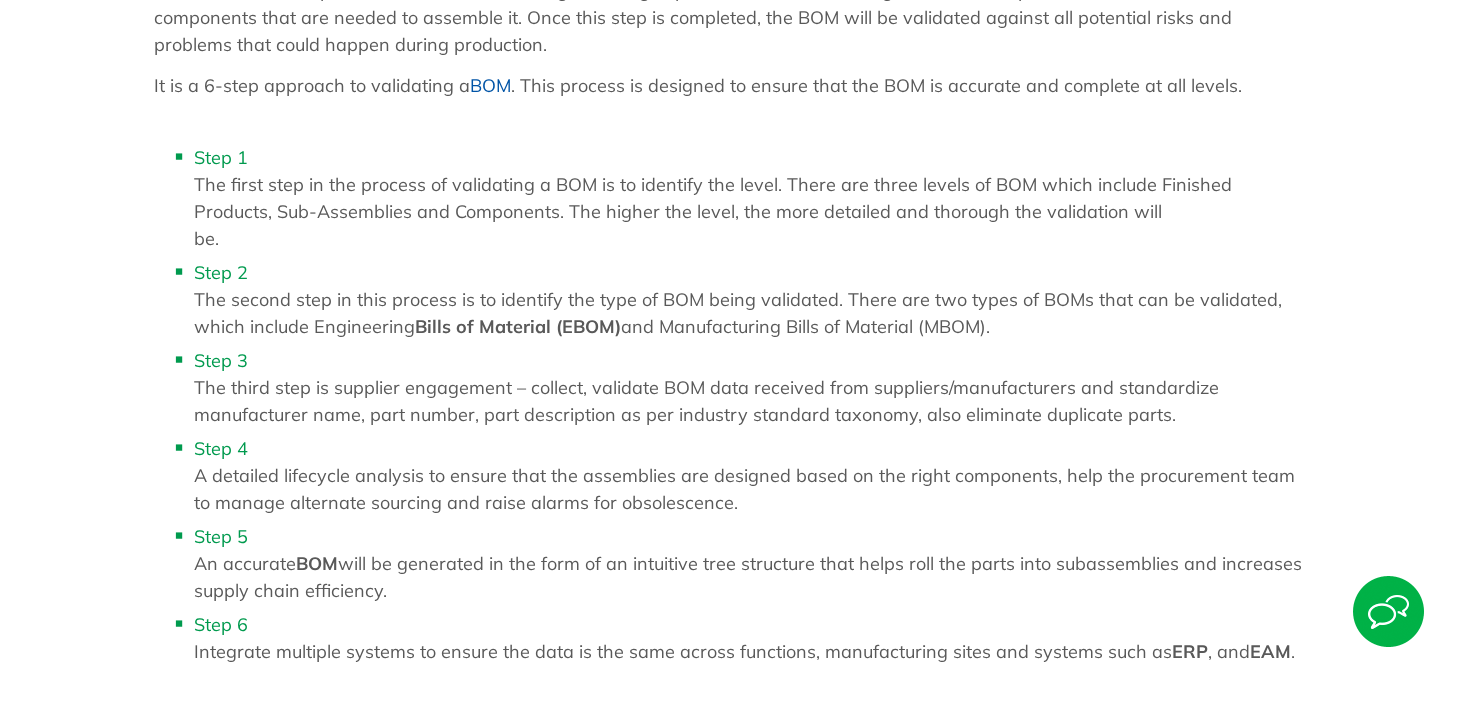 click on "Step 3 The third step is supplier engagement – collect, validate BOM data received from suppliers/manufacturers and standardize manufacturer name, part number, part description as per industry standard taxonomy, also eliminate duplicate parts." at bounding box center [754, 387] 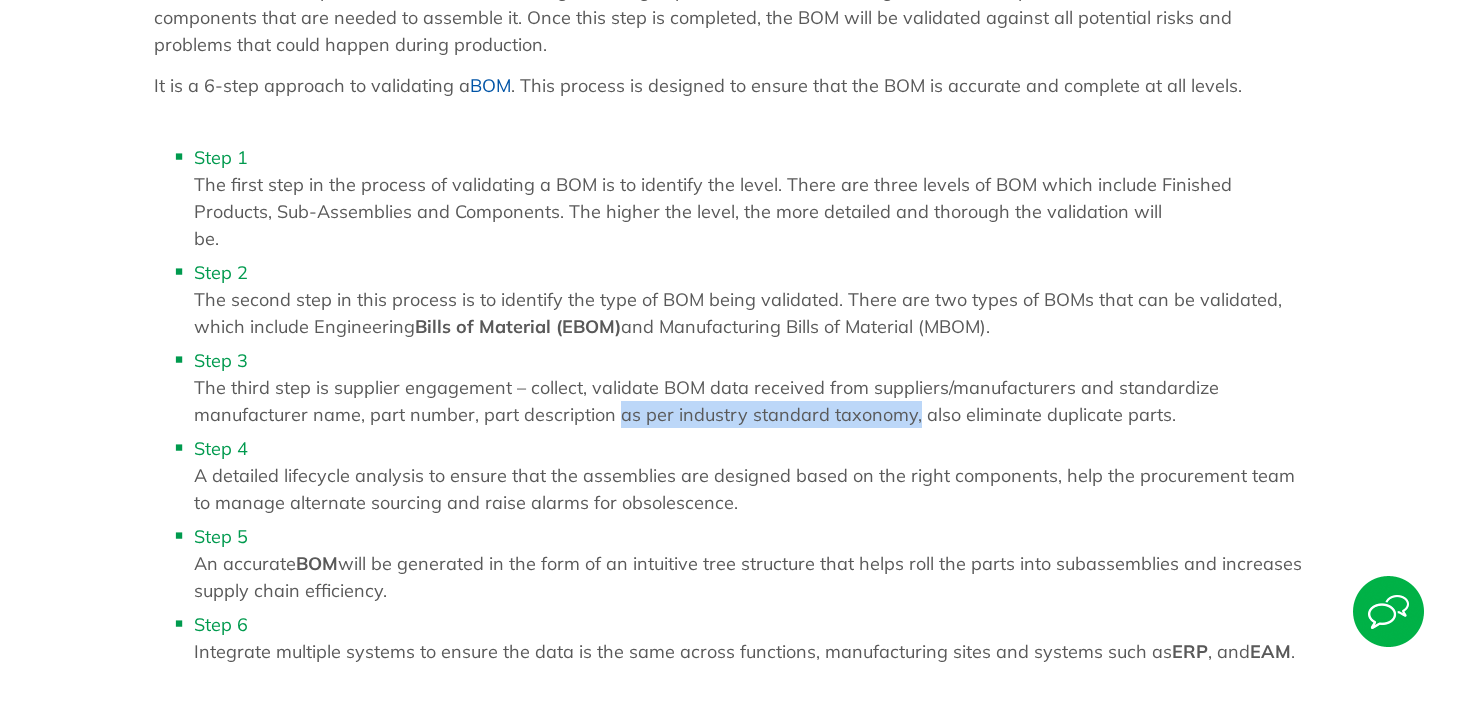 drag, startPoint x: 911, startPoint y: 418, endPoint x: 618, endPoint y: 414, distance: 293.0273 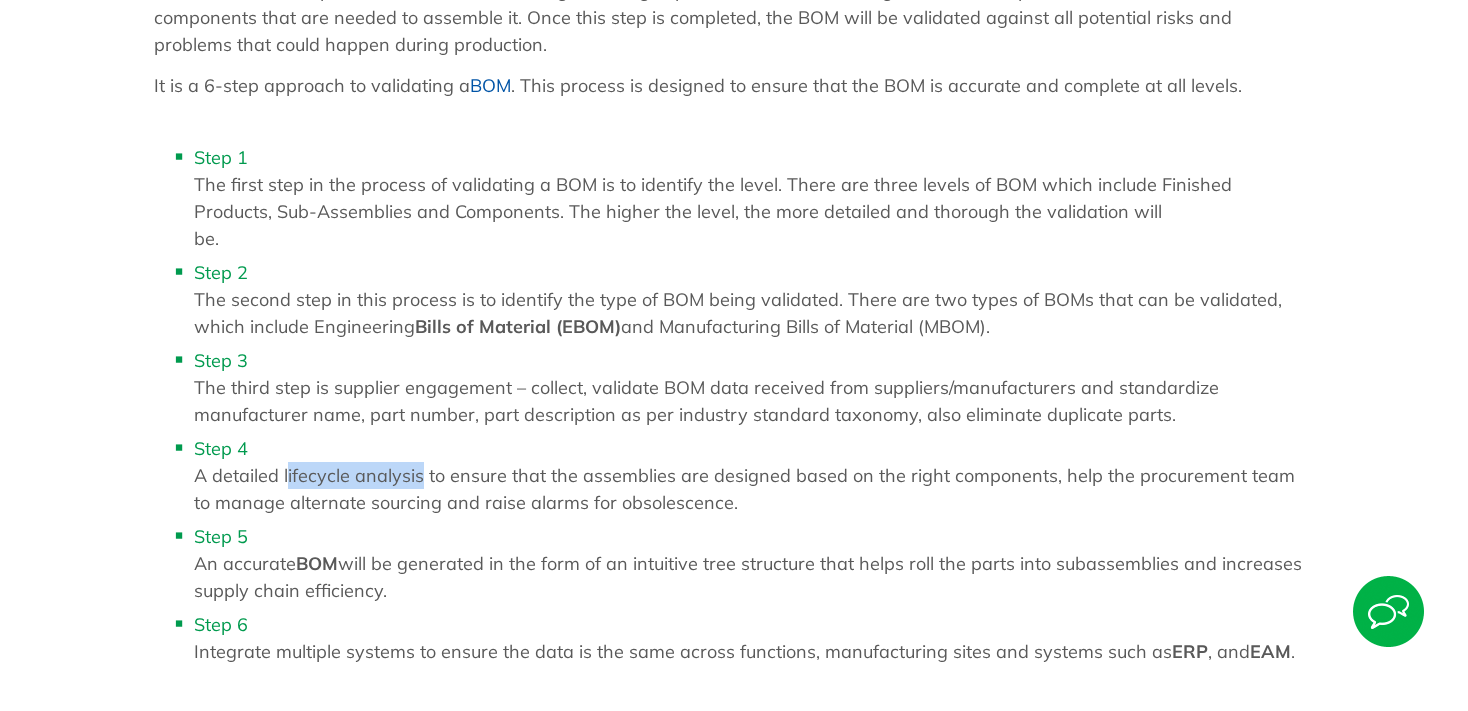 drag, startPoint x: 288, startPoint y: 464, endPoint x: 421, endPoint y: 475, distance: 133.45412 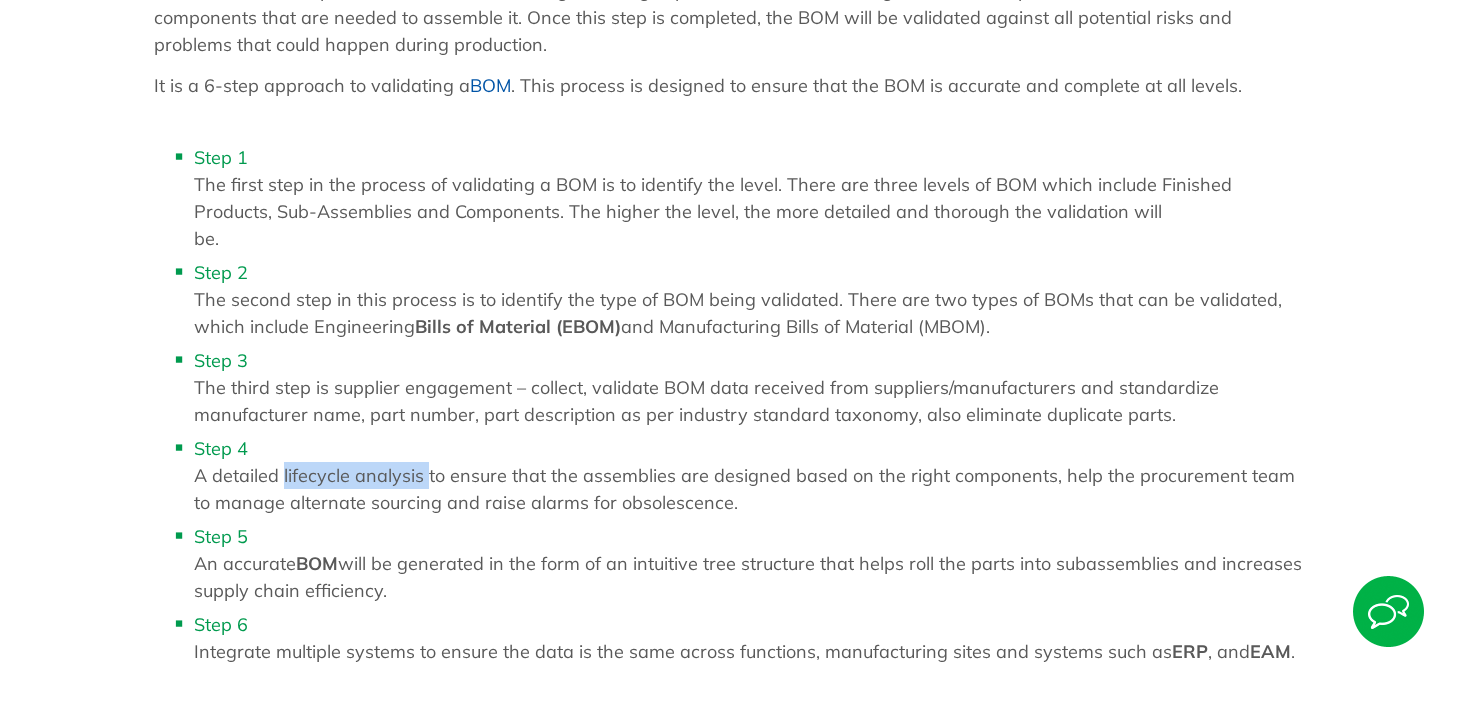 drag, startPoint x: 426, startPoint y: 475, endPoint x: 282, endPoint y: 471, distance: 144.05554 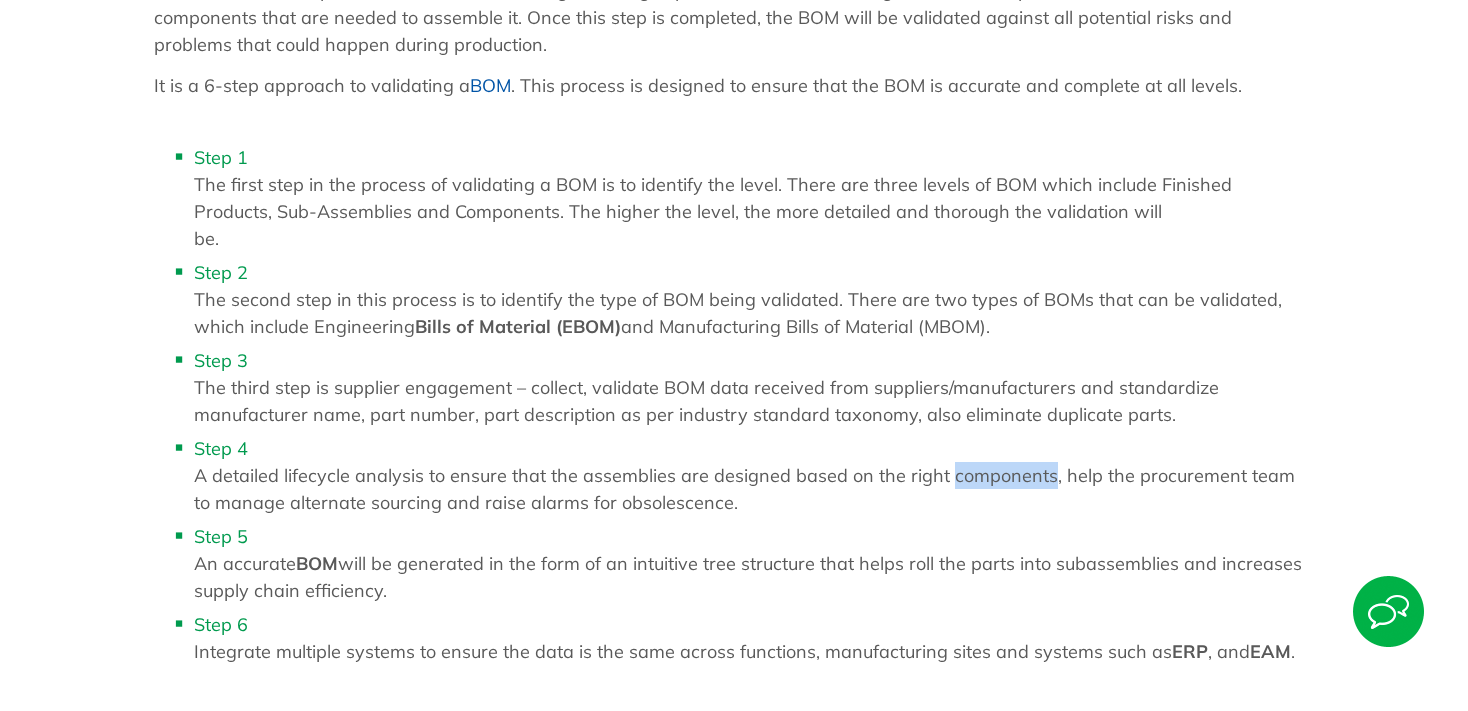 click on "Step 4 A detailed lifecycle analysis to ensure that the assemblies are designed based on the right components, help the procurement team to manage alternate sourcing and raise alarms for obsolescence." at bounding box center [754, 475] 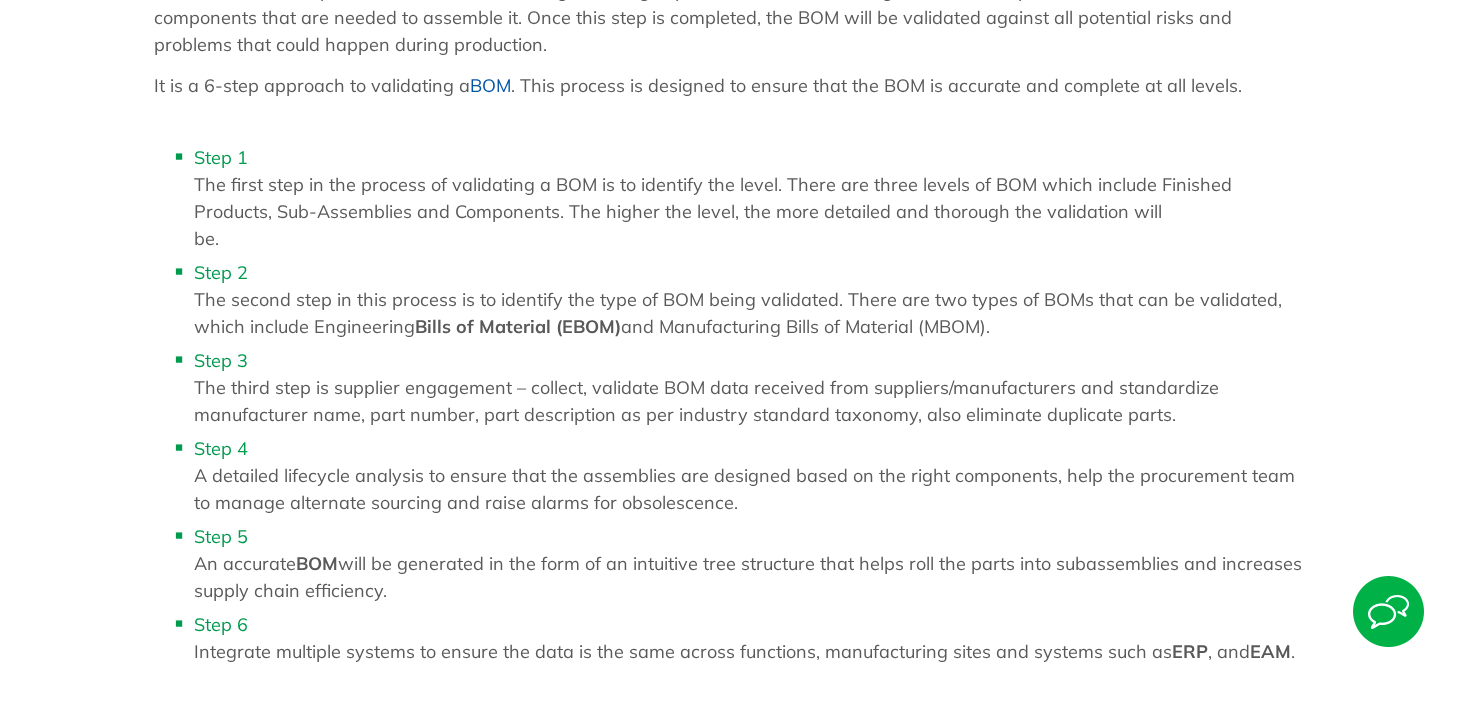 click on "Step 4 A detailed lifecycle analysis to ensure that the assemblies are designed based on the right components, help the procurement team to manage alternate sourcing and raise alarms for obsolescence." at bounding box center [754, 475] 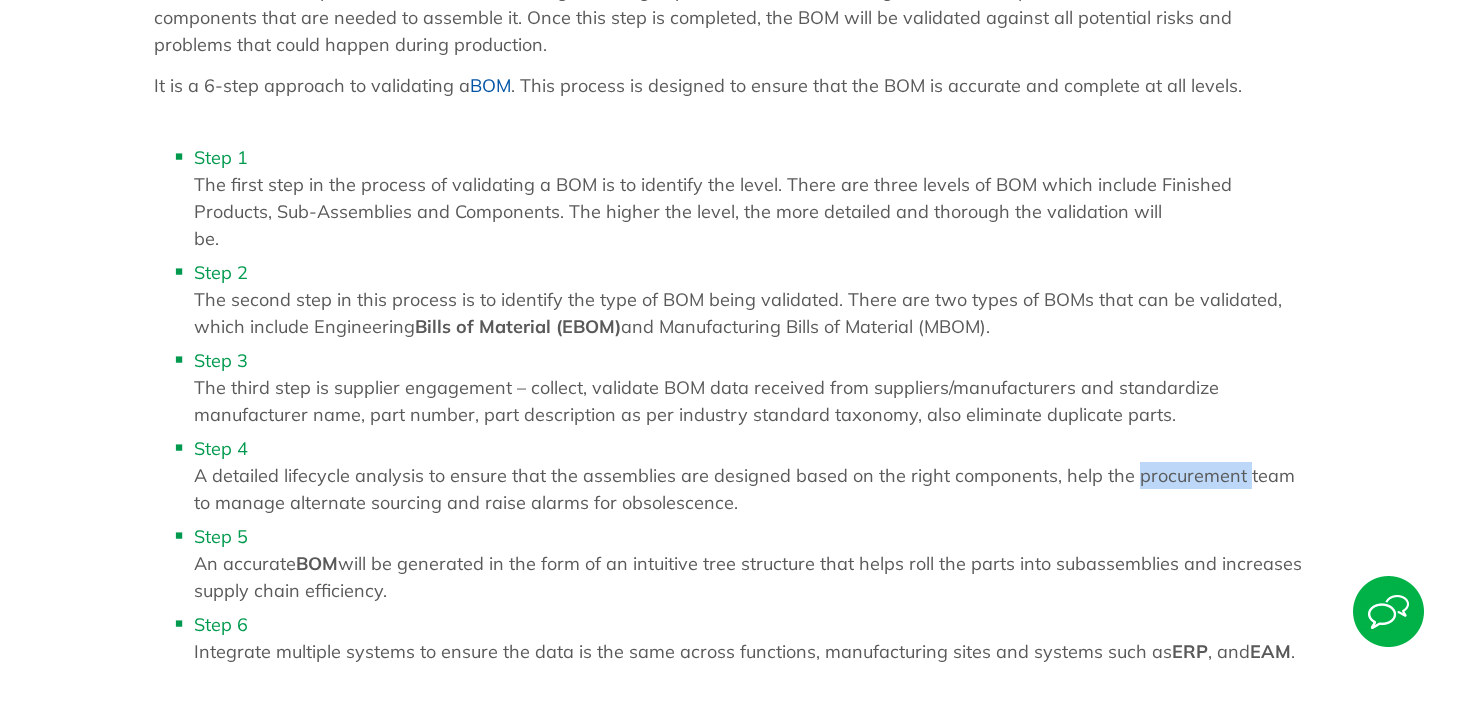 click on "Step 4 A detailed lifecycle analysis to ensure that the assemblies are designed based on the right components, help the procurement team to manage alternate sourcing and raise alarms for obsolescence." at bounding box center [754, 475] 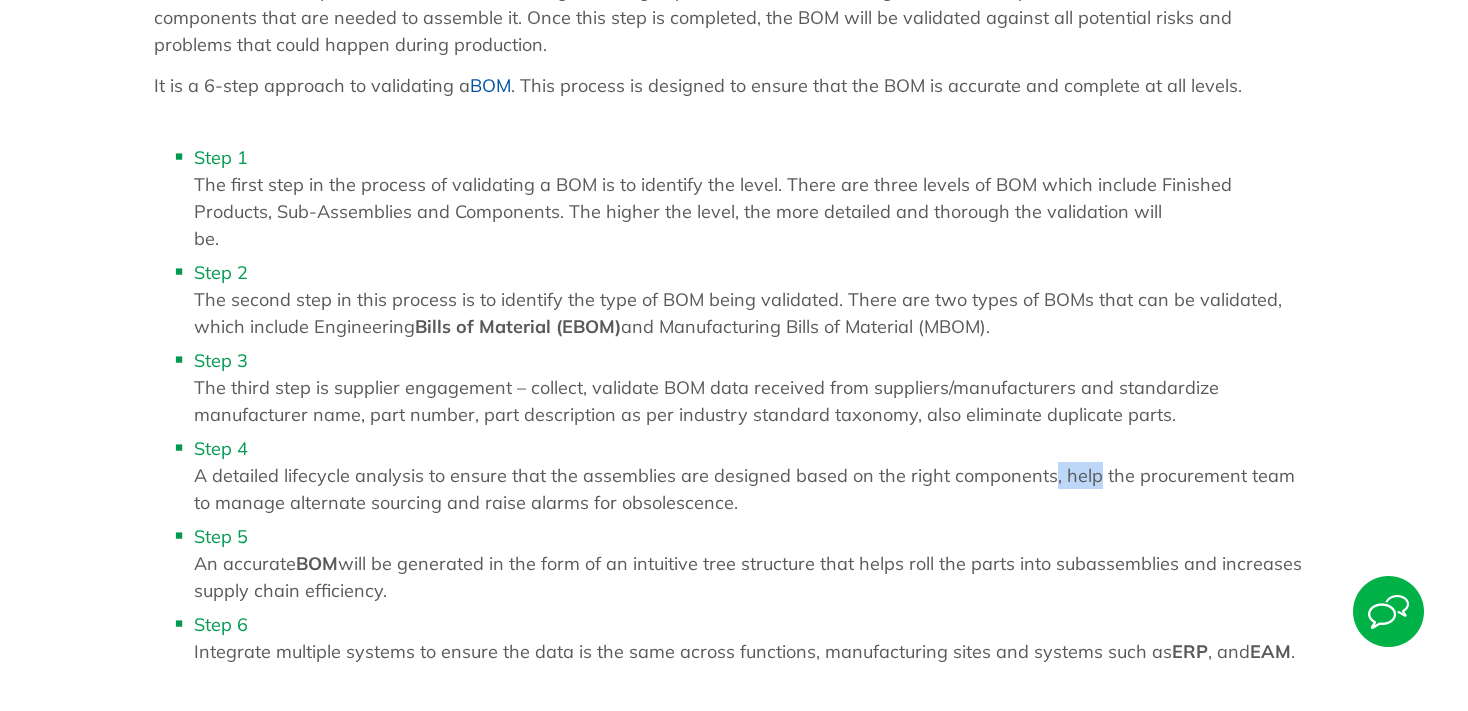 drag, startPoint x: 1042, startPoint y: 482, endPoint x: 1090, endPoint y: 479, distance: 48.09366 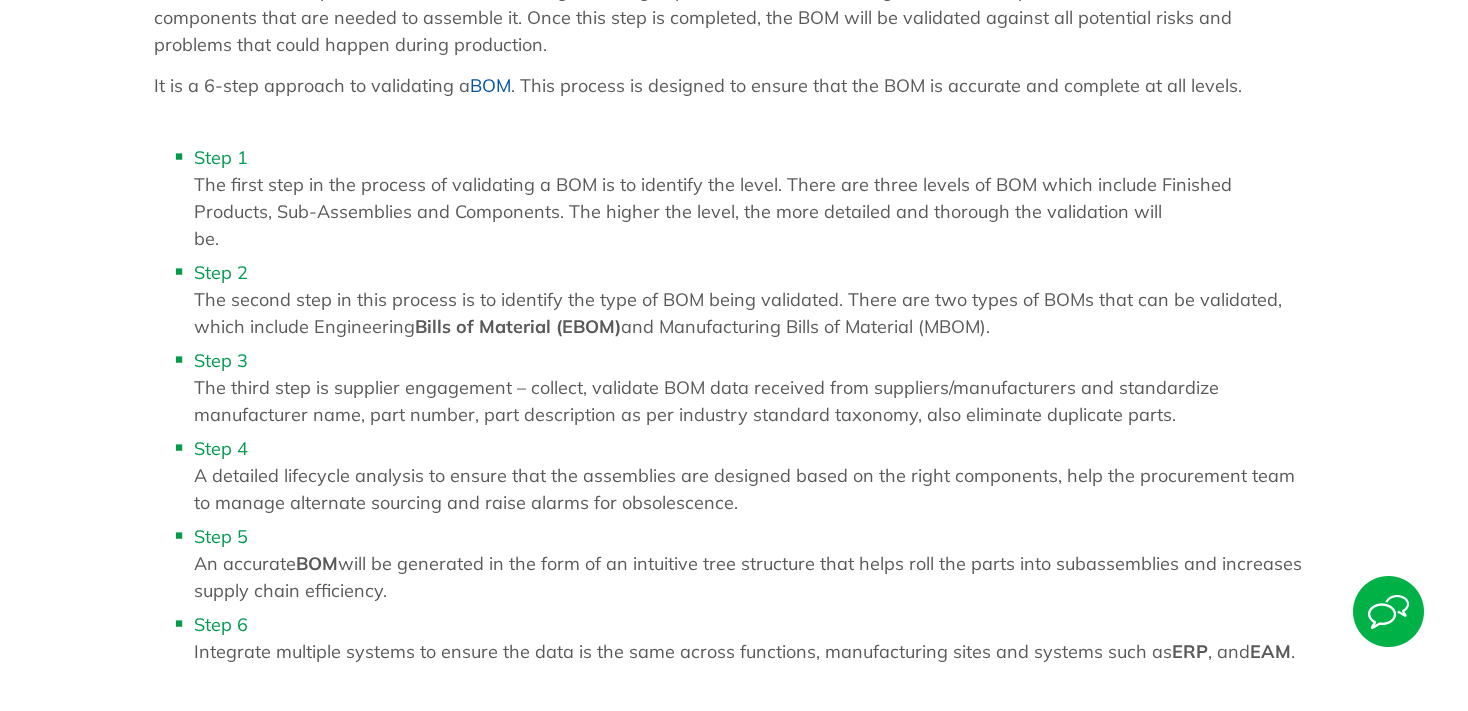 click on "Step 3 The third step is supplier engagement – collect, validate BOM data received from suppliers/manufacturers and standardize manufacturer name, part number, part description as per industry standard taxonomy, also eliminate duplicate parts." at bounding box center [754, 387] 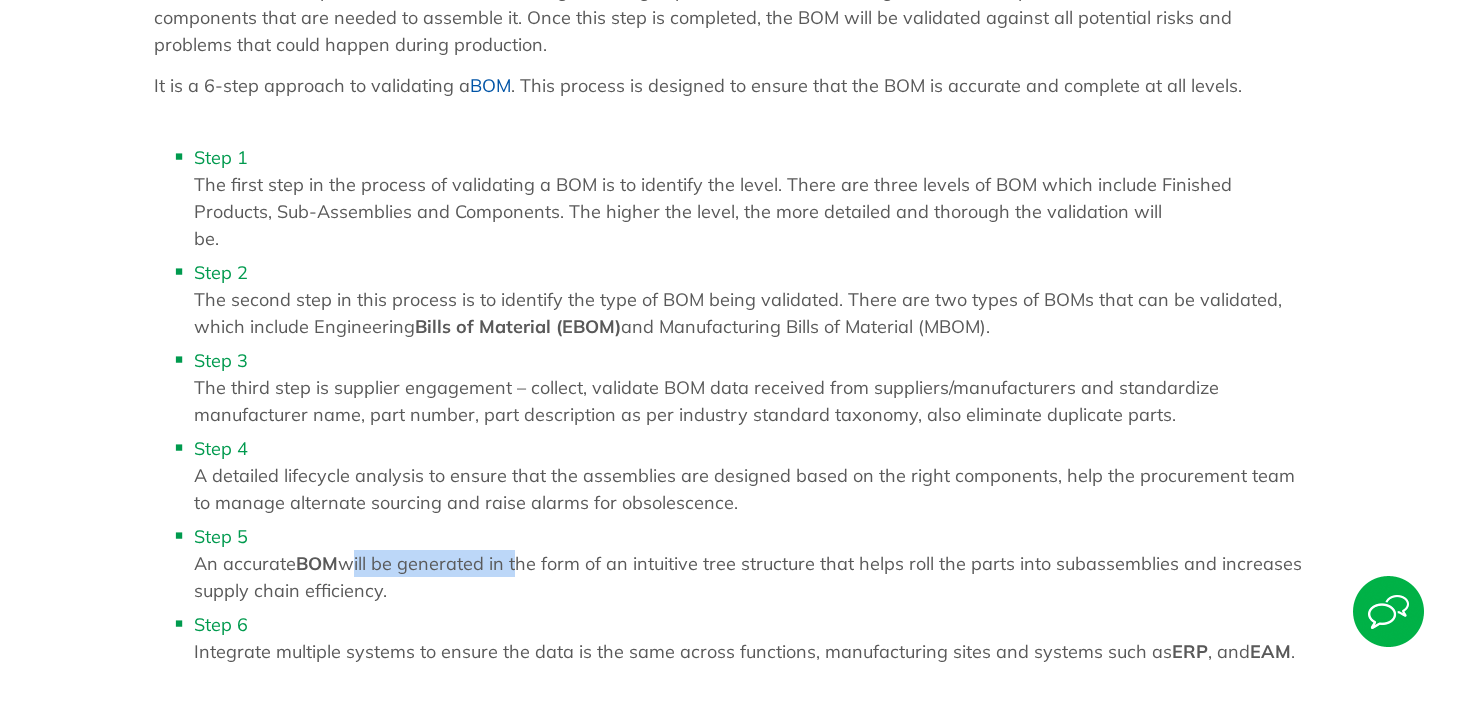 drag, startPoint x: 346, startPoint y: 570, endPoint x: 517, endPoint y: 570, distance: 171 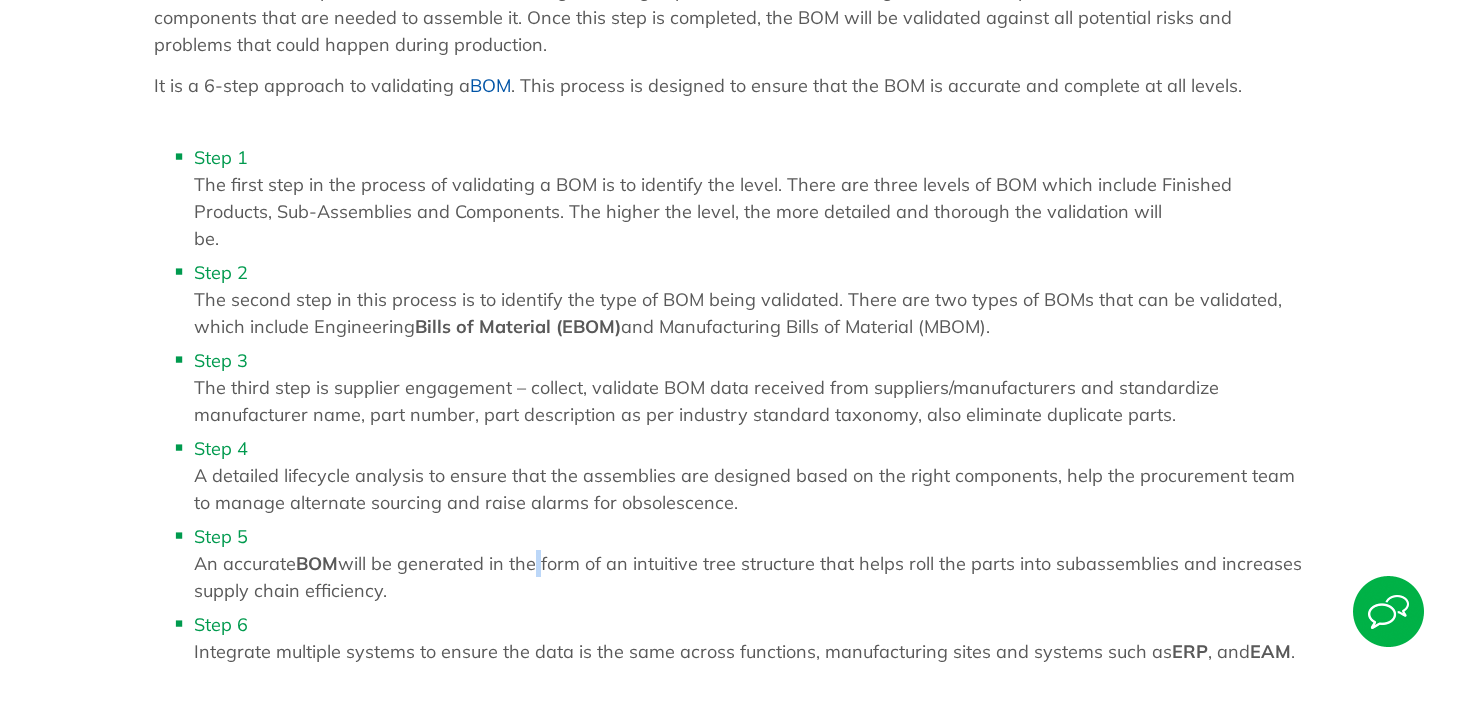 click on "Step 5 An accurate  BOM  will be generated in the form of an intuitive tree structure that helps roll the parts into subassemblies and increases supply chain efficiency." at bounding box center (754, 563) 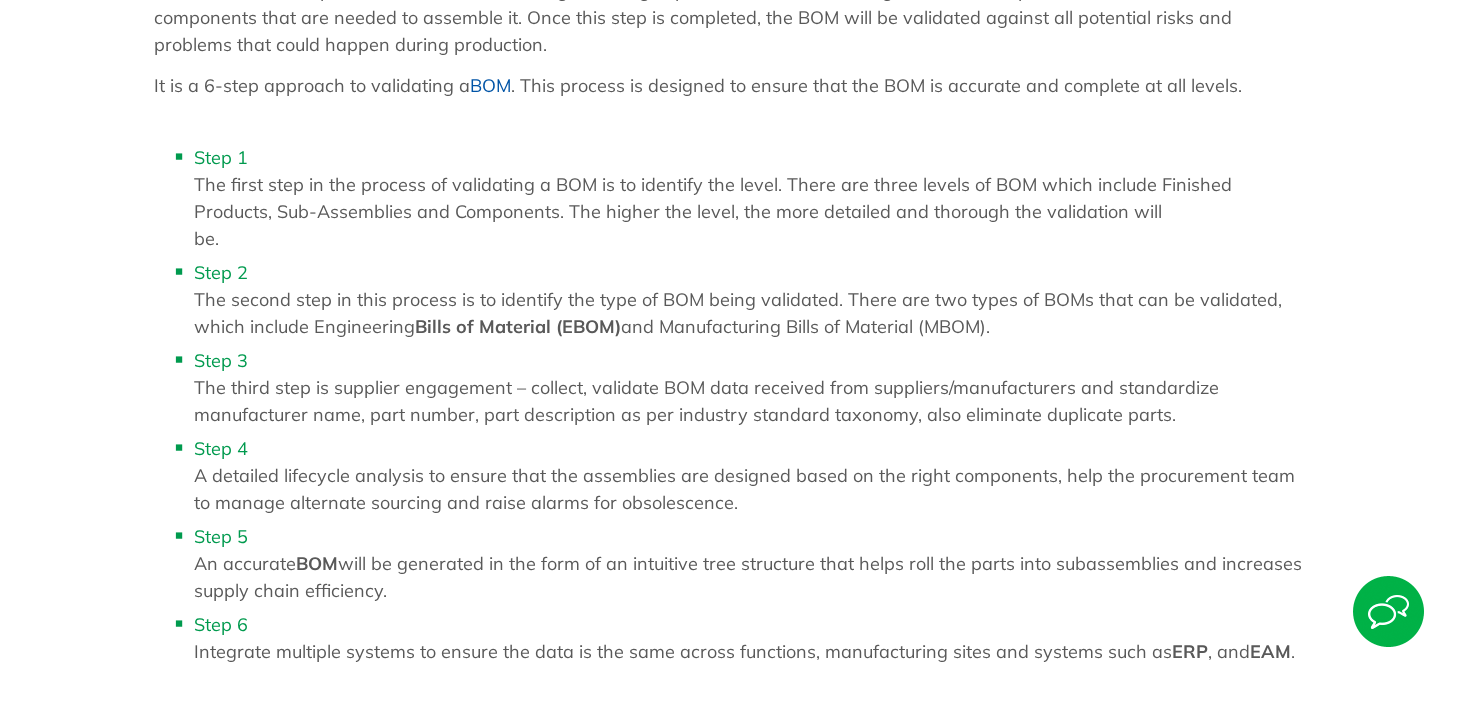 click on "Step 5 An accurate  BOM  will be generated in the form of an intuitive tree structure that helps roll the parts into subassemblies and increases supply chain efficiency." at bounding box center [754, 563] 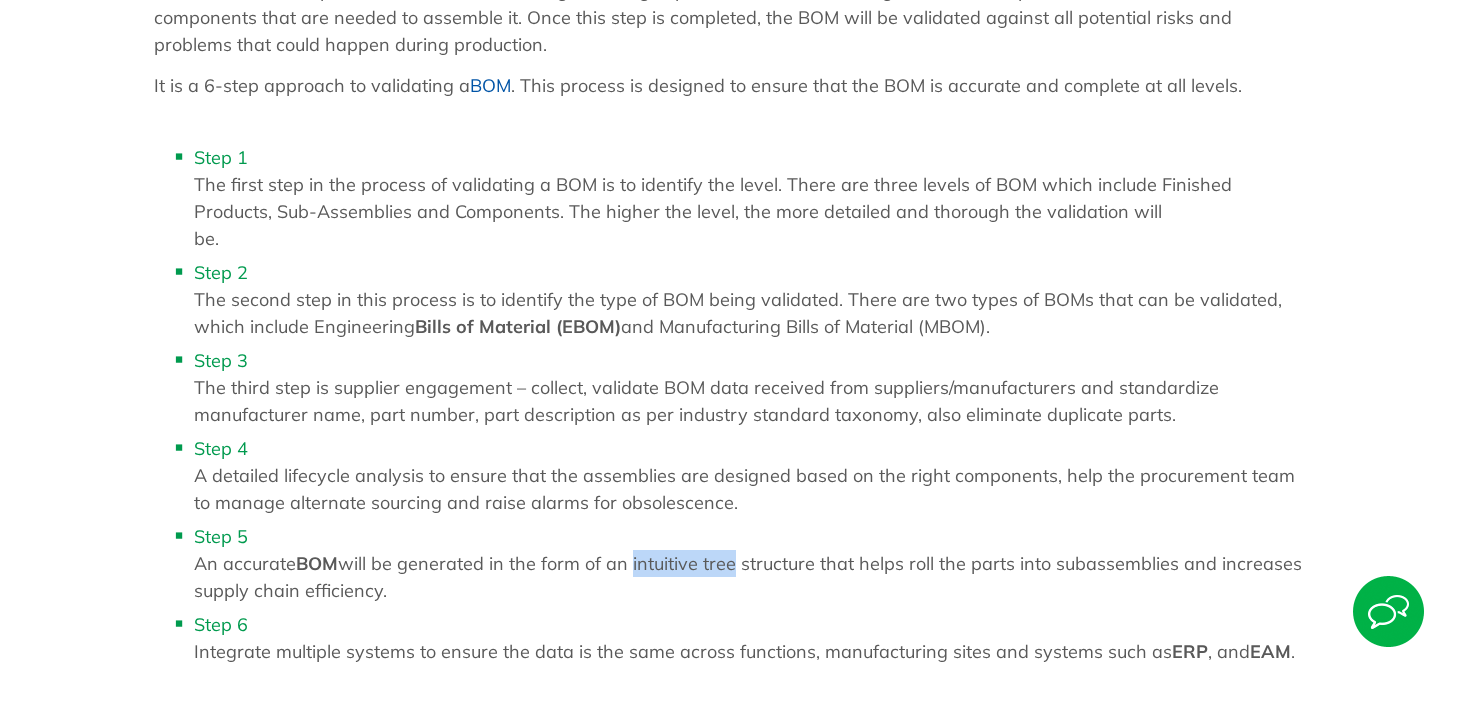 drag, startPoint x: 626, startPoint y: 561, endPoint x: 735, endPoint y: 563, distance: 109.01835 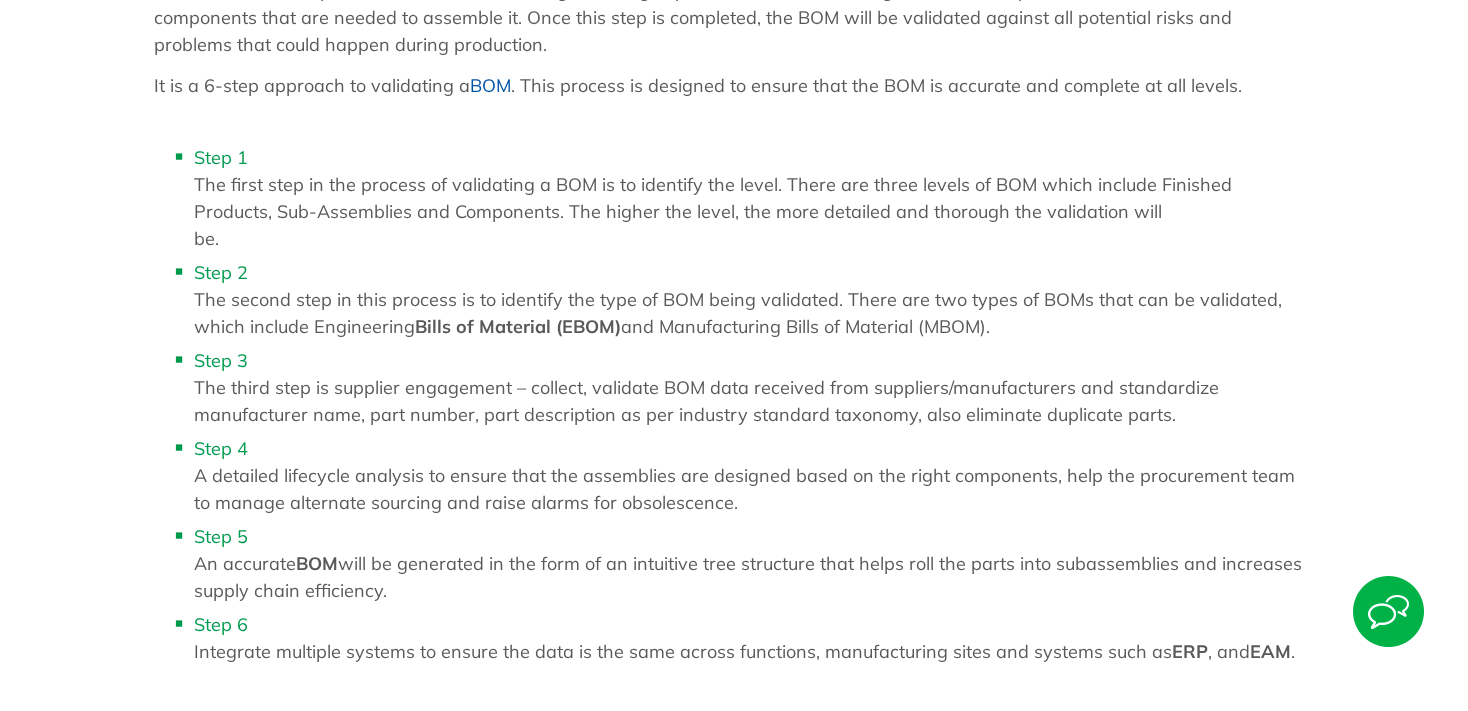 click on "Step 1 The first step in the process of validating a BOM is to identify the level. There are three levels of BOM which include Finished Products, Sub-Assemblies and Components. The higher the level, the more detailed and thorough the validation will be. Step 2 The second step in this process is to identify the type of BOM being validated. There are two types of BOMs that can be validated, which include Engineering  Bills of Material (EBOM)  and Manufacturing Bills of Material (MBOM). Step 3 The third step is supplier engagement – collect, validate BOM data received from suppliers/manufacturers and standardize manufacturer name, part number, part description as per industry standard taxonomy, also eliminate duplicate parts. Step 4 A detailed lifecycle analysis to ensure that the assemblies are designed based on the right components, help the procurement team to manage alternate sourcing and raise alarms for obsolescence. Step 5 An accurate  BOM Step 6 ERP , and  EAM ." at bounding box center [734, 404] 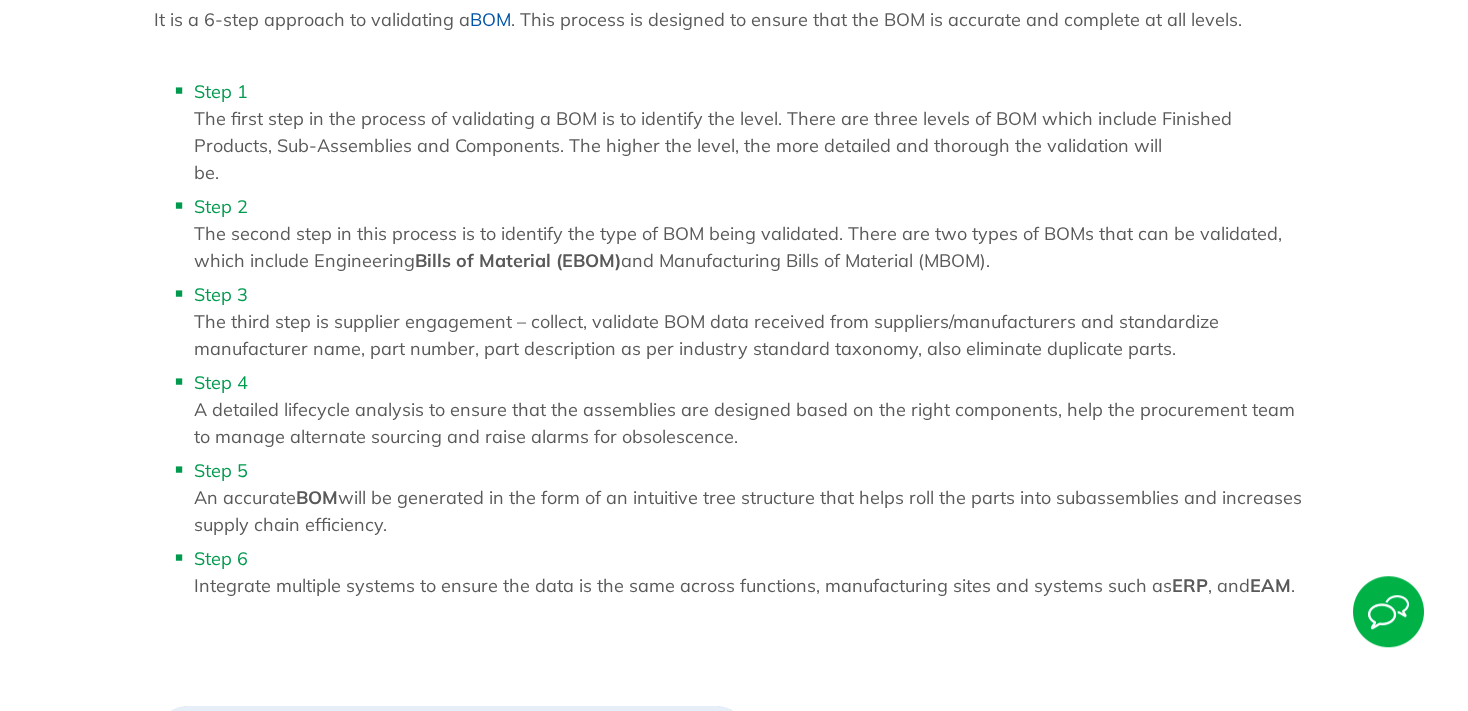 scroll, scrollTop: 1372, scrollLeft: 0, axis: vertical 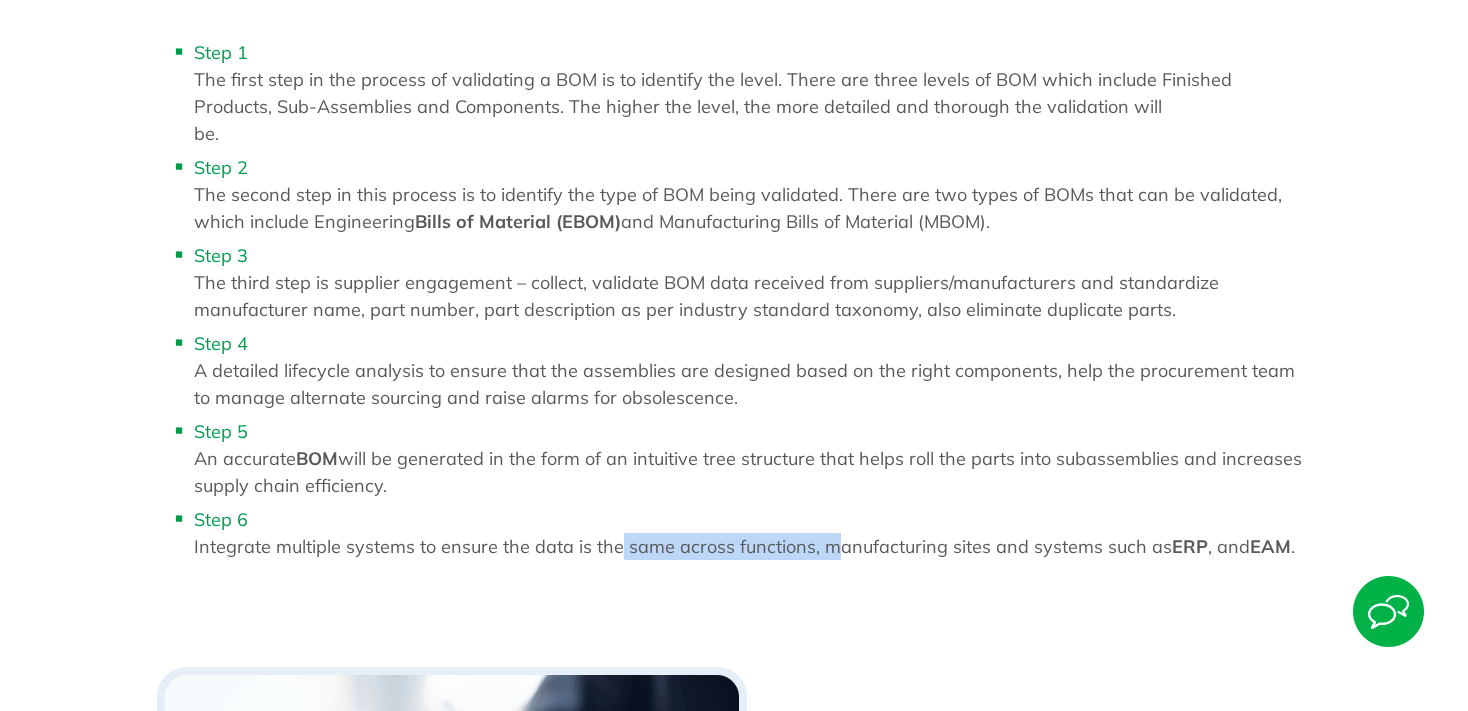 drag, startPoint x: 646, startPoint y: 539, endPoint x: 829, endPoint y: 549, distance: 183.27303 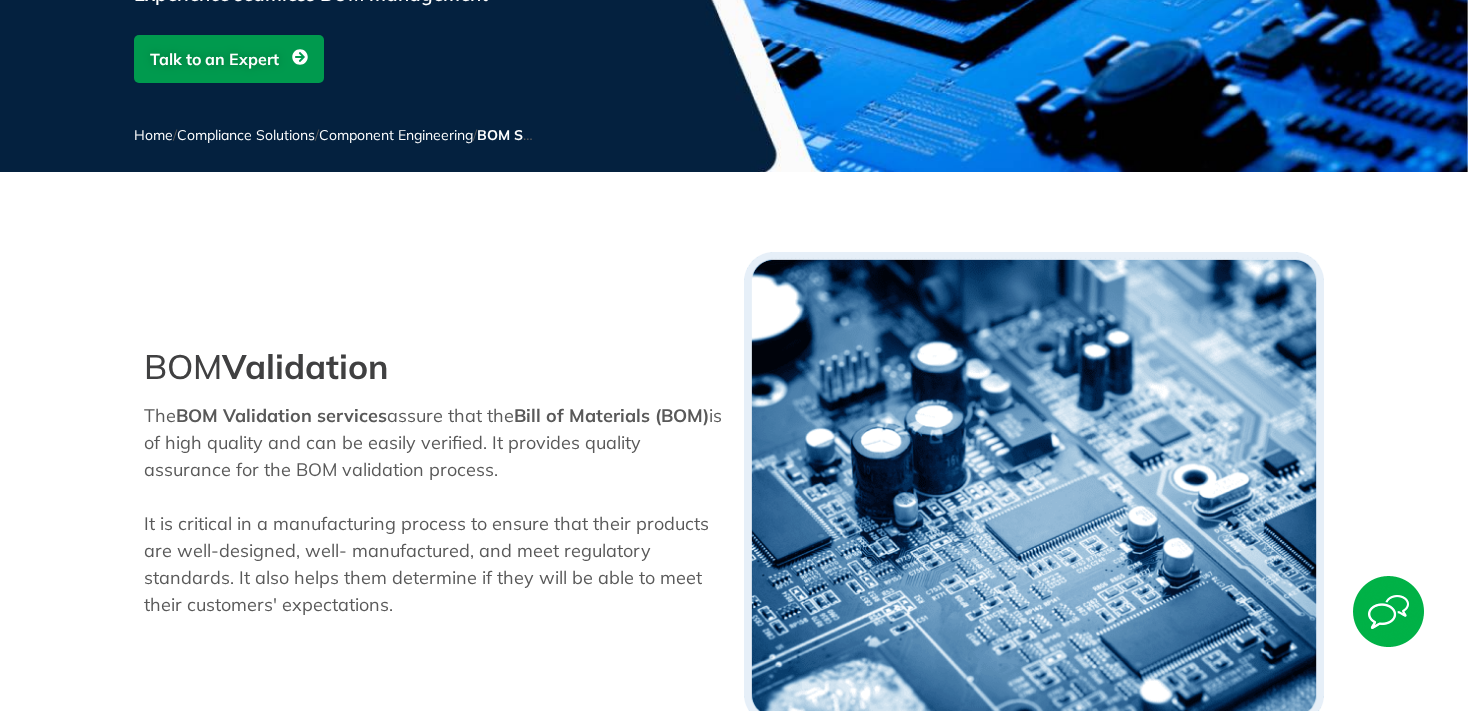 scroll, scrollTop: 0, scrollLeft: 0, axis: both 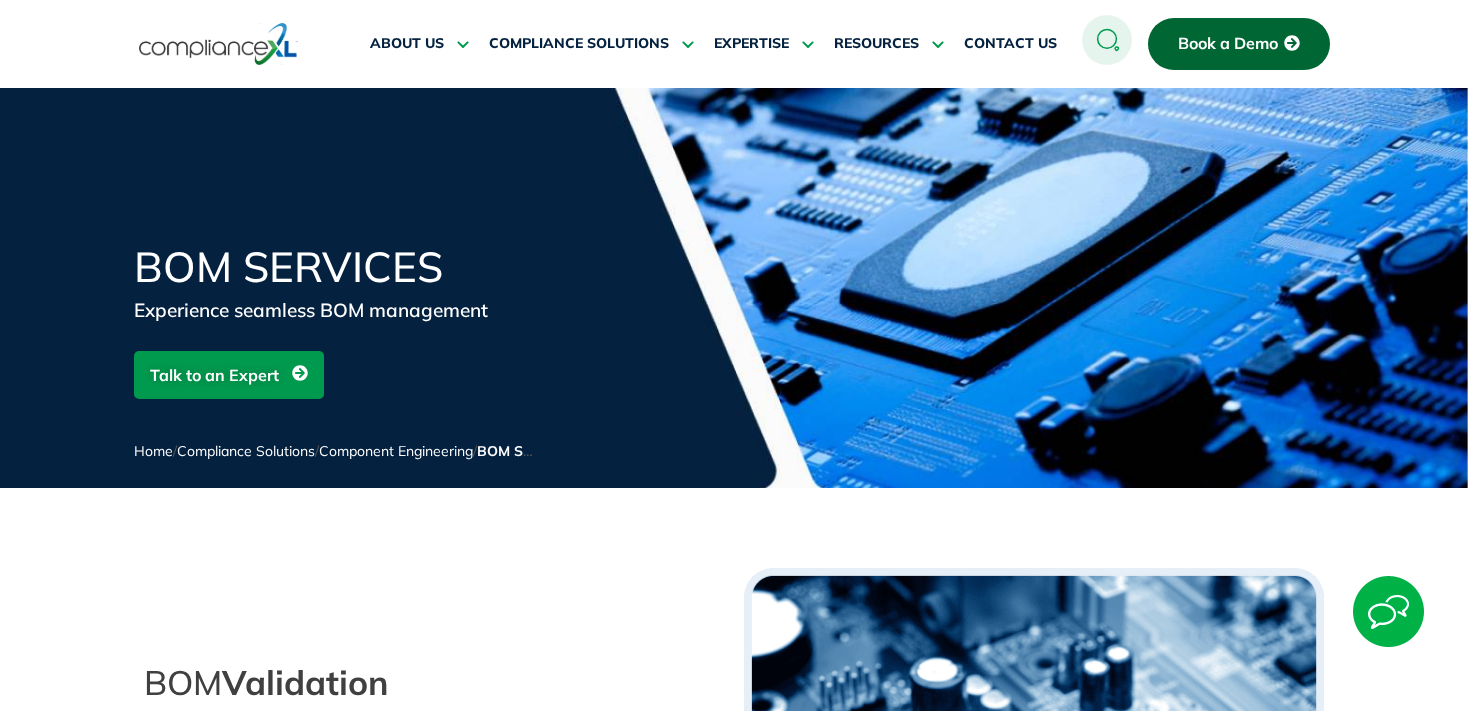 click on "Component Engineering" at bounding box center [396, 451] 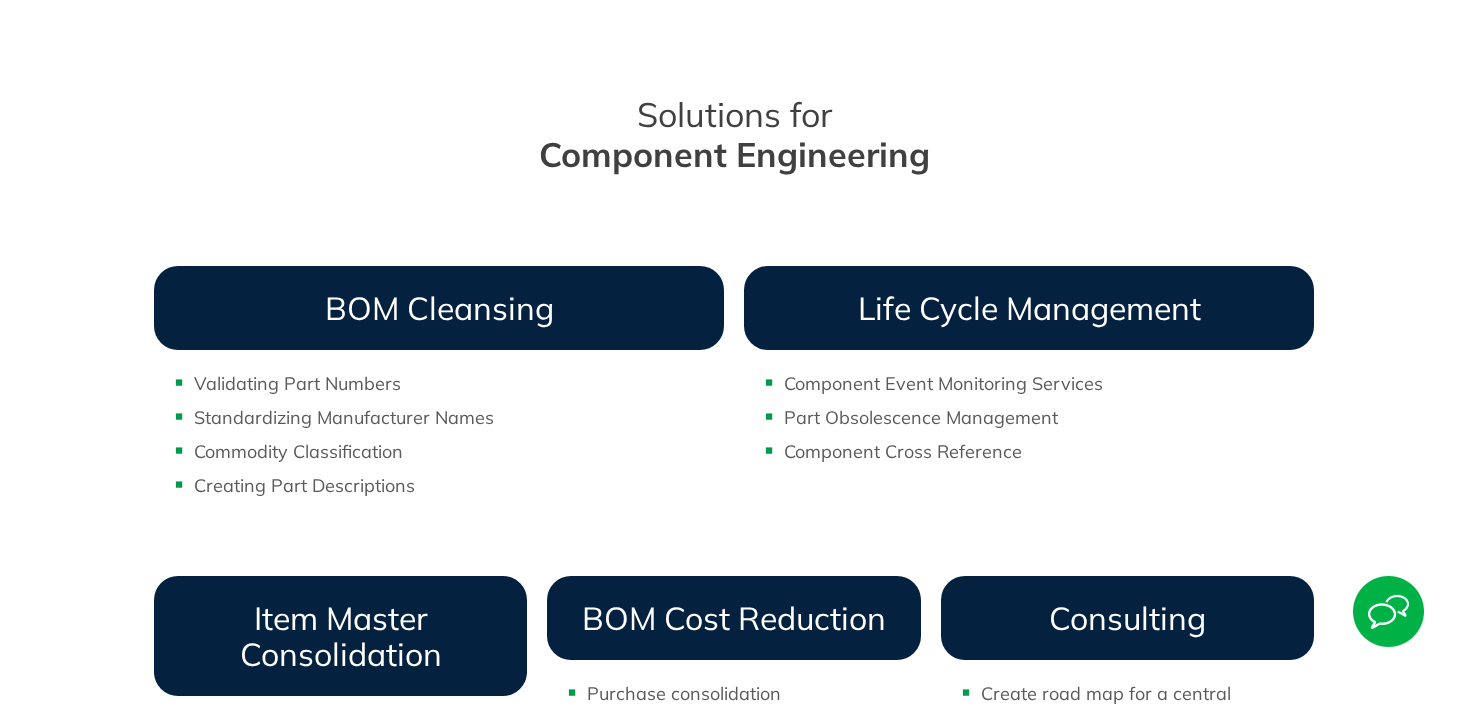 scroll, scrollTop: 1161, scrollLeft: 0, axis: vertical 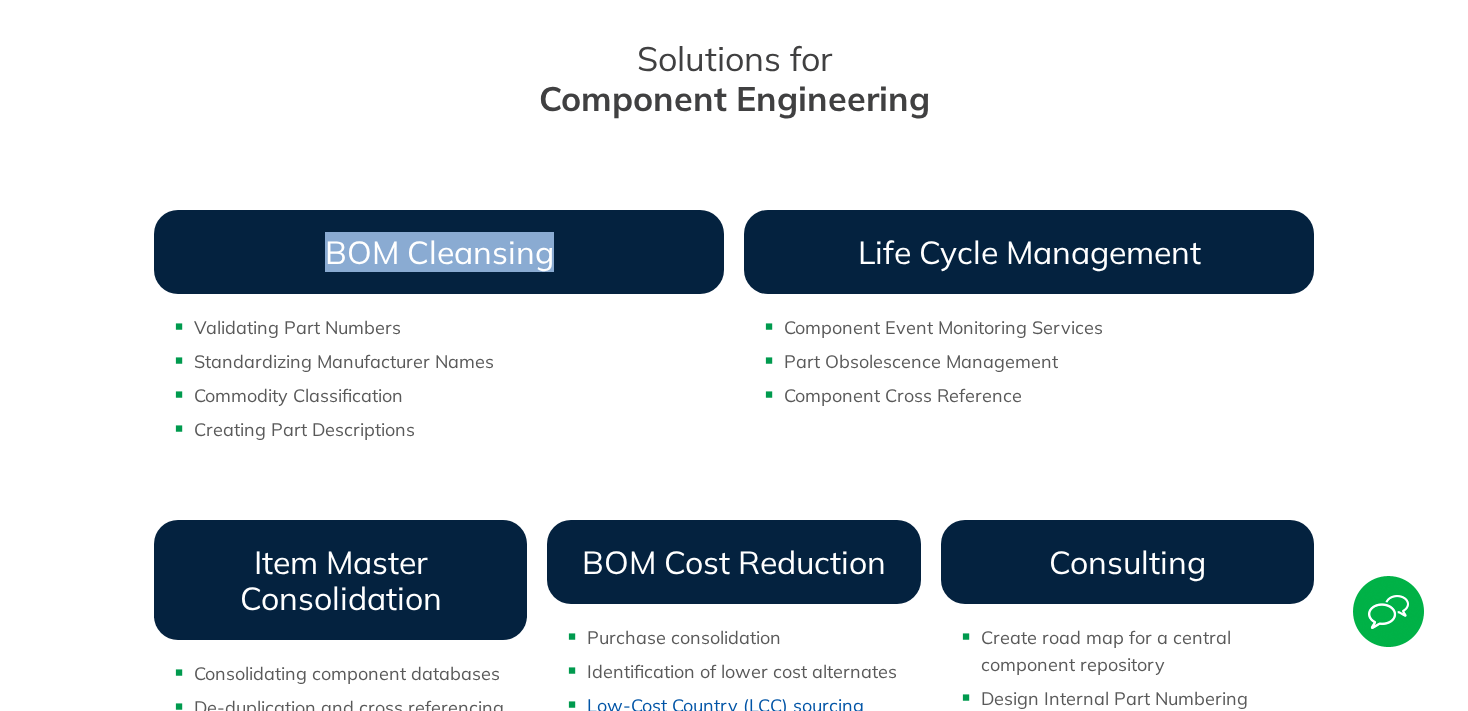drag, startPoint x: 554, startPoint y: 262, endPoint x: 312, endPoint y: 264, distance: 242.00827 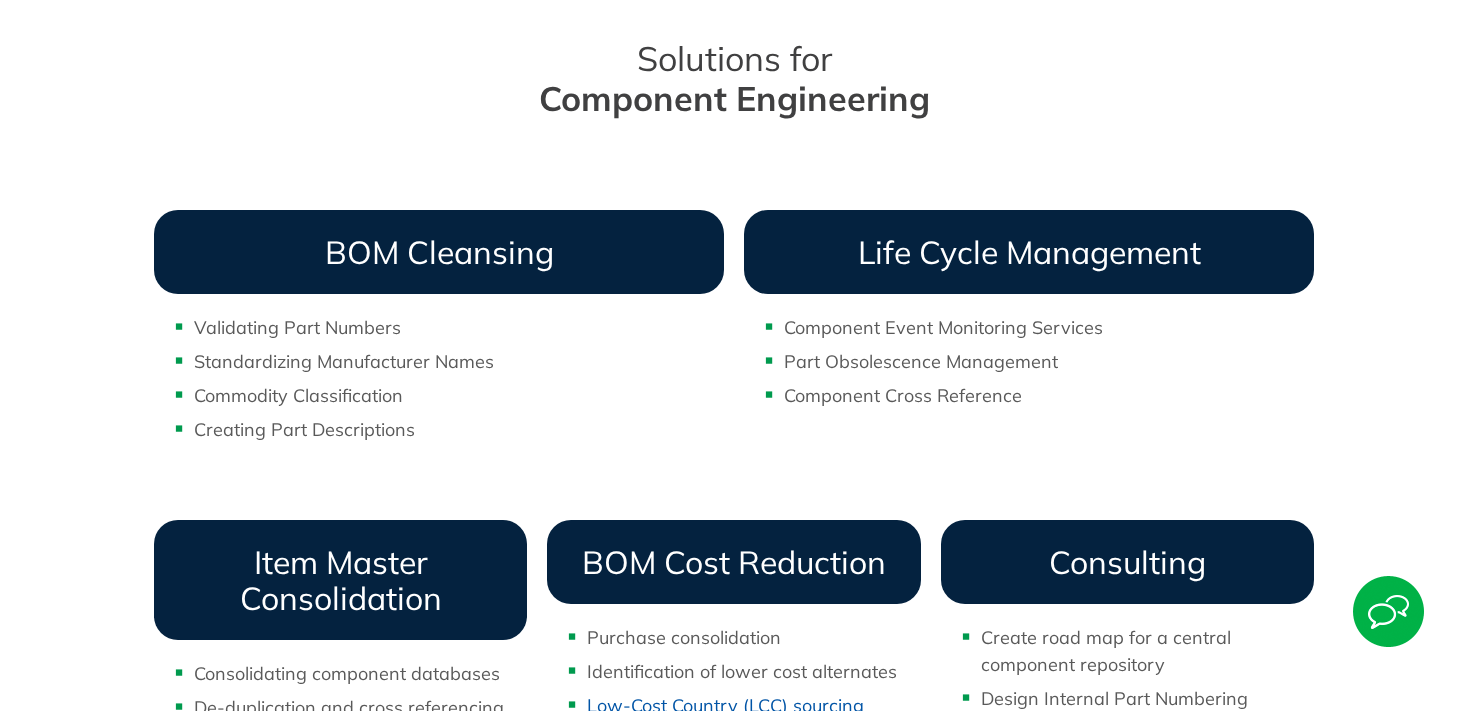 click on "Standardizing Manufacturer Names" at bounding box center (459, 361) 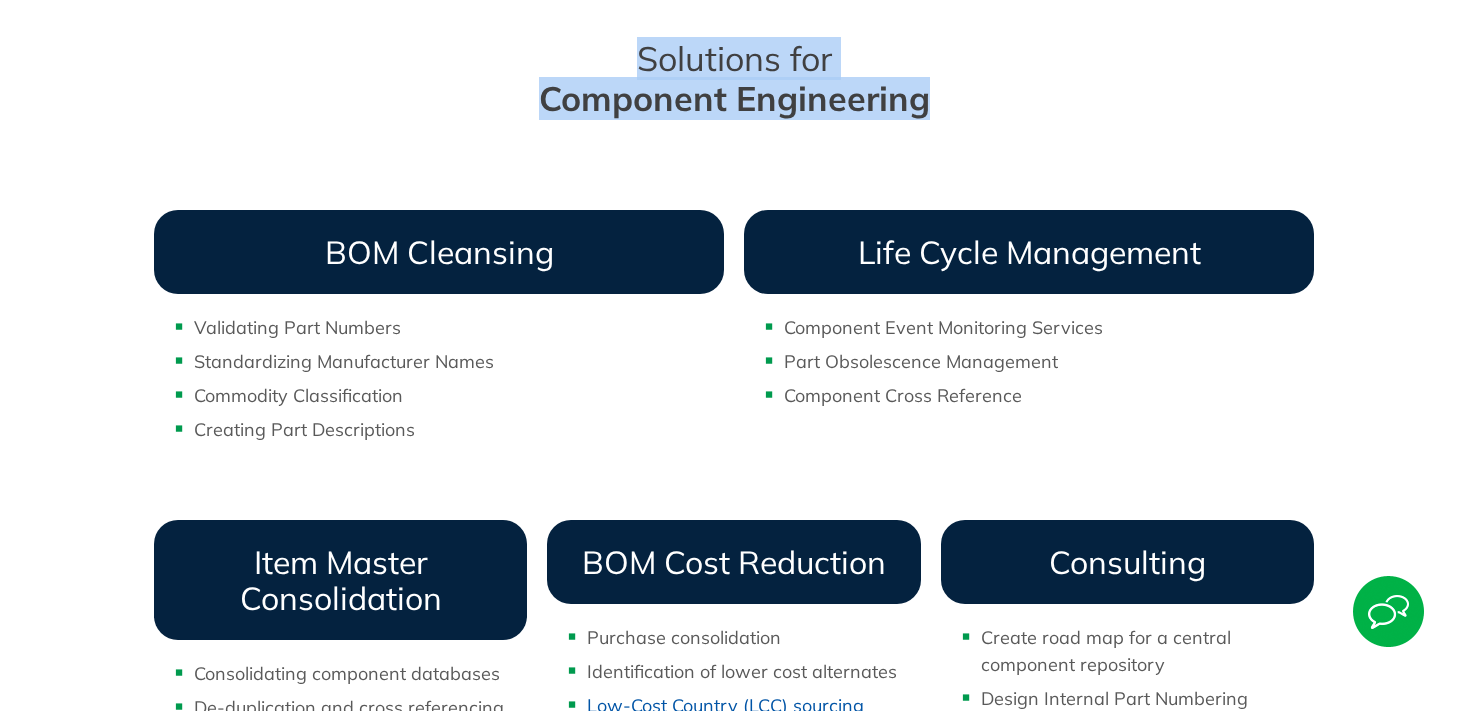 drag, startPoint x: 566, startPoint y: 86, endPoint x: 950, endPoint y: 132, distance: 386.7454 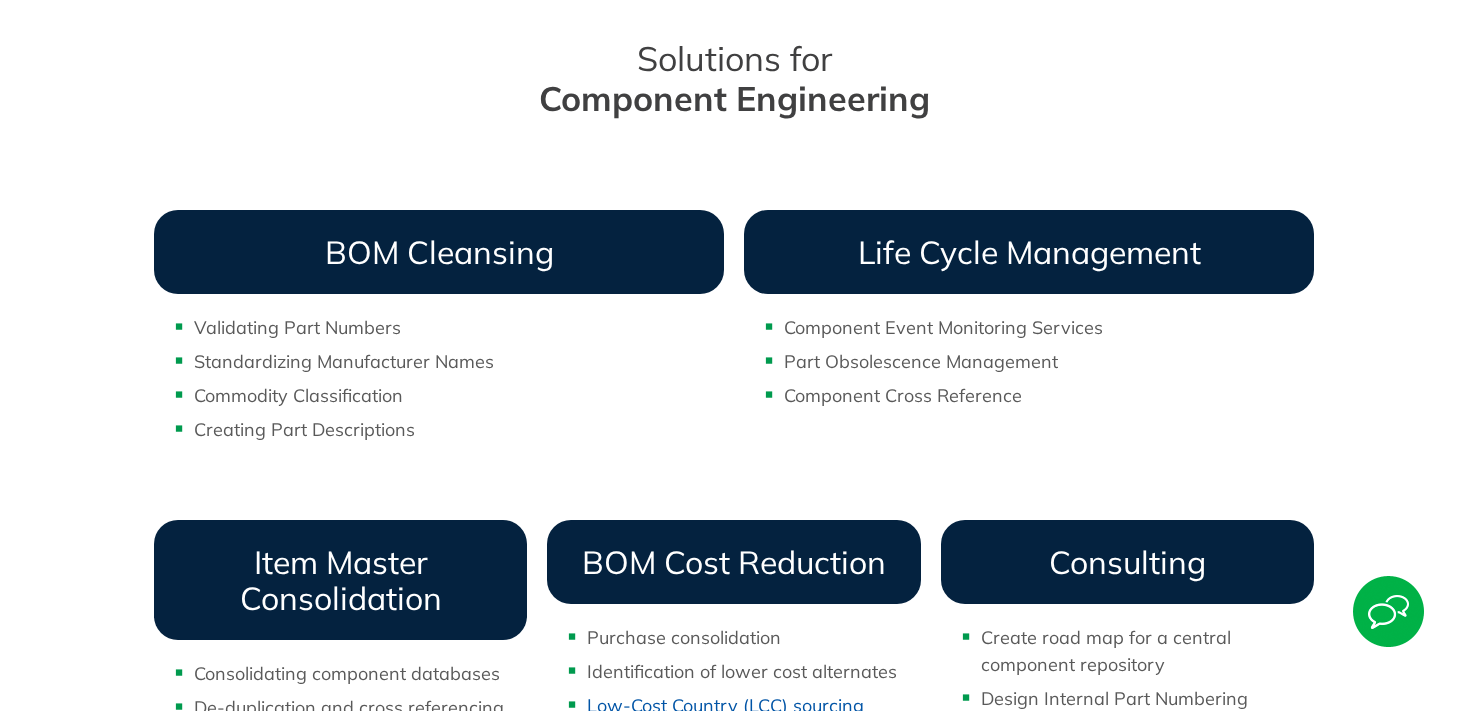 click on "Component Engineering
Engineering with Precision and Regulatory Expertise
Talk to an Expert
Home  /  Compliance Solutions  /  Component Engineering
Component Engineering  Services
Most companies have developed a large  BOM  repository, many of which are unstructured, inaccurate, or outdated. This makes it a poor source of information or analytics. While this data may reside inside a  PLM , data quality issues prevent internal users from really leveraging the PLM system’s power.
Our  component engineering solutions
ComplianceXL offers a variety of  Component Engineering Services" at bounding box center [734, -33] 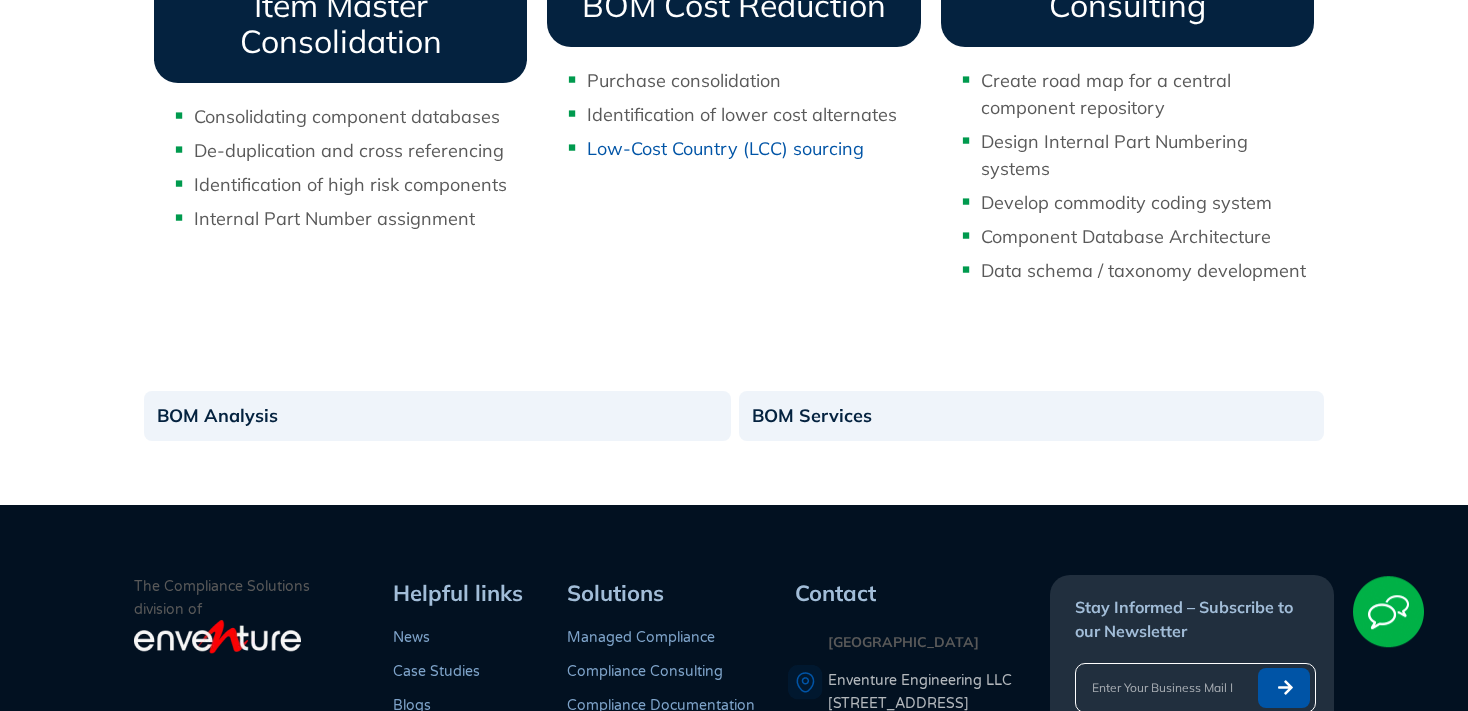 scroll, scrollTop: 1900, scrollLeft: 0, axis: vertical 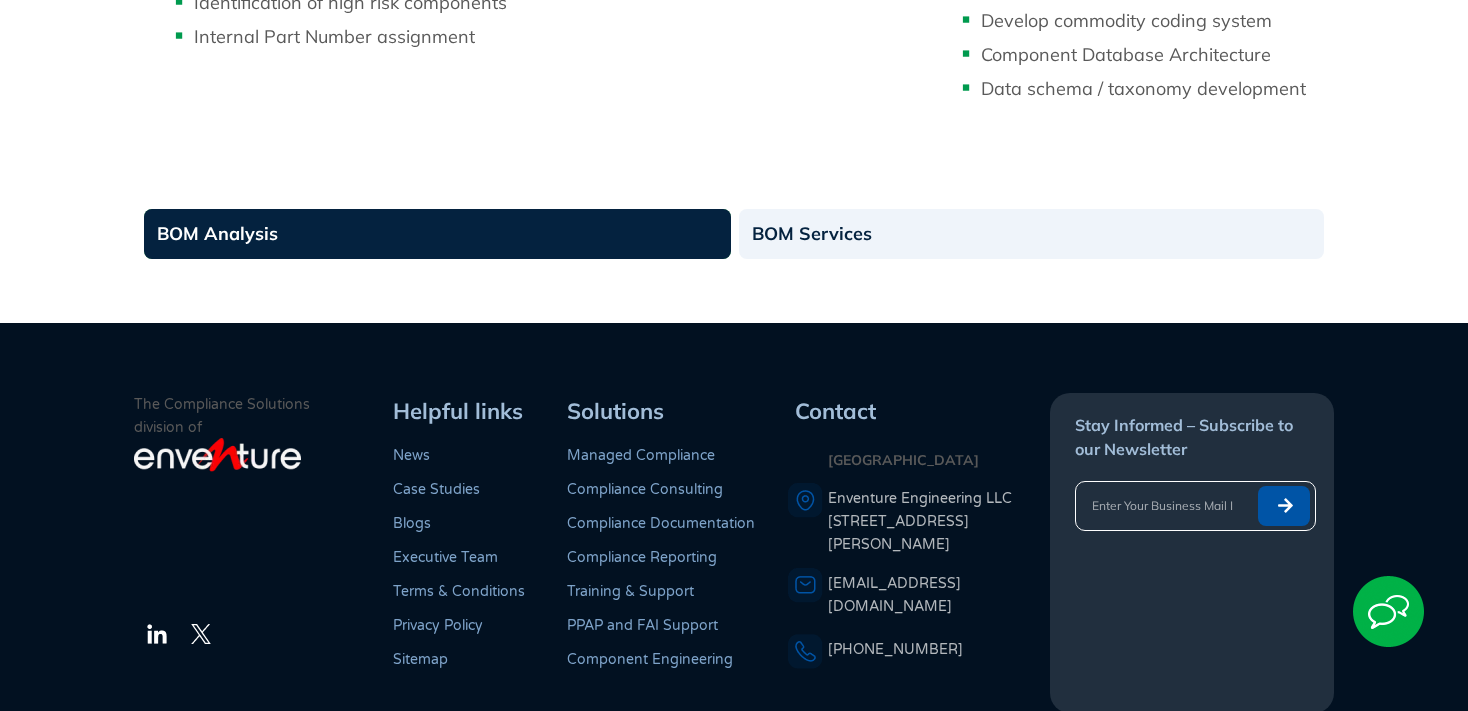 click on "BOM Analysis" 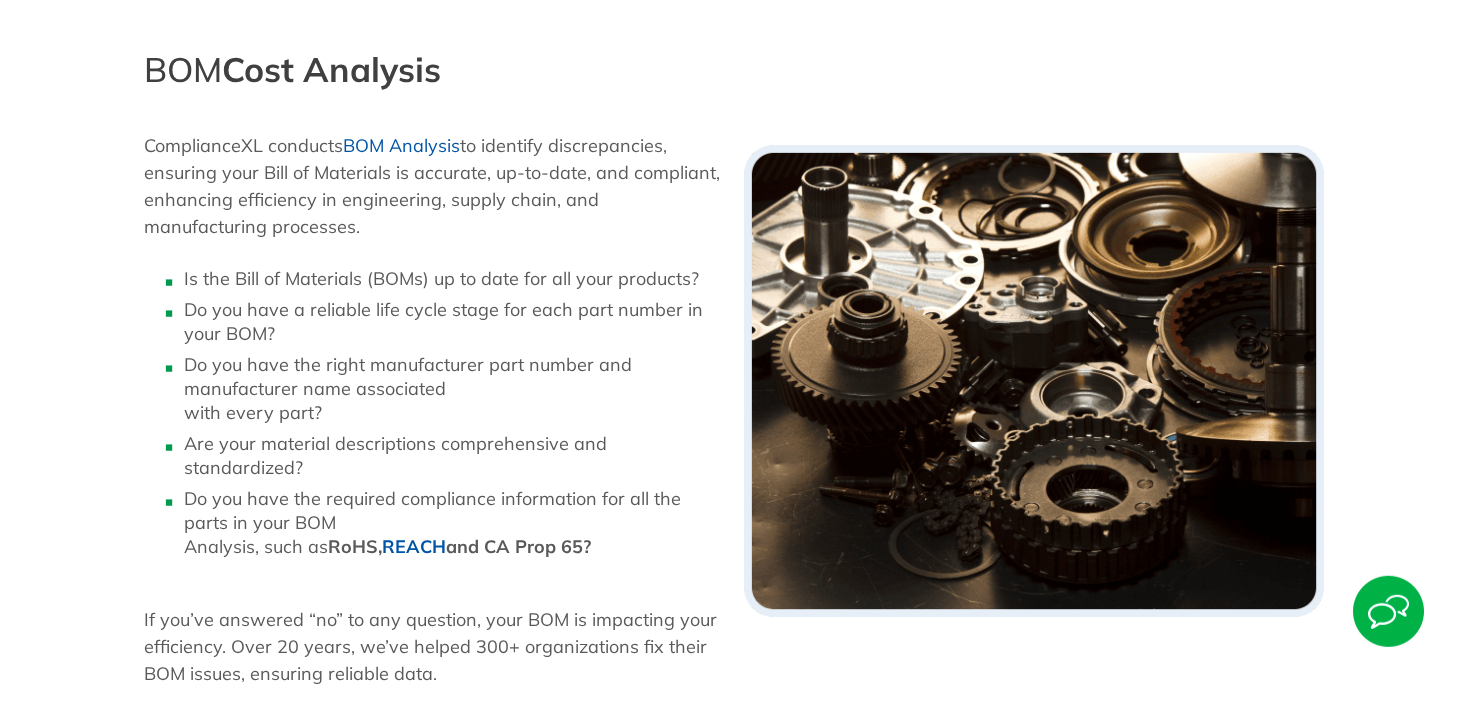 scroll, scrollTop: 528, scrollLeft: 0, axis: vertical 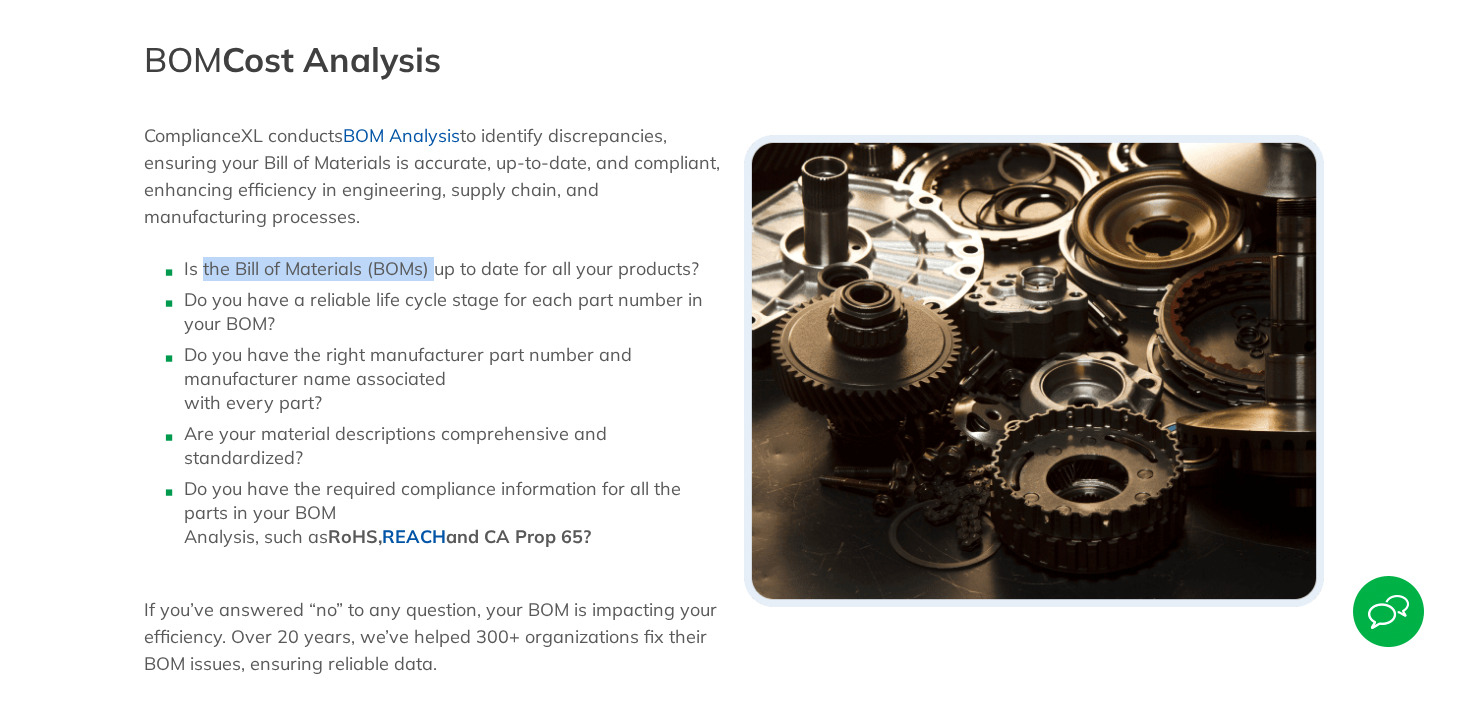 drag, startPoint x: 212, startPoint y: 266, endPoint x: 434, endPoint y: 275, distance: 222.18236 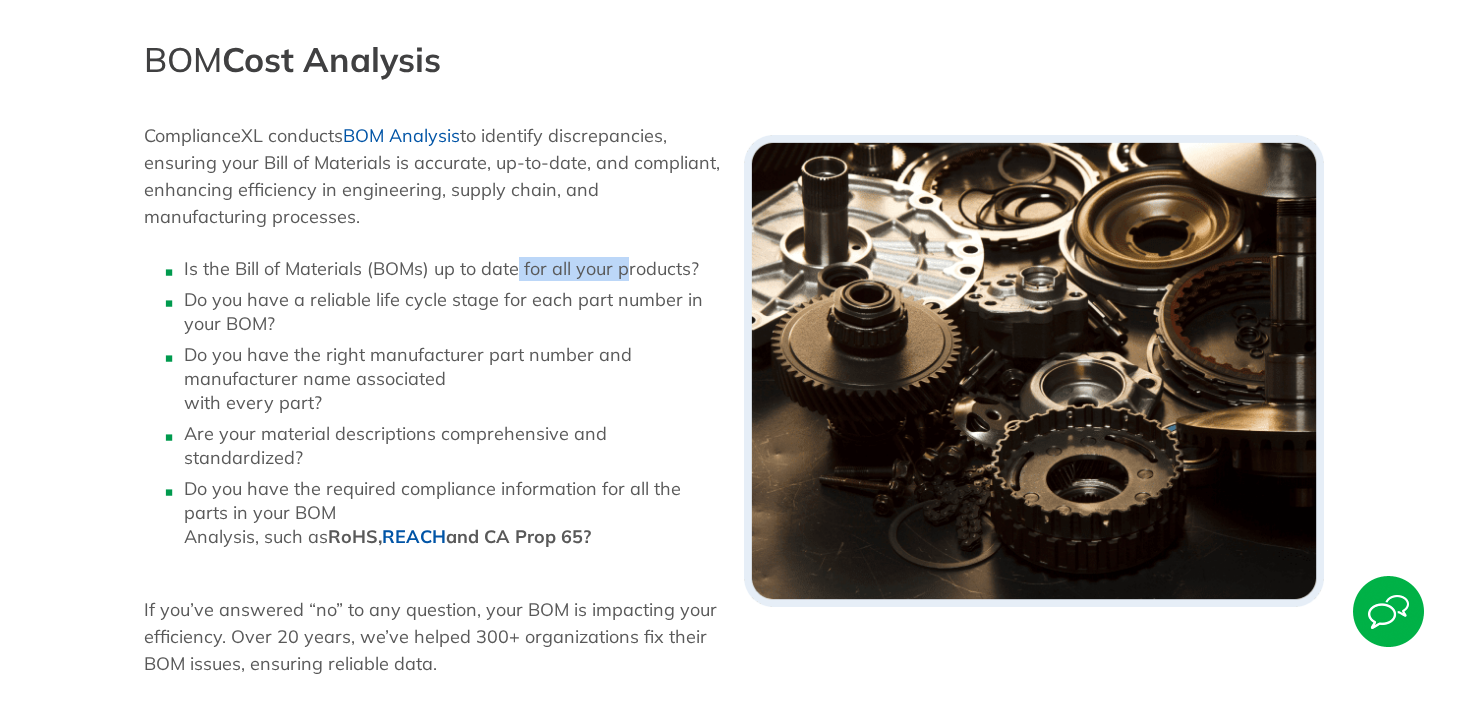 drag, startPoint x: 565, startPoint y: 272, endPoint x: 621, endPoint y: 272, distance: 56 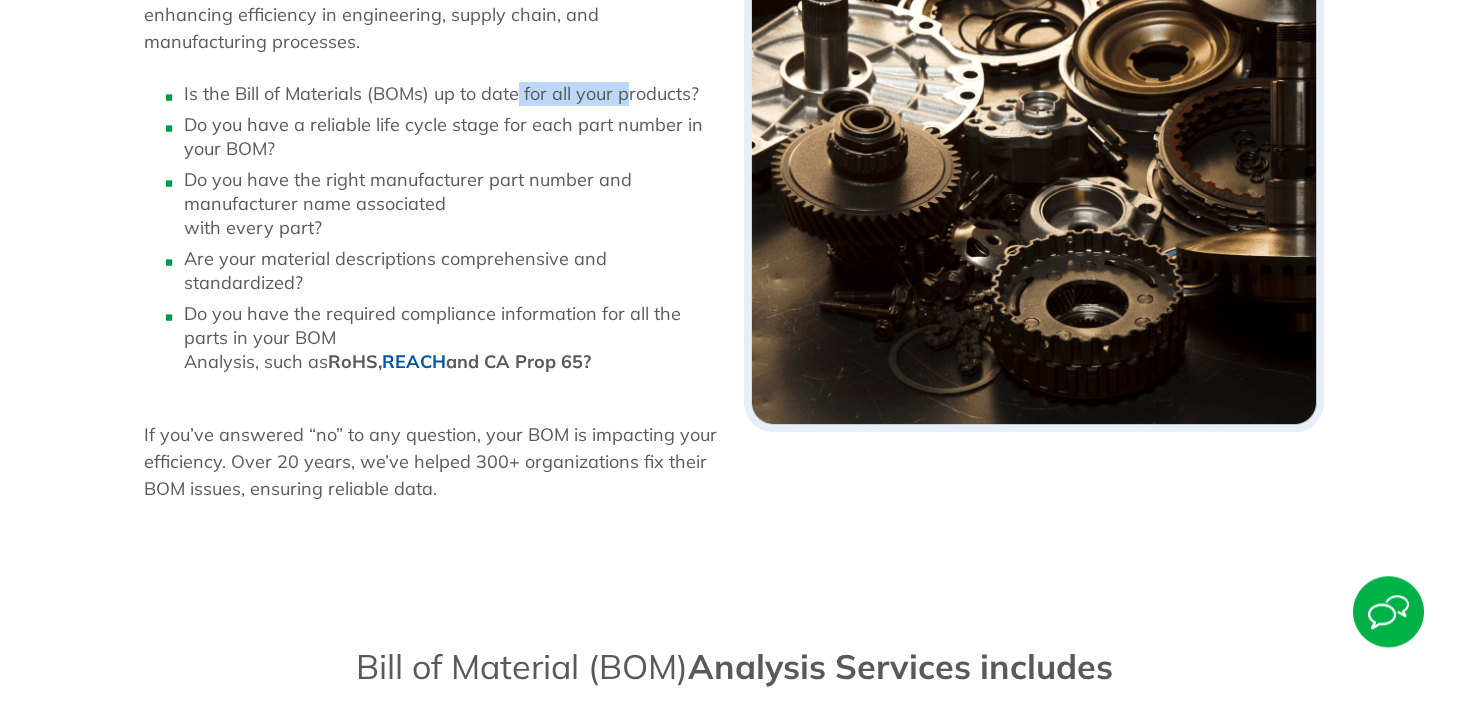 scroll, scrollTop: 739, scrollLeft: 0, axis: vertical 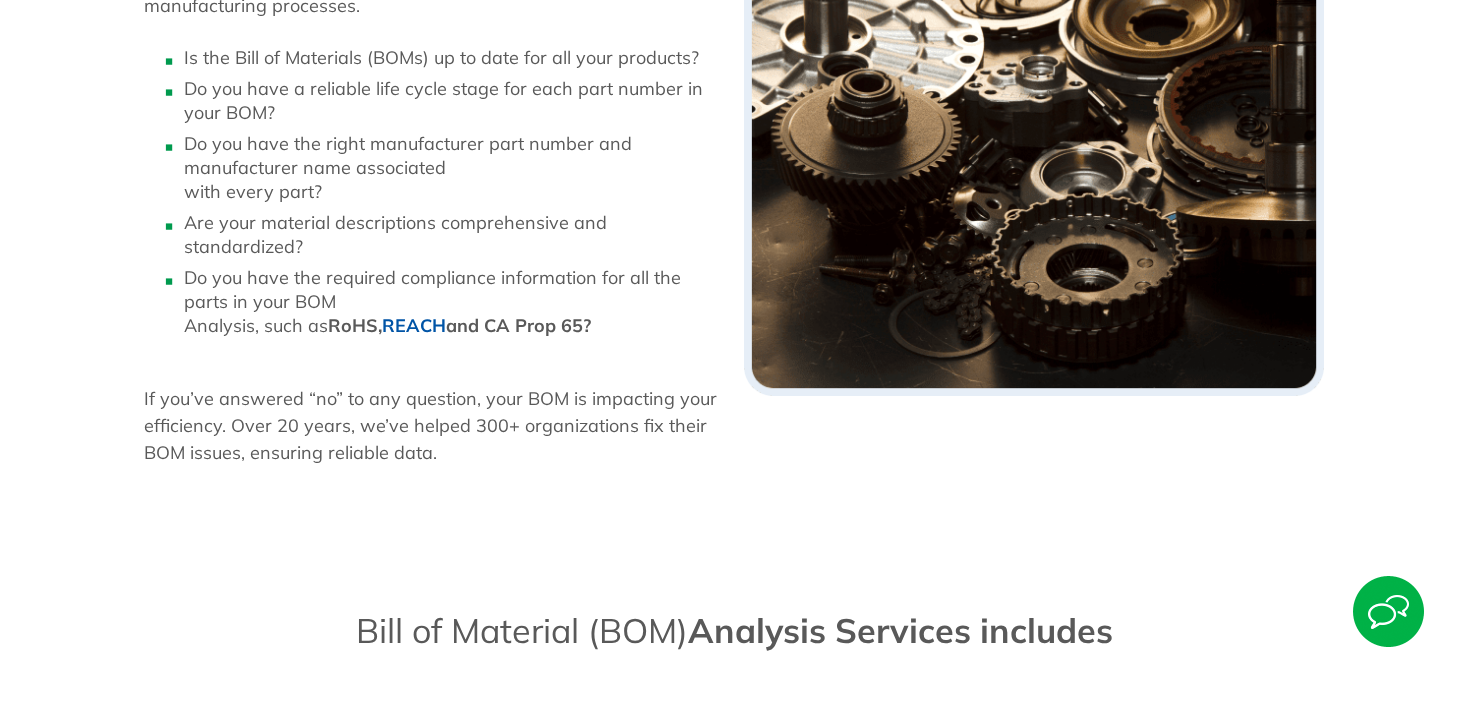 click on "RoHS,  REACH  and CA Prop 65?" at bounding box center (459, 325) 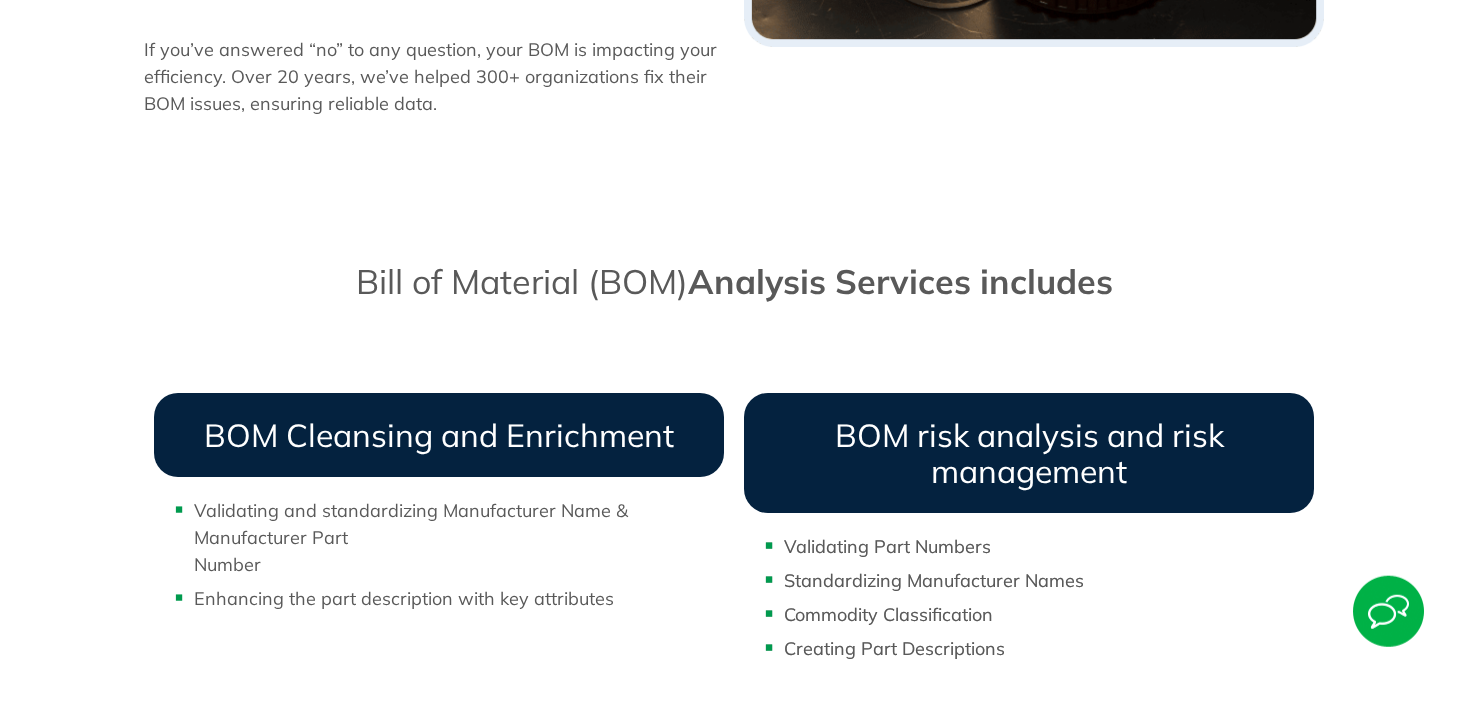 scroll, scrollTop: 1267, scrollLeft: 0, axis: vertical 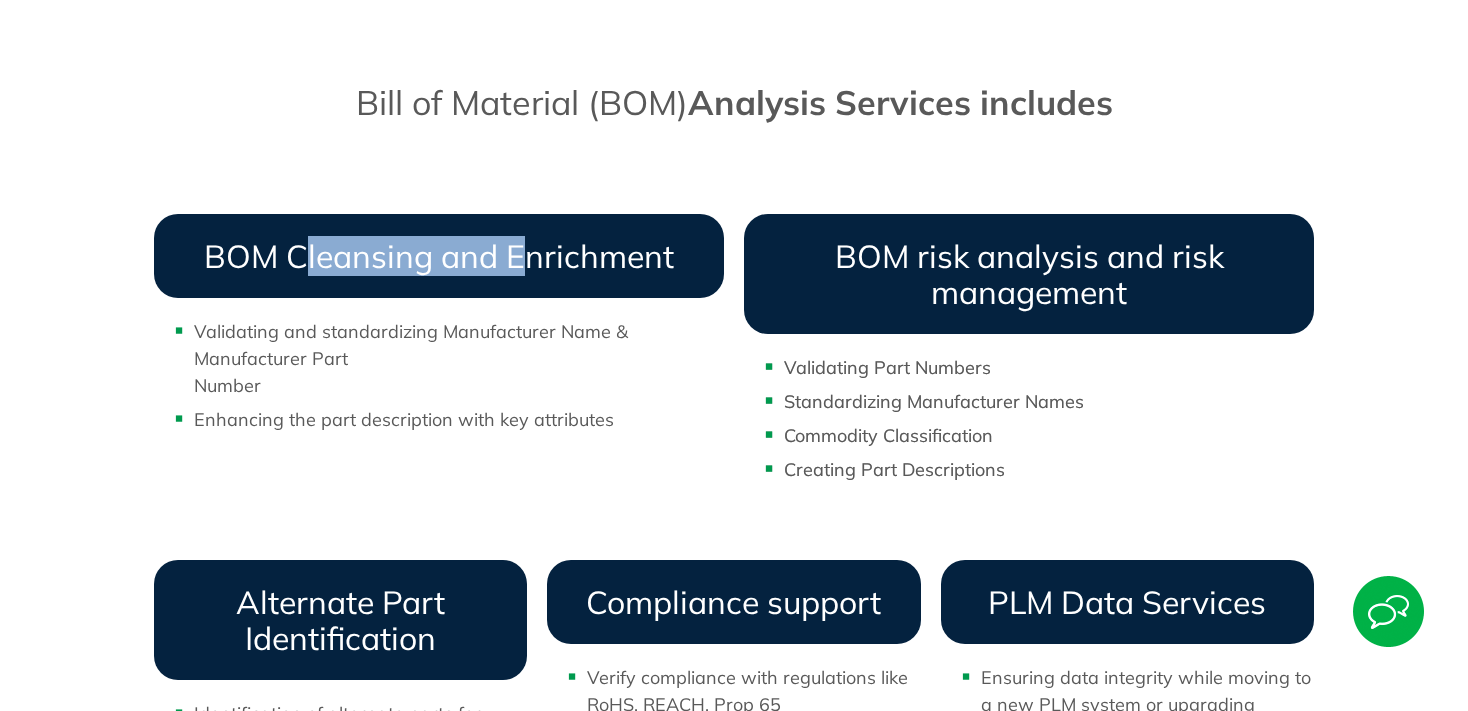 drag, startPoint x: 308, startPoint y: 230, endPoint x: 521, endPoint y: 233, distance: 213.02112 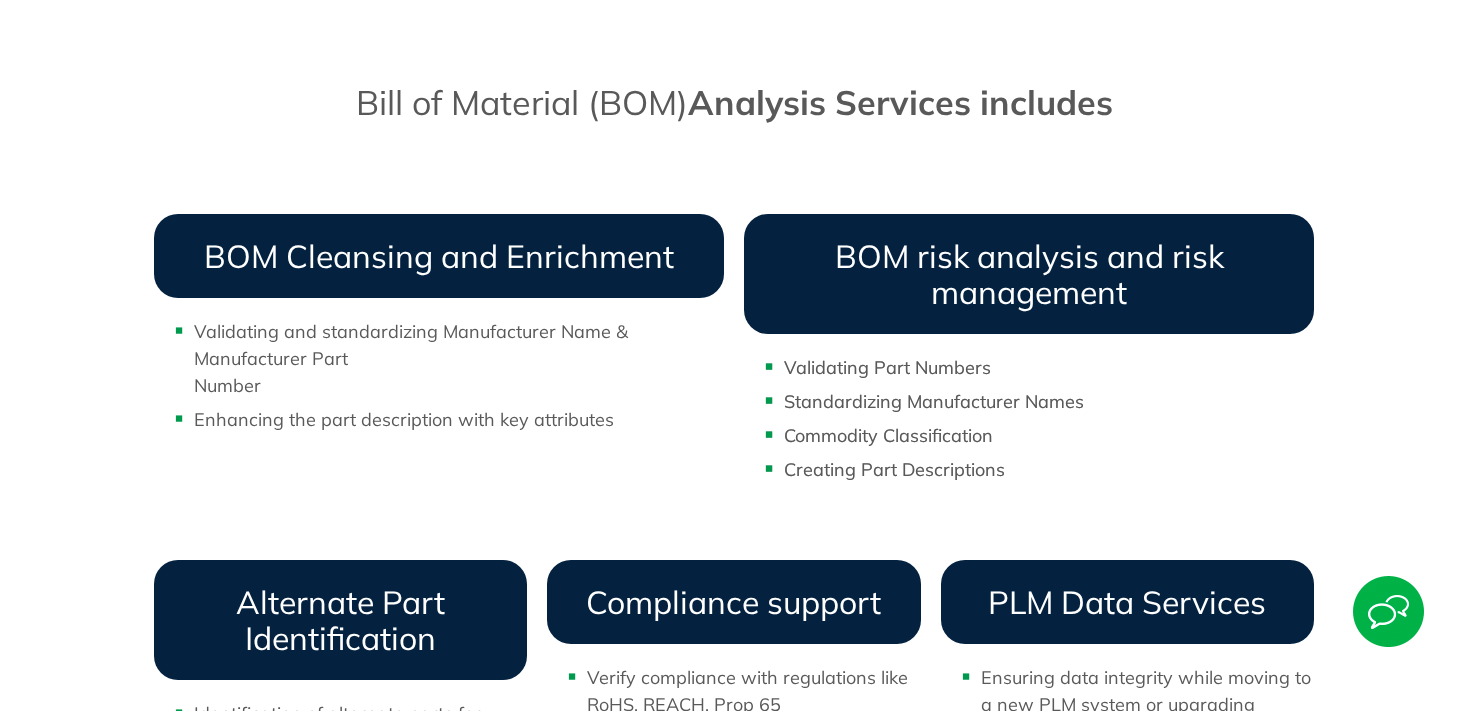 click on "Validating and standardizing Manufacturer Name & Manufacturer Part Number" at bounding box center (459, 358) 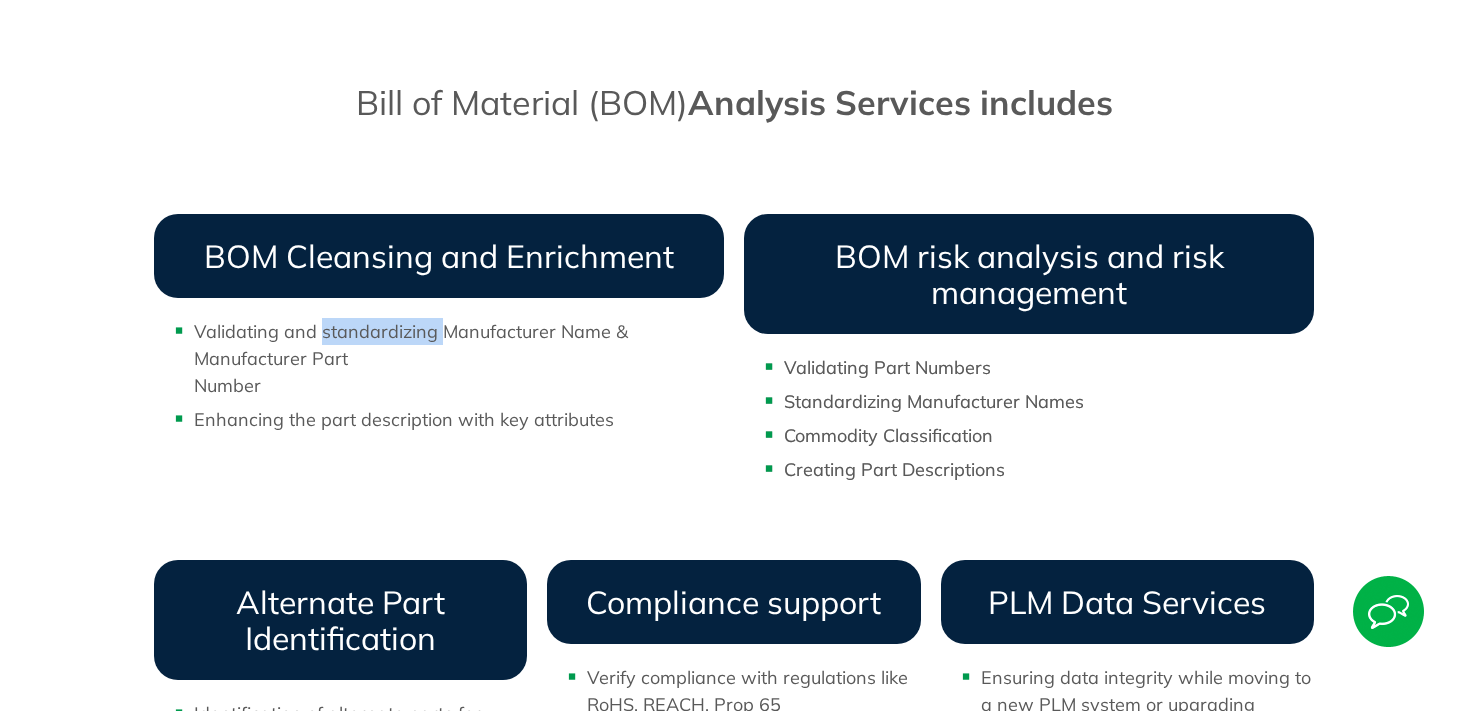 click on "Validating and standardizing Manufacturer Name & Manufacturer Part Number" at bounding box center [459, 358] 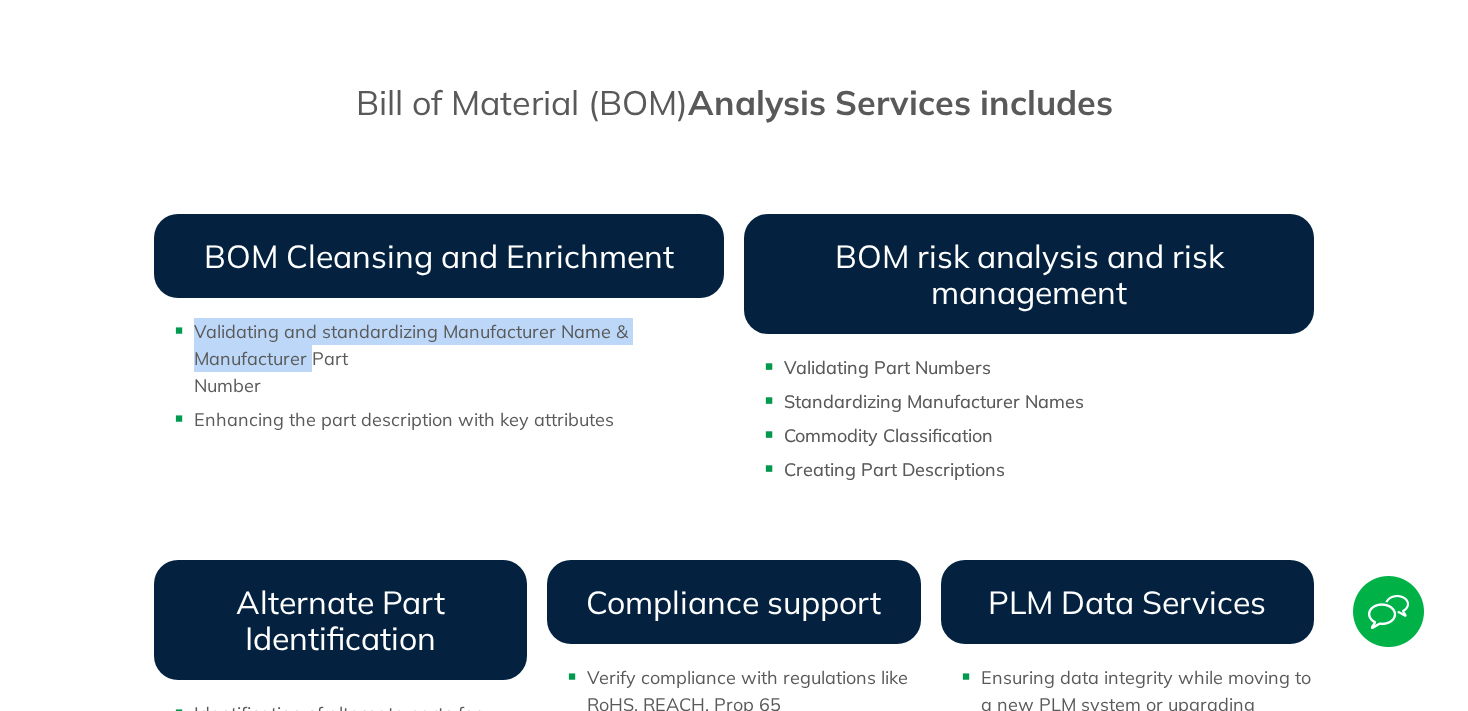 click on "Validating and standardizing Manufacturer Name & Manufacturer Part Number" at bounding box center (459, 358) 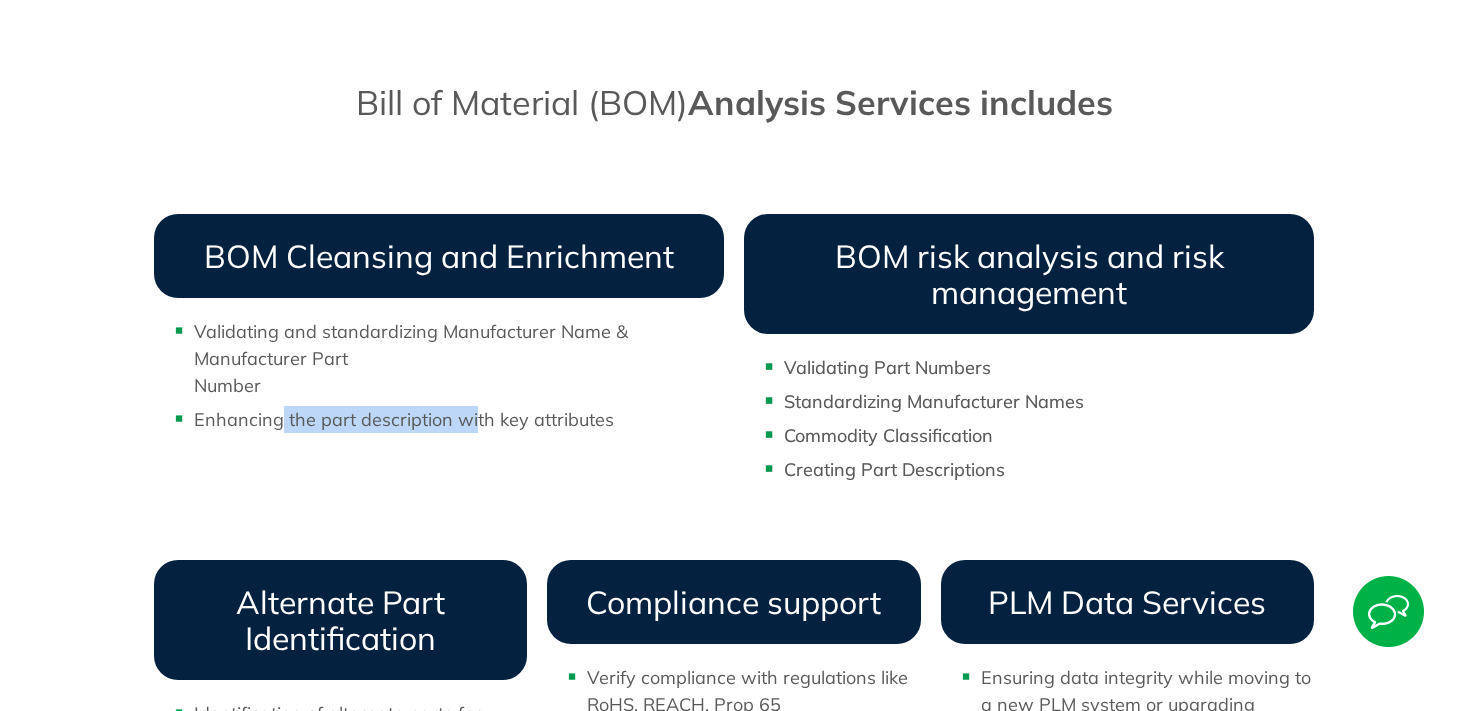 drag, startPoint x: 282, startPoint y: 394, endPoint x: 472, endPoint y: 400, distance: 190.09471 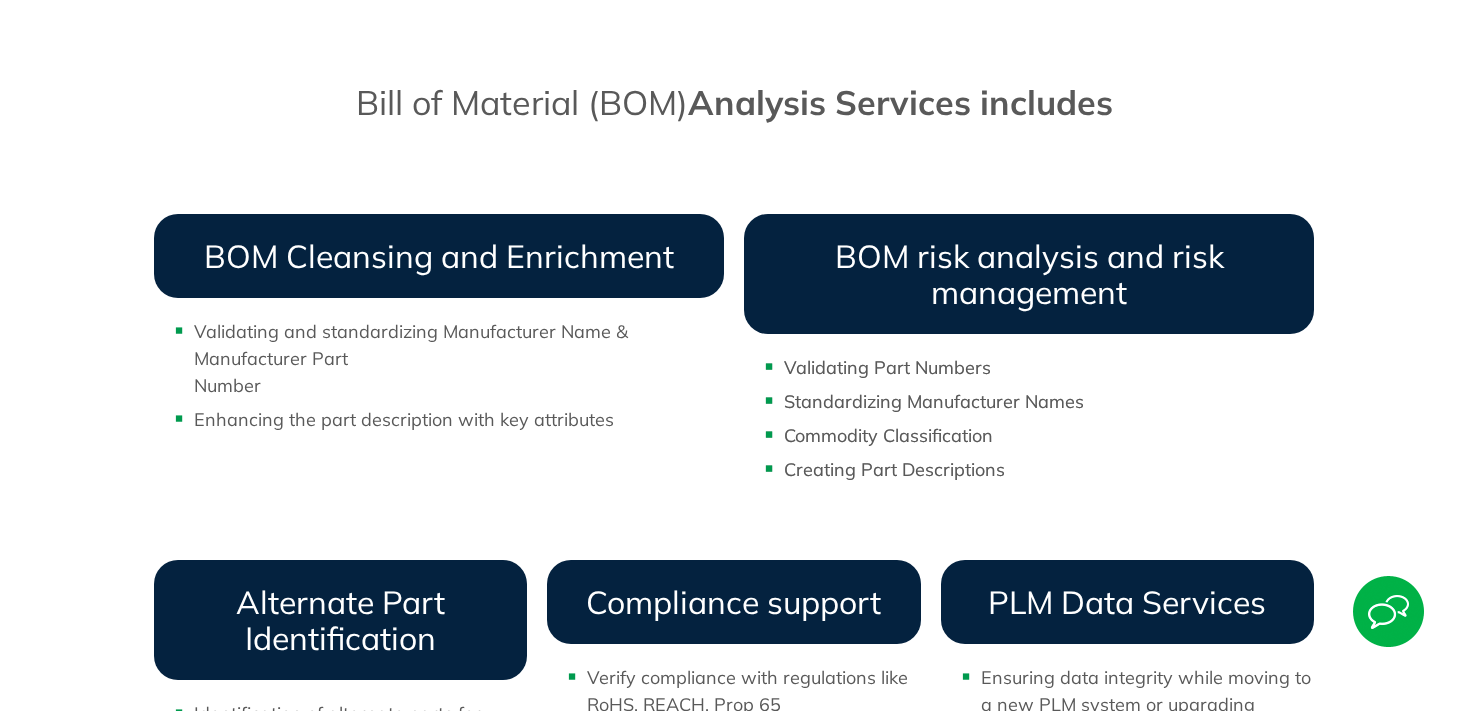 click on "Enhancing the part description with key attributes" at bounding box center (459, 419) 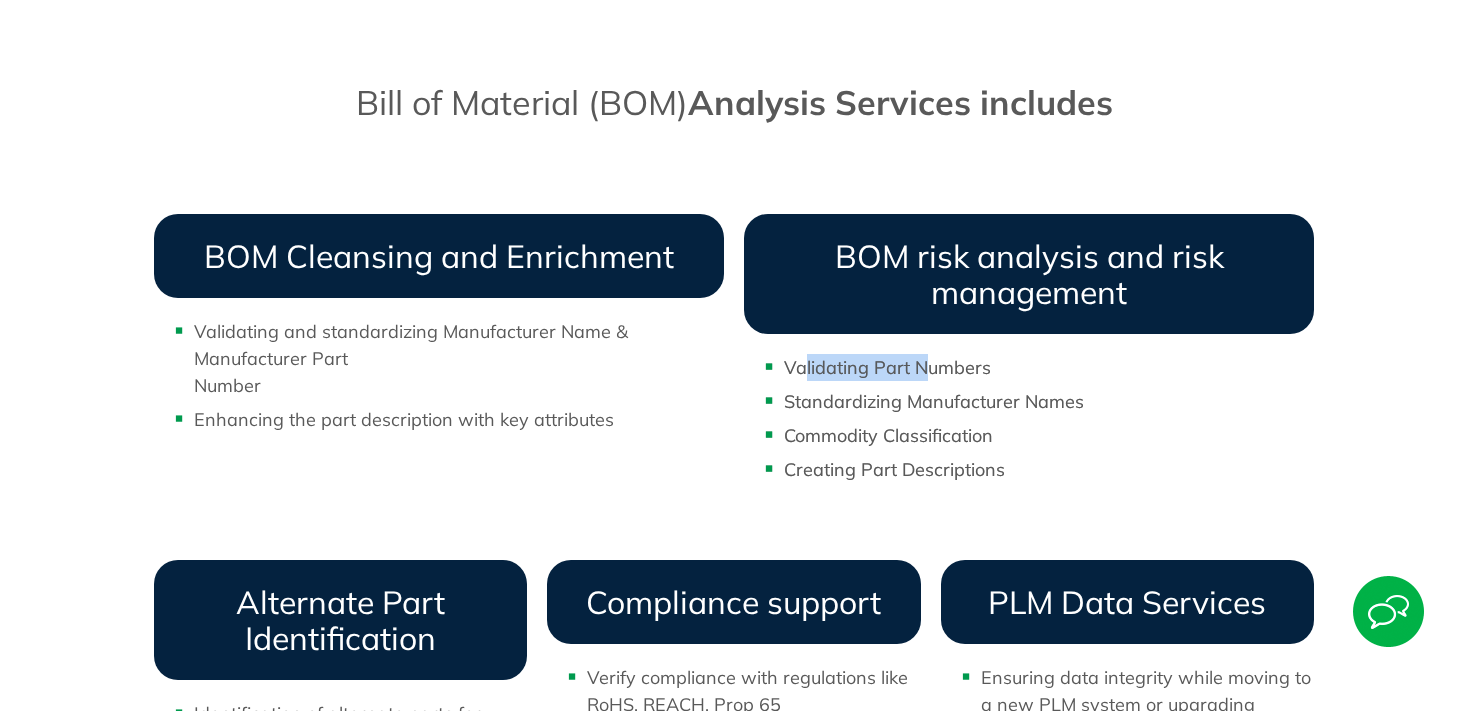 drag, startPoint x: 802, startPoint y: 342, endPoint x: 930, endPoint y: 349, distance: 128.19127 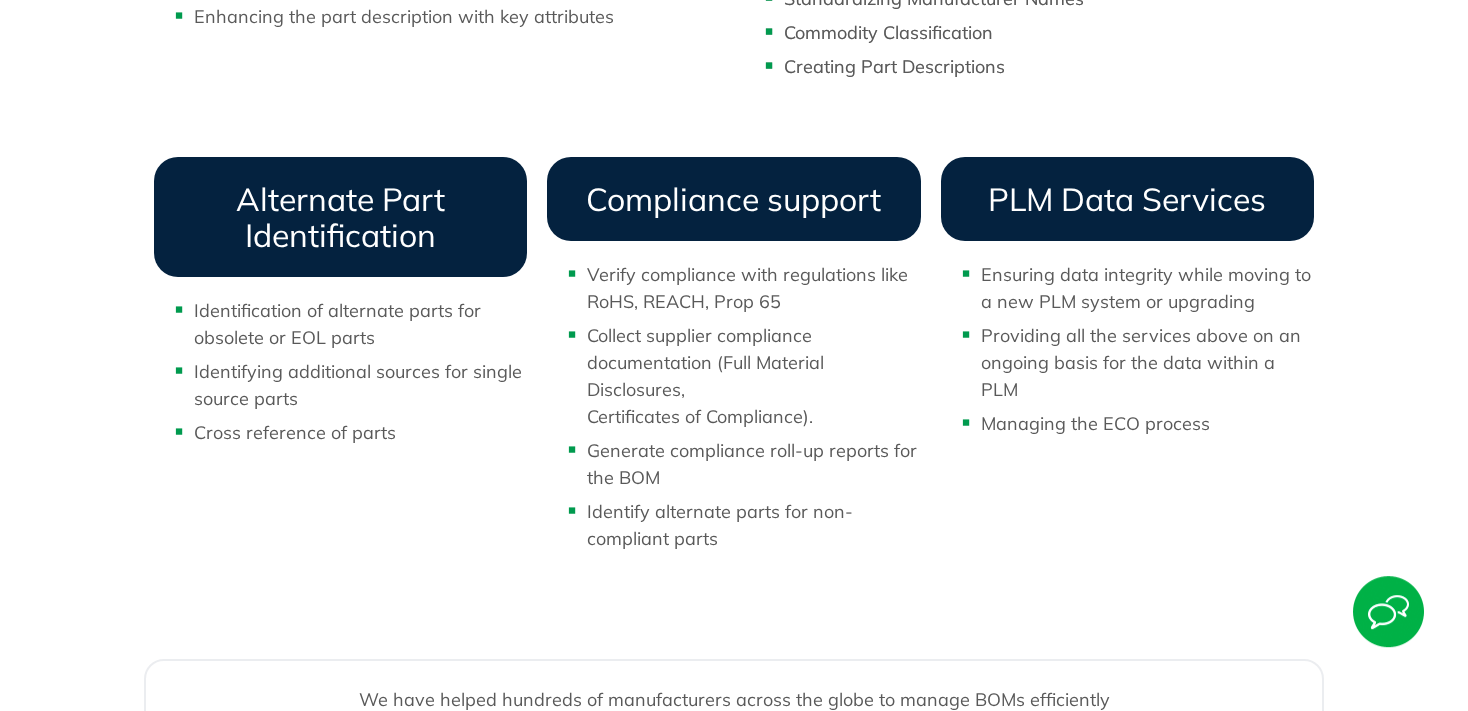 scroll, scrollTop: 1689, scrollLeft: 0, axis: vertical 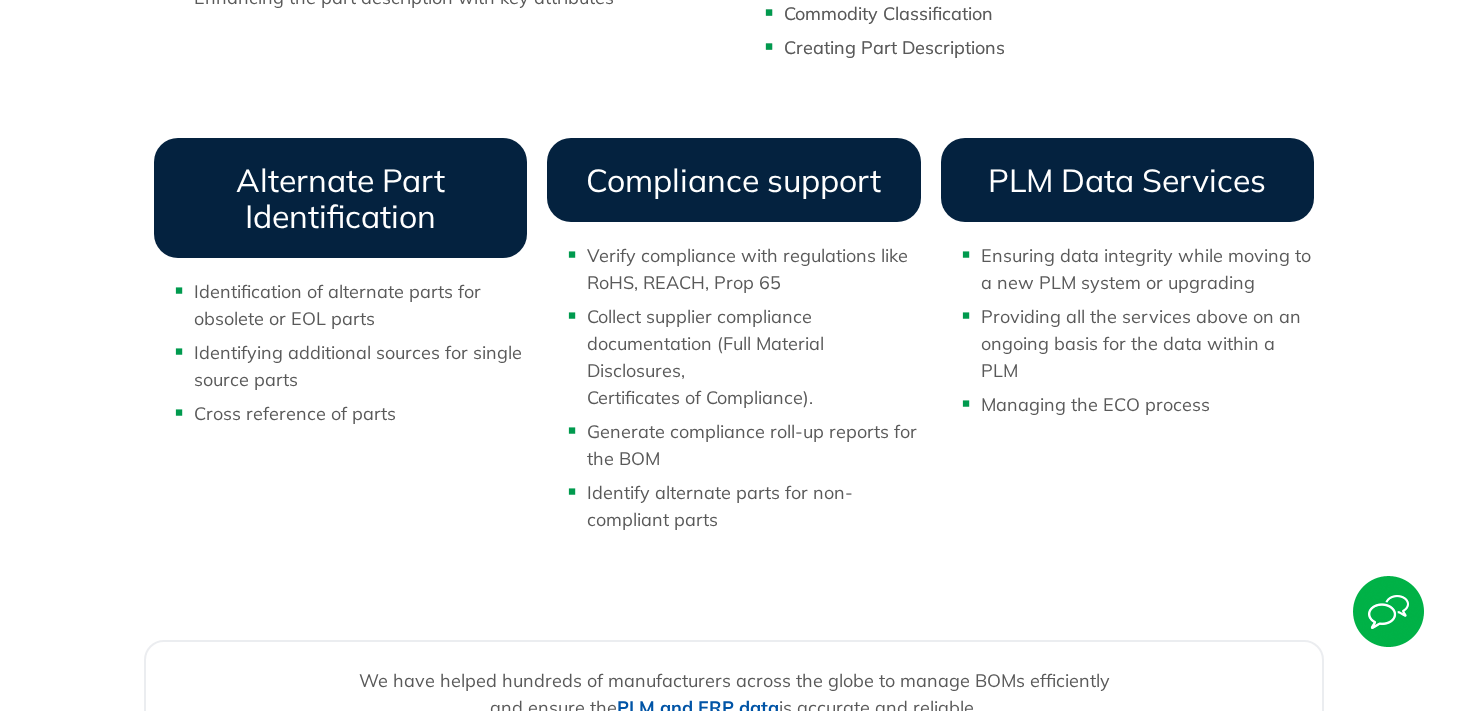 click on "Collect supplier compliance documentation (Full Material Disclosures, Certificates of Compliance)." at bounding box center [753, 357] 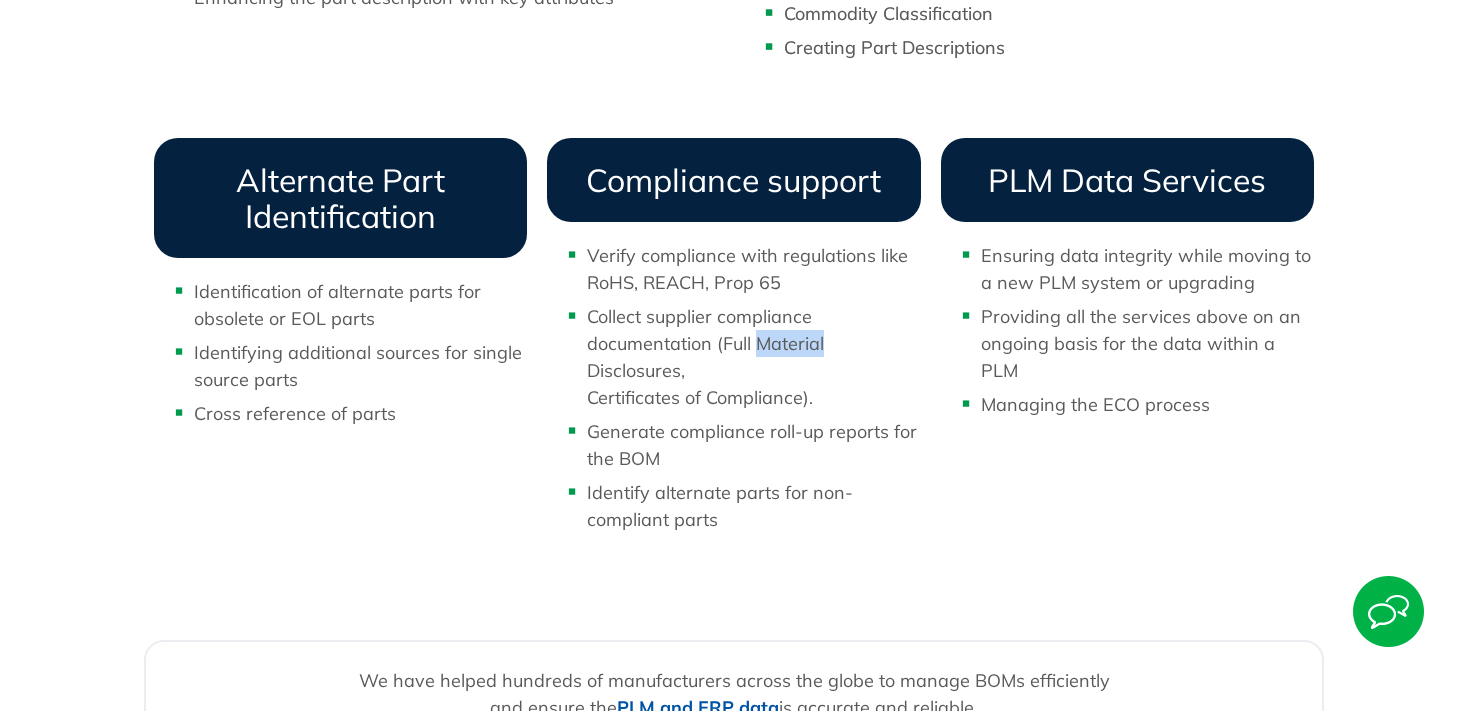 click on "Collect supplier compliance documentation (Full Material Disclosures, Certificates of Compliance)." at bounding box center (753, 357) 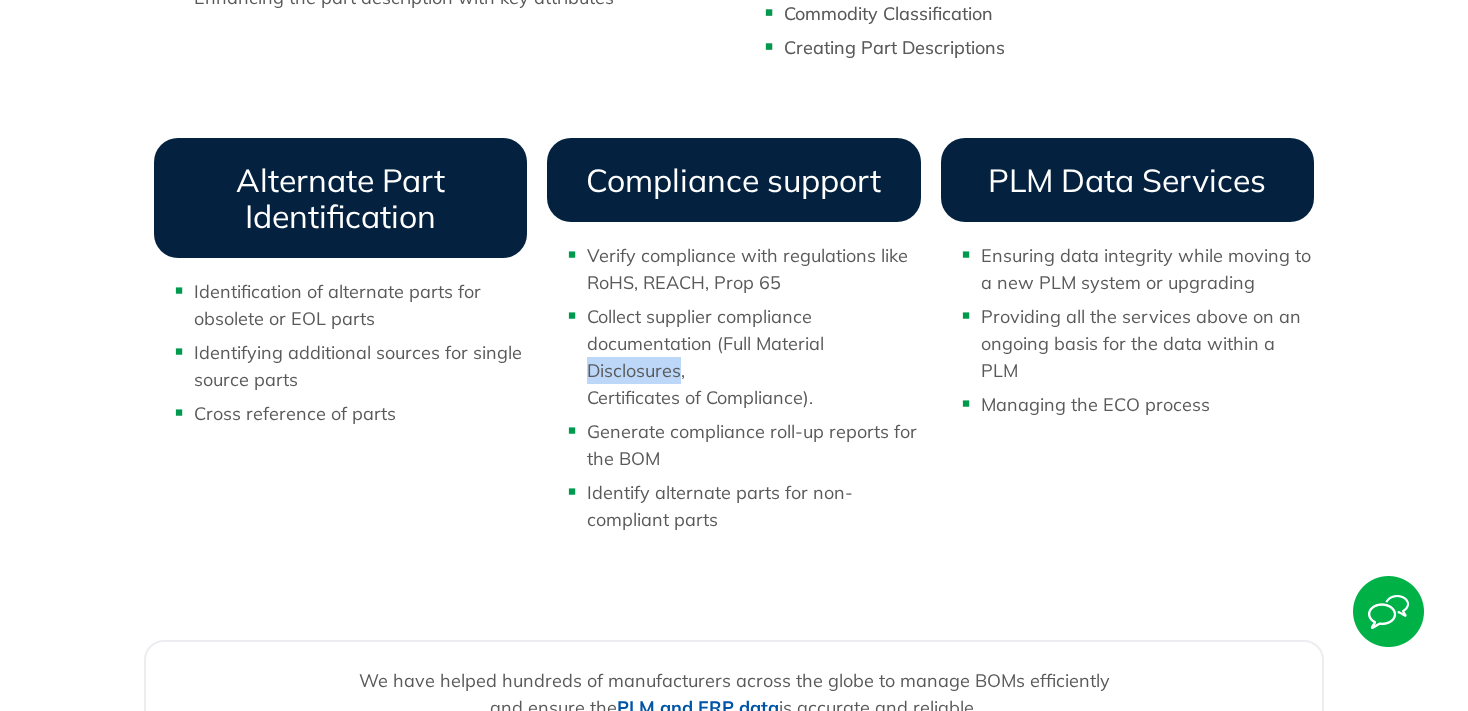 click on "Collect supplier compliance documentation (Full Material Disclosures, Certificates of Compliance)." at bounding box center (753, 357) 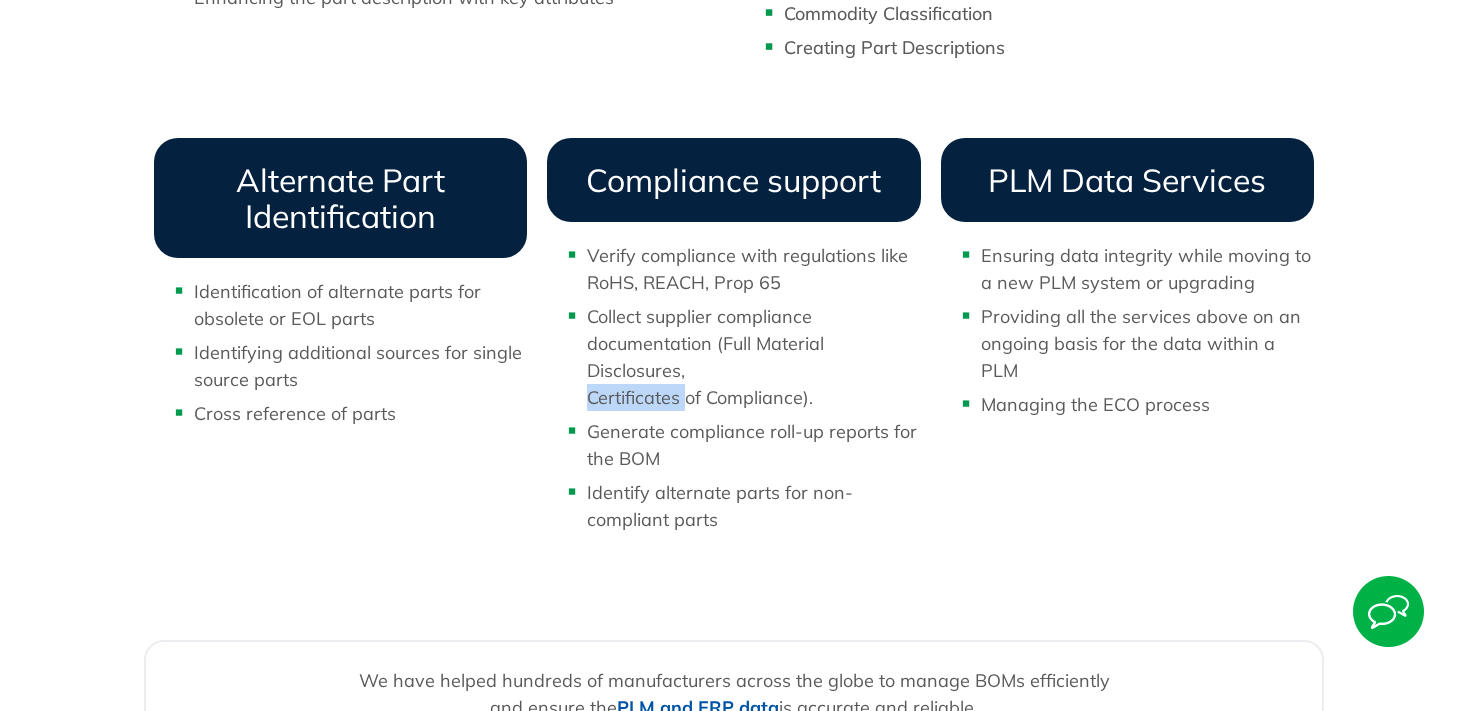 click on "Collect supplier compliance documentation (Full Material Disclosures, Certificates of Compliance)." at bounding box center [753, 357] 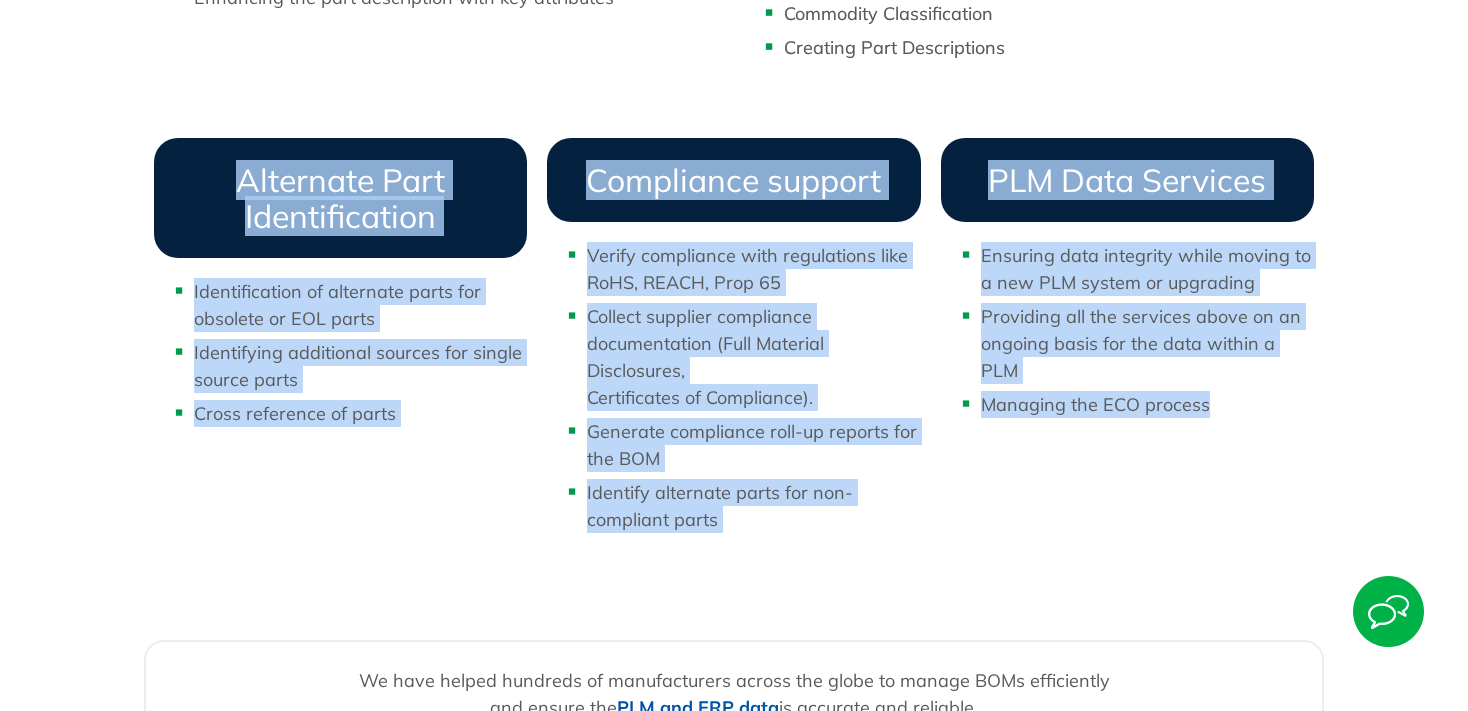 drag, startPoint x: 238, startPoint y: 124, endPoint x: 1245, endPoint y: 422, distance: 1050.1681 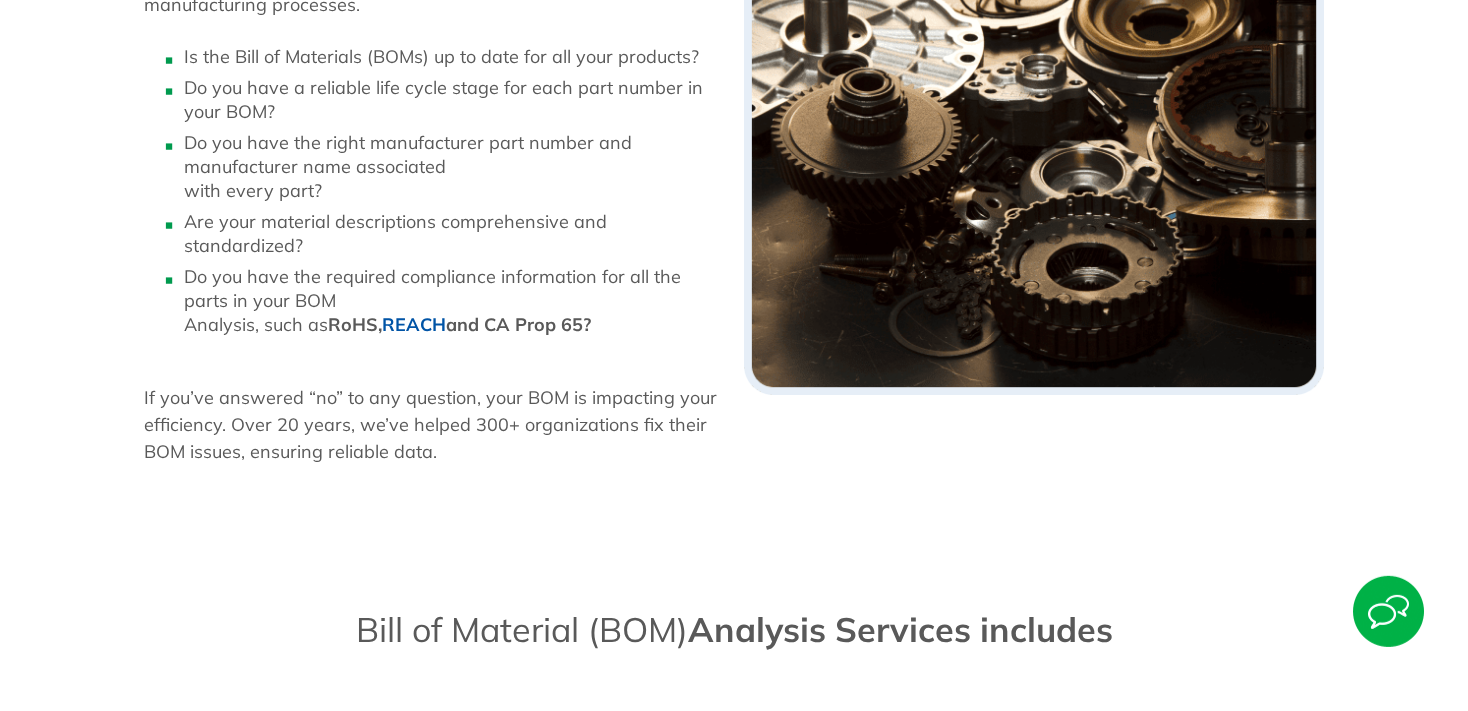 scroll, scrollTop: 739, scrollLeft: 0, axis: vertical 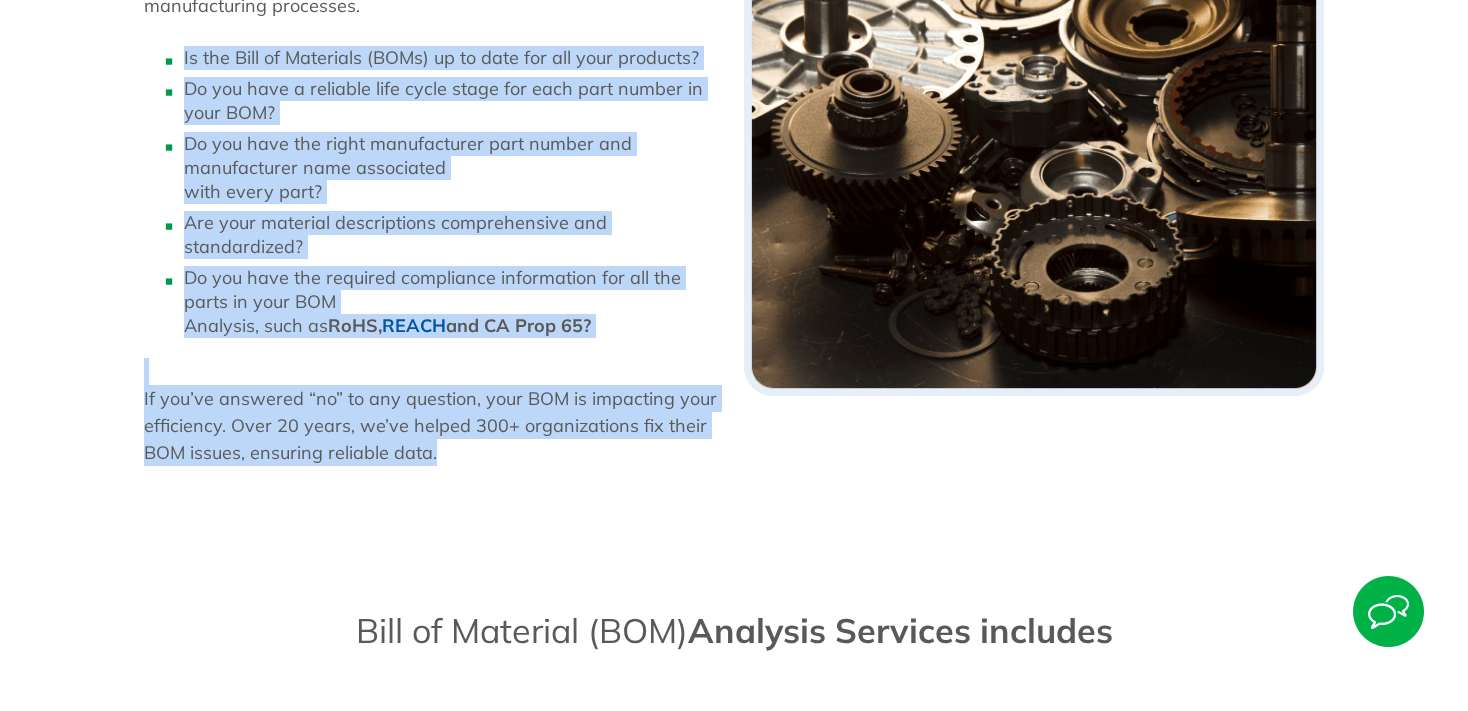 drag, startPoint x: 537, startPoint y: 430, endPoint x: 158, endPoint y: 45, distance: 540.2462 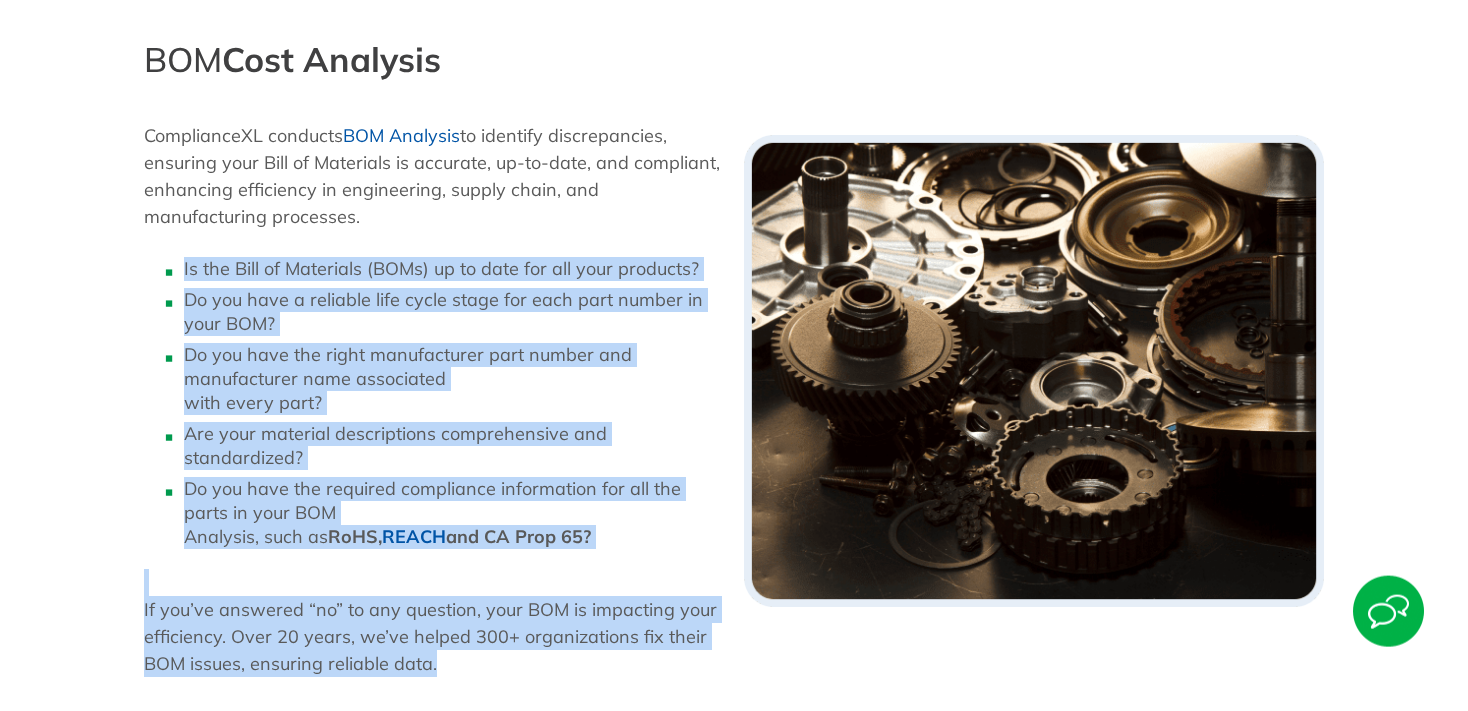 scroll, scrollTop: 528, scrollLeft: 0, axis: vertical 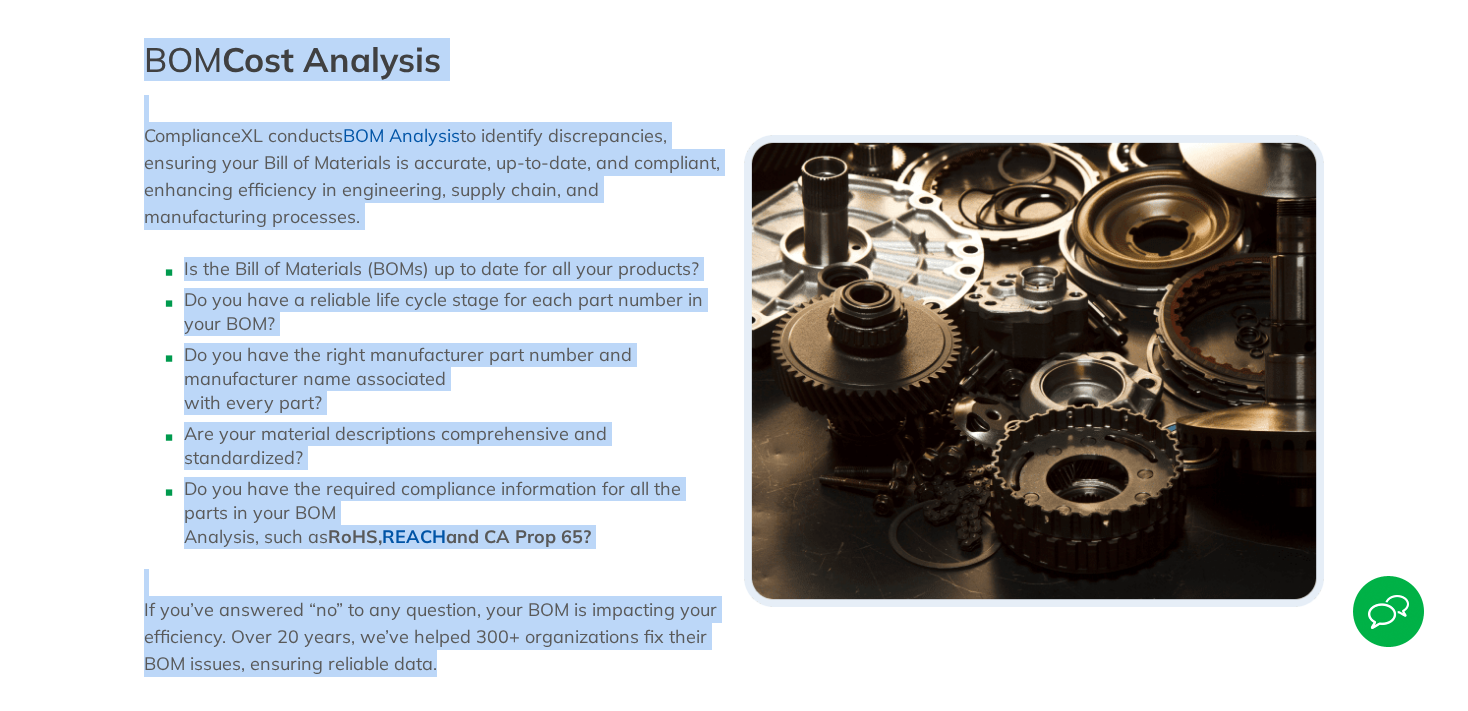 drag, startPoint x: 156, startPoint y: 69, endPoint x: 503, endPoint y: 653, distance: 679.31213 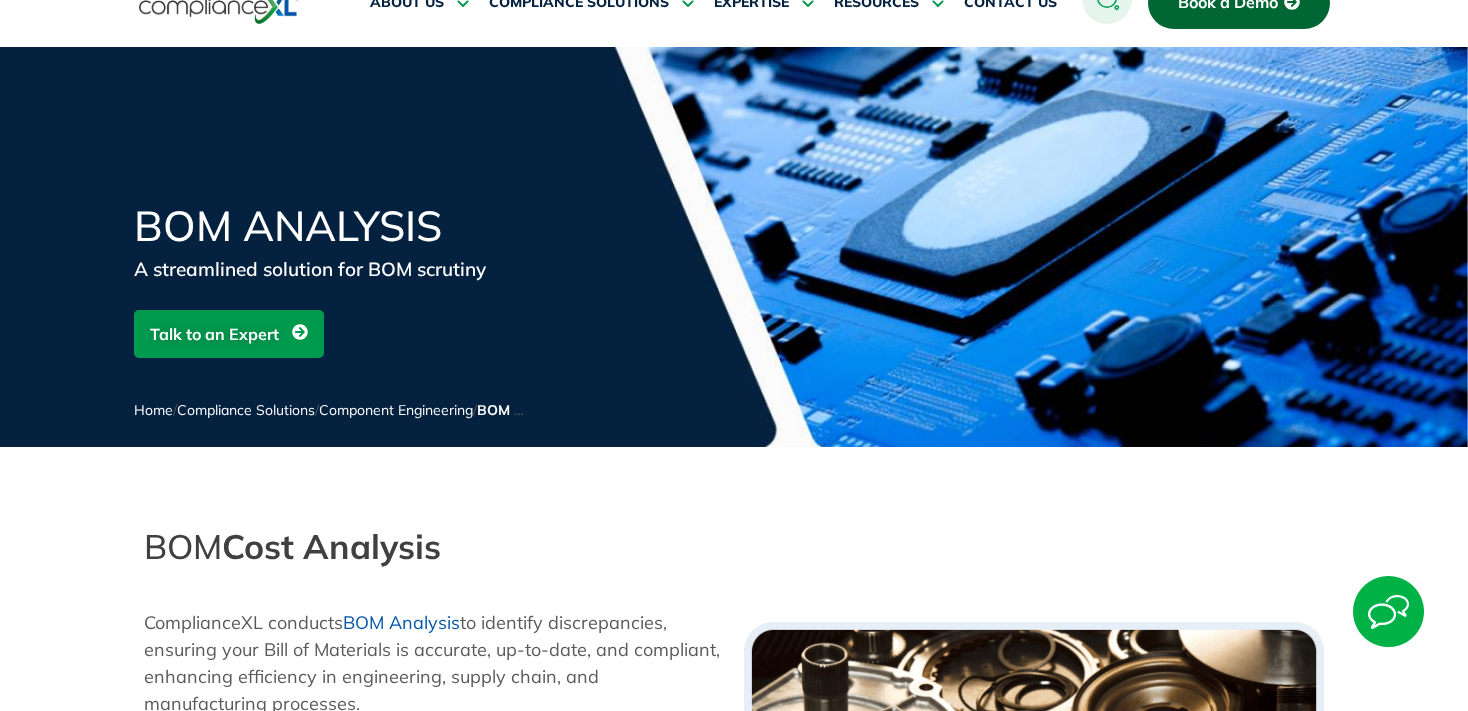 scroll, scrollTop: 0, scrollLeft: 0, axis: both 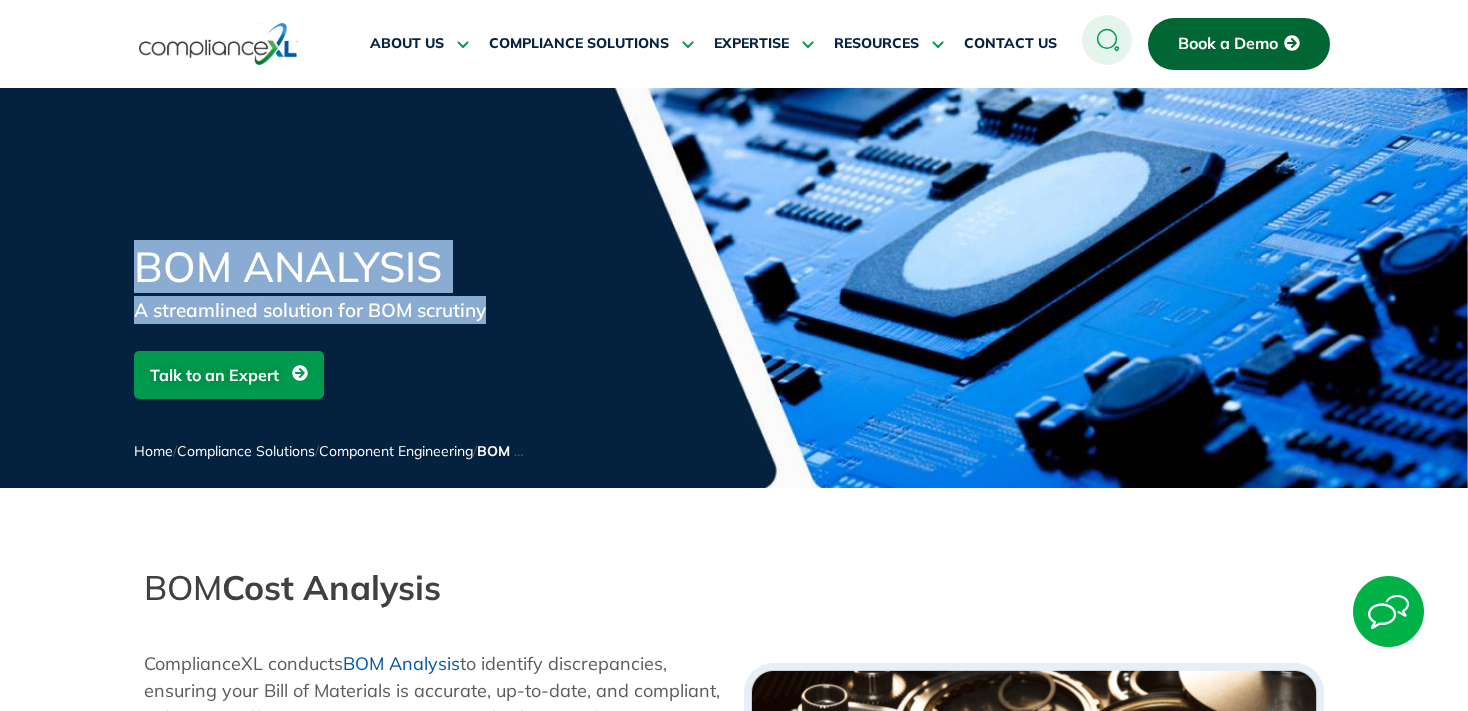 drag, startPoint x: 562, startPoint y: 487, endPoint x: 130, endPoint y: 203, distance: 516.9913 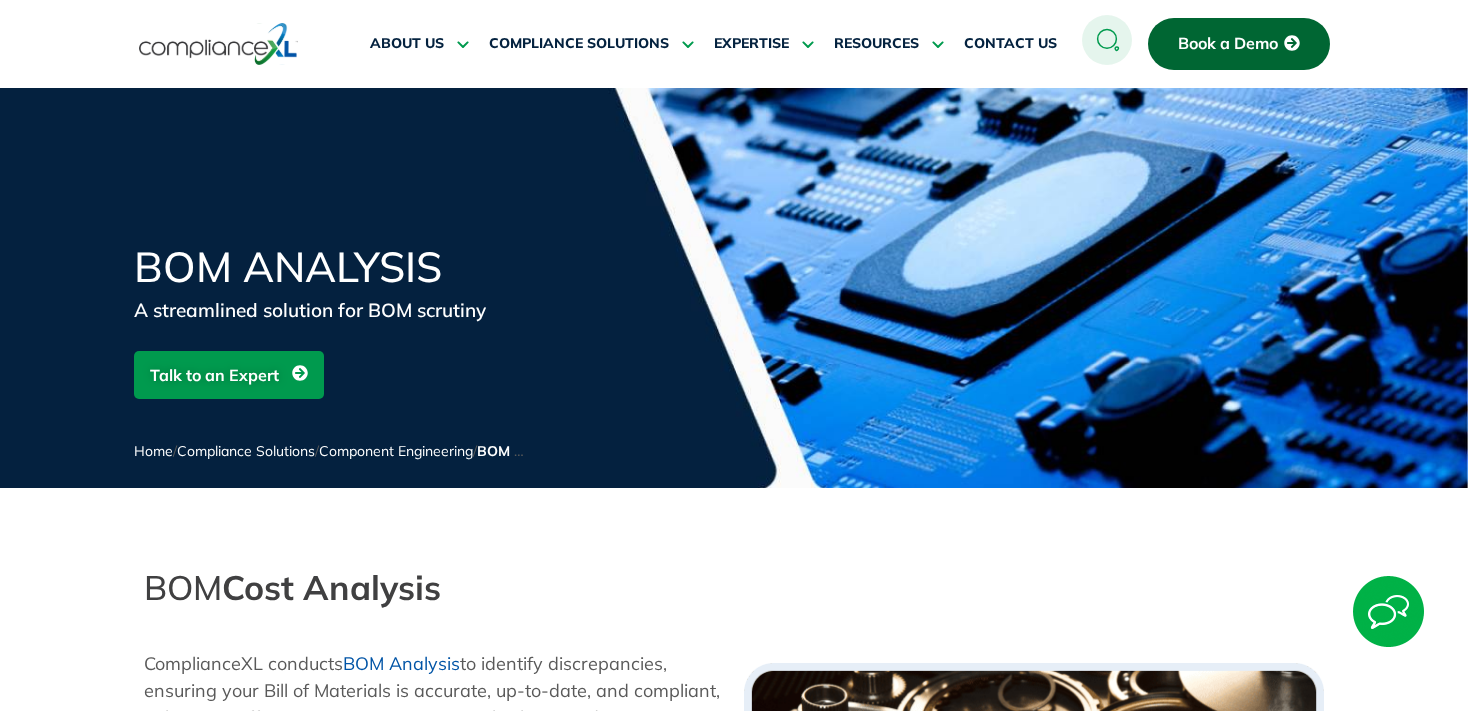 click on "Compliance Solutions" at bounding box center (246, 451) 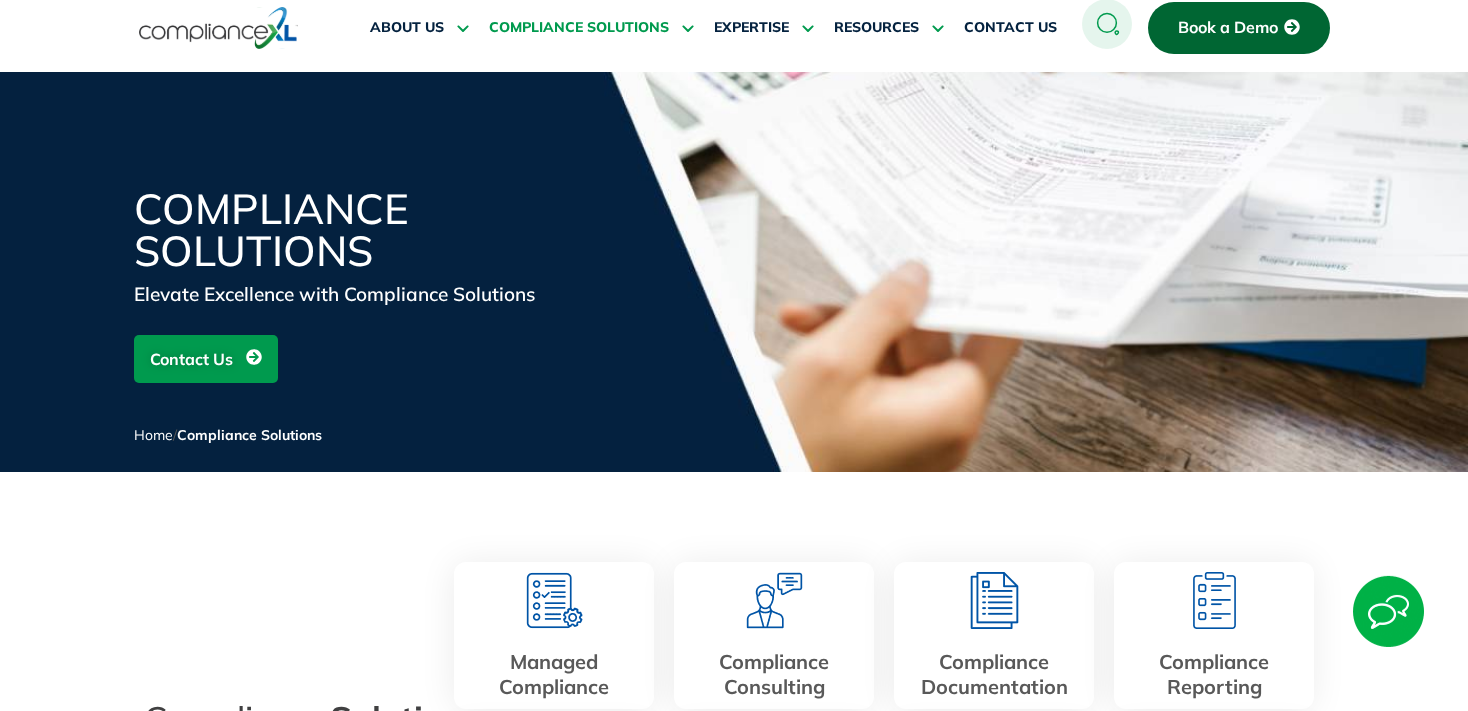 scroll, scrollTop: 0, scrollLeft: 0, axis: both 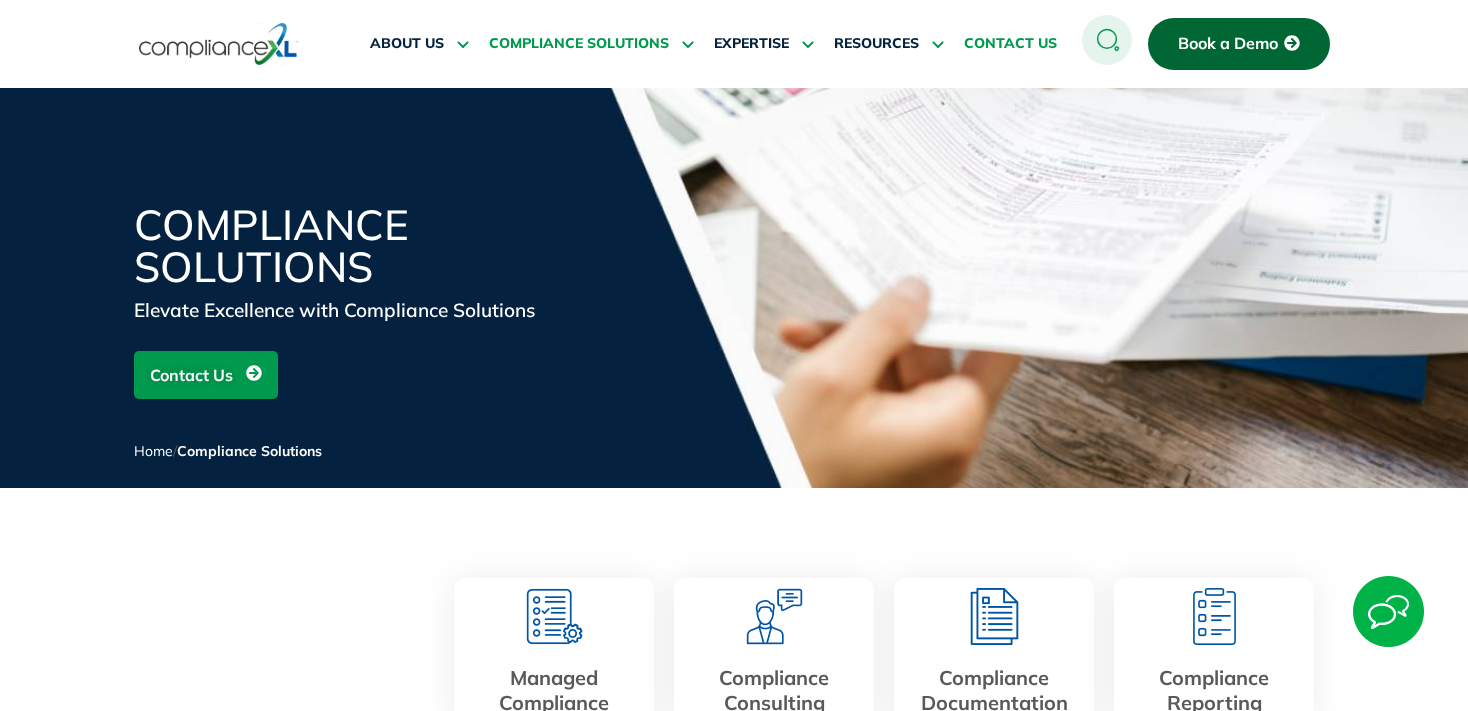 click on "CONTACT US" at bounding box center [1010, 44] 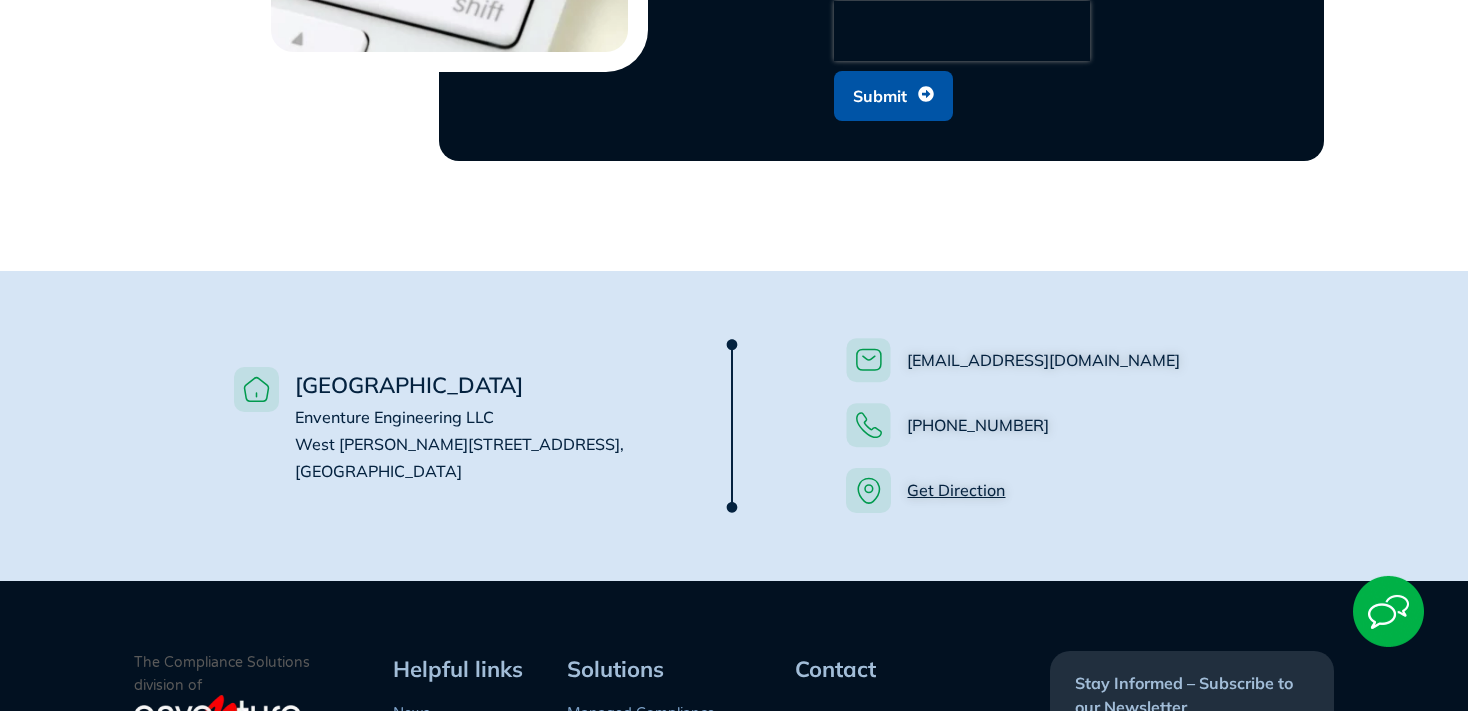 scroll, scrollTop: 1372, scrollLeft: 0, axis: vertical 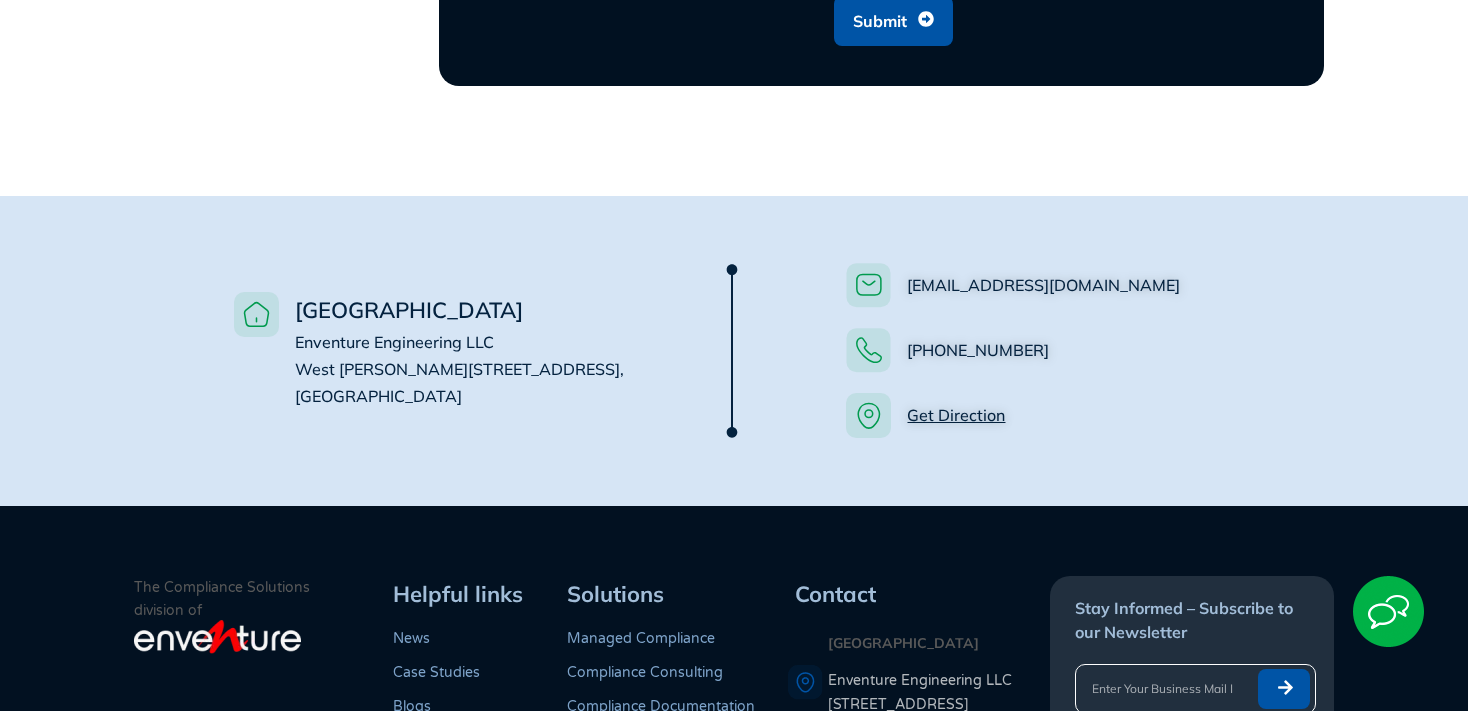 drag, startPoint x: 451, startPoint y: 385, endPoint x: 278, endPoint y: 313, distance: 187.38463 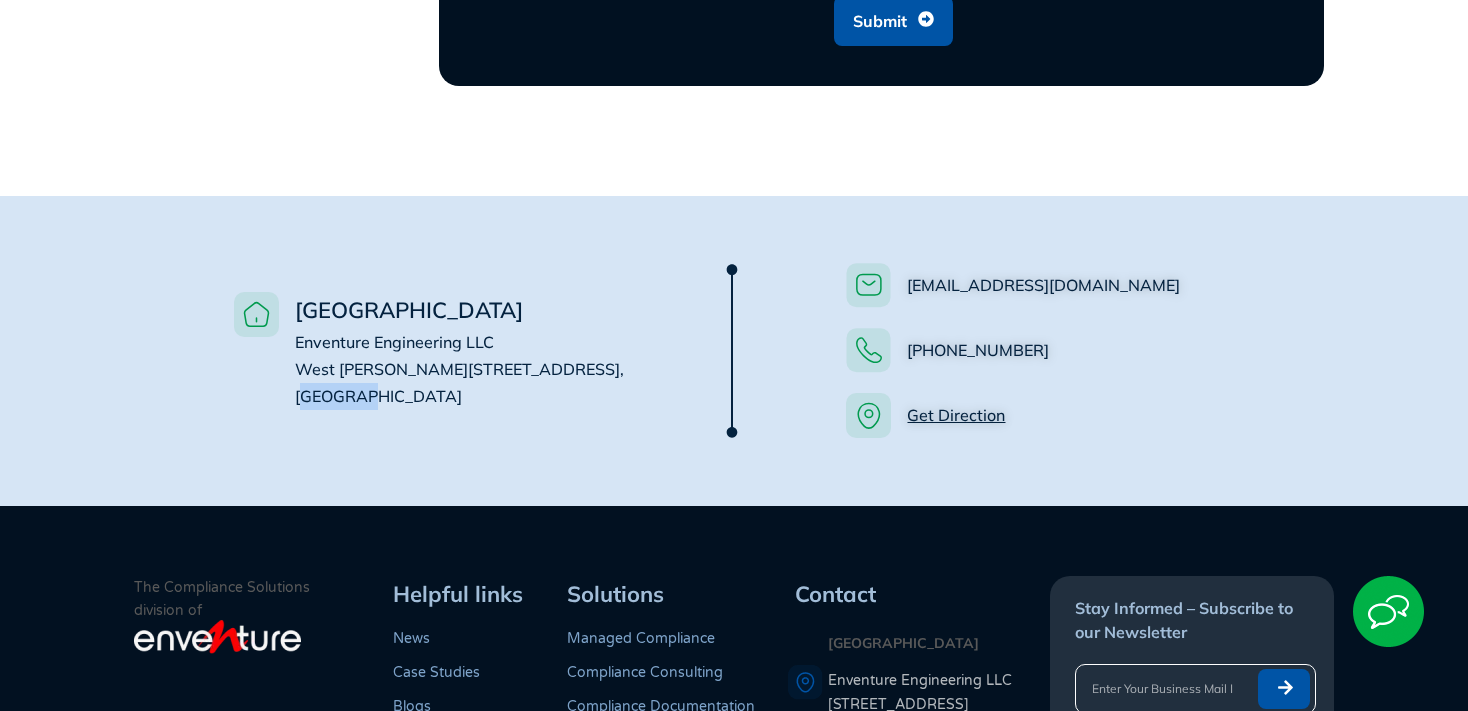 click on "Enventure Engineering LLC  [STREET_ADDRESS][PERSON_NAME]" at bounding box center [459, 369] 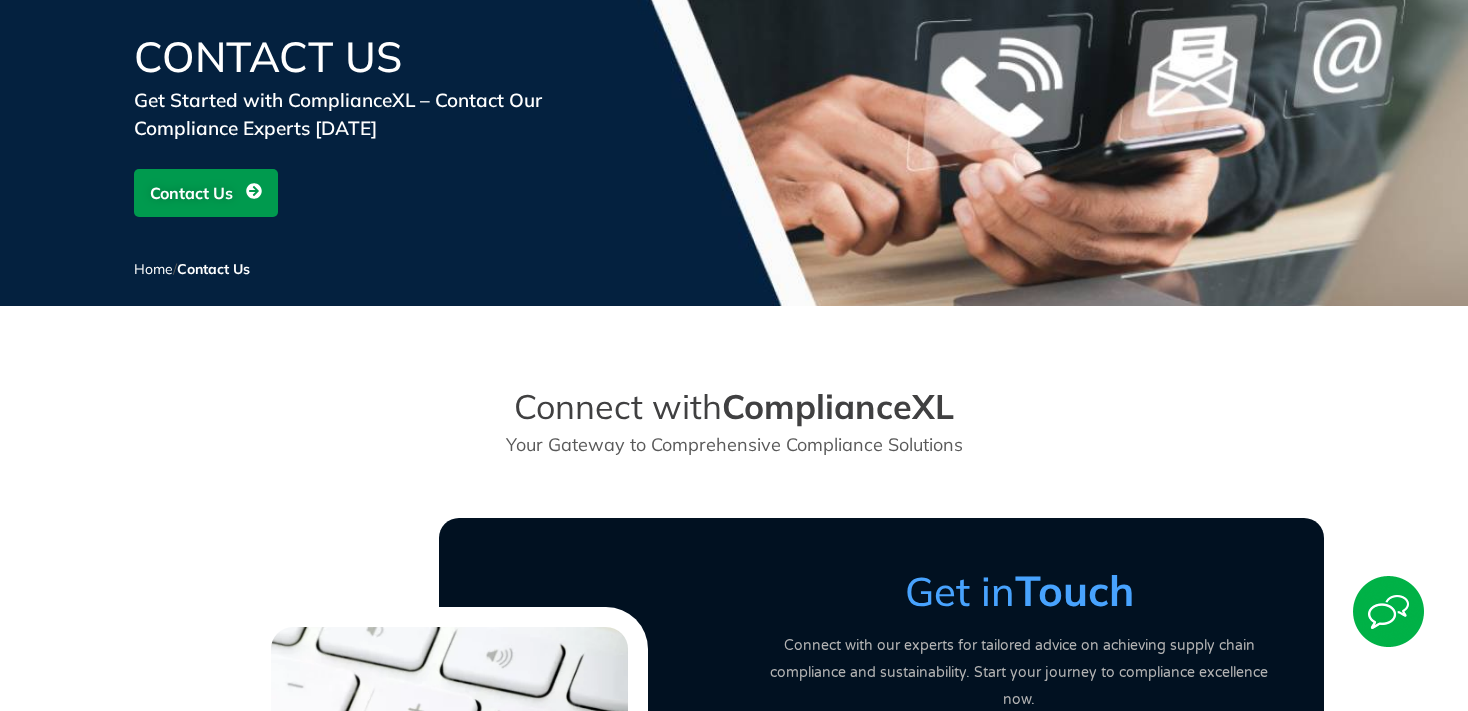scroll, scrollTop: 0, scrollLeft: 0, axis: both 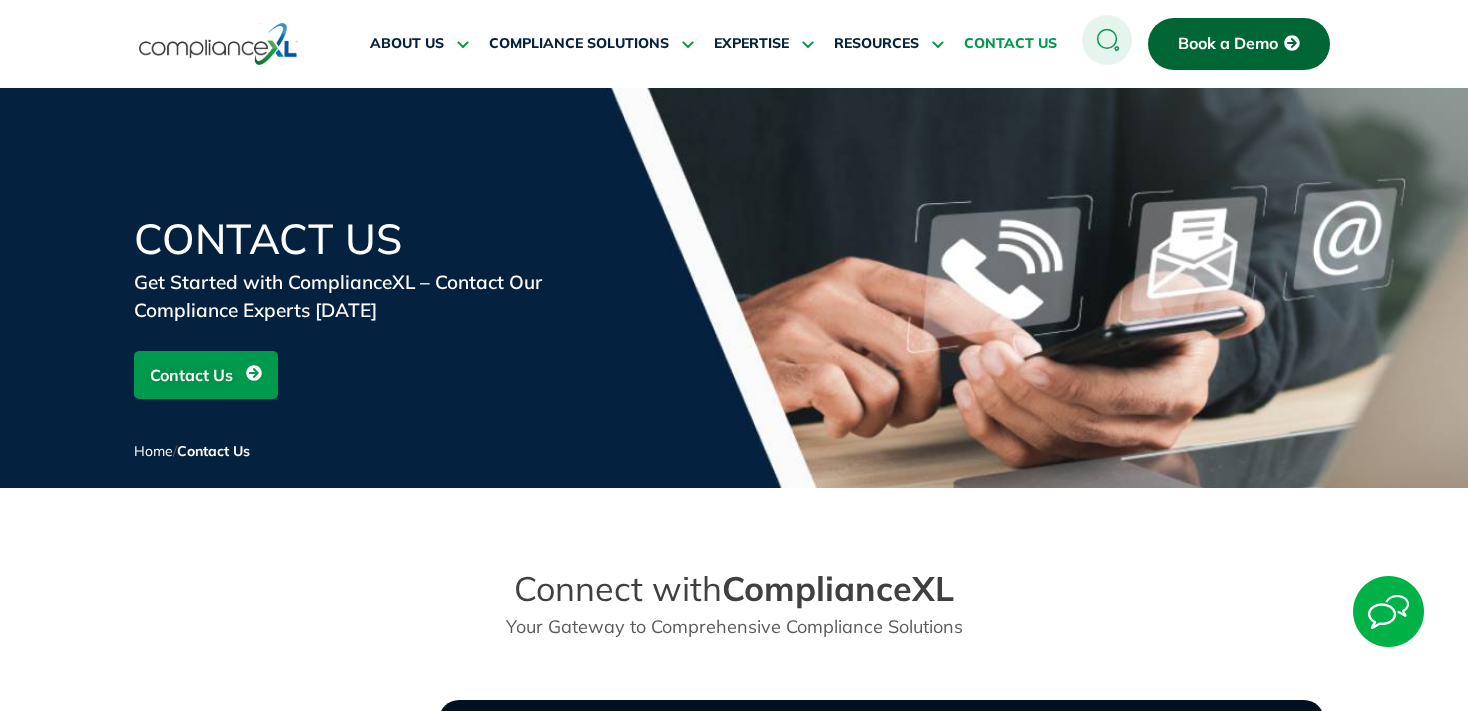 drag, startPoint x: 601, startPoint y: 350, endPoint x: 147, endPoint y: 231, distance: 469.33676 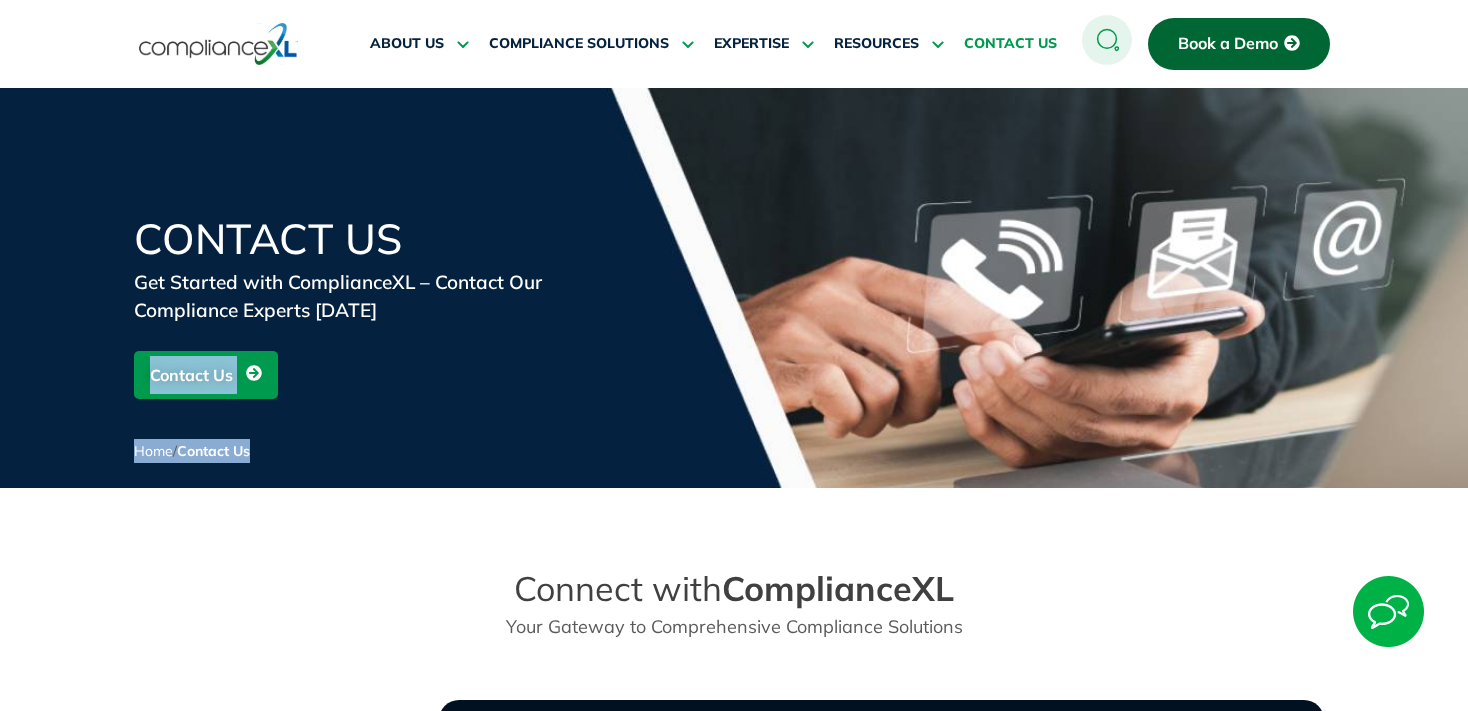 drag, startPoint x: 136, startPoint y: 226, endPoint x: 483, endPoint y: 414, distance: 394.65555 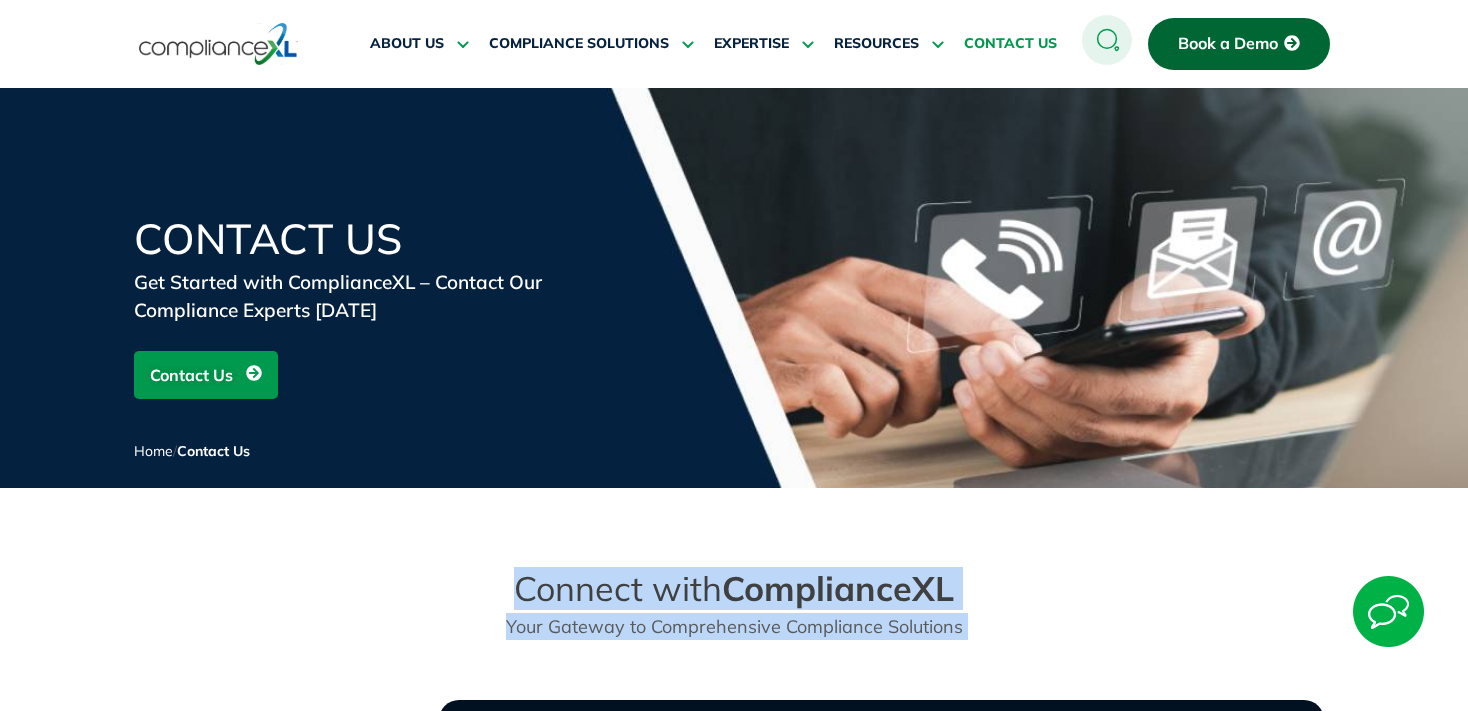 drag, startPoint x: 723, startPoint y: 630, endPoint x: 1050, endPoint y: 681, distance: 330.95316 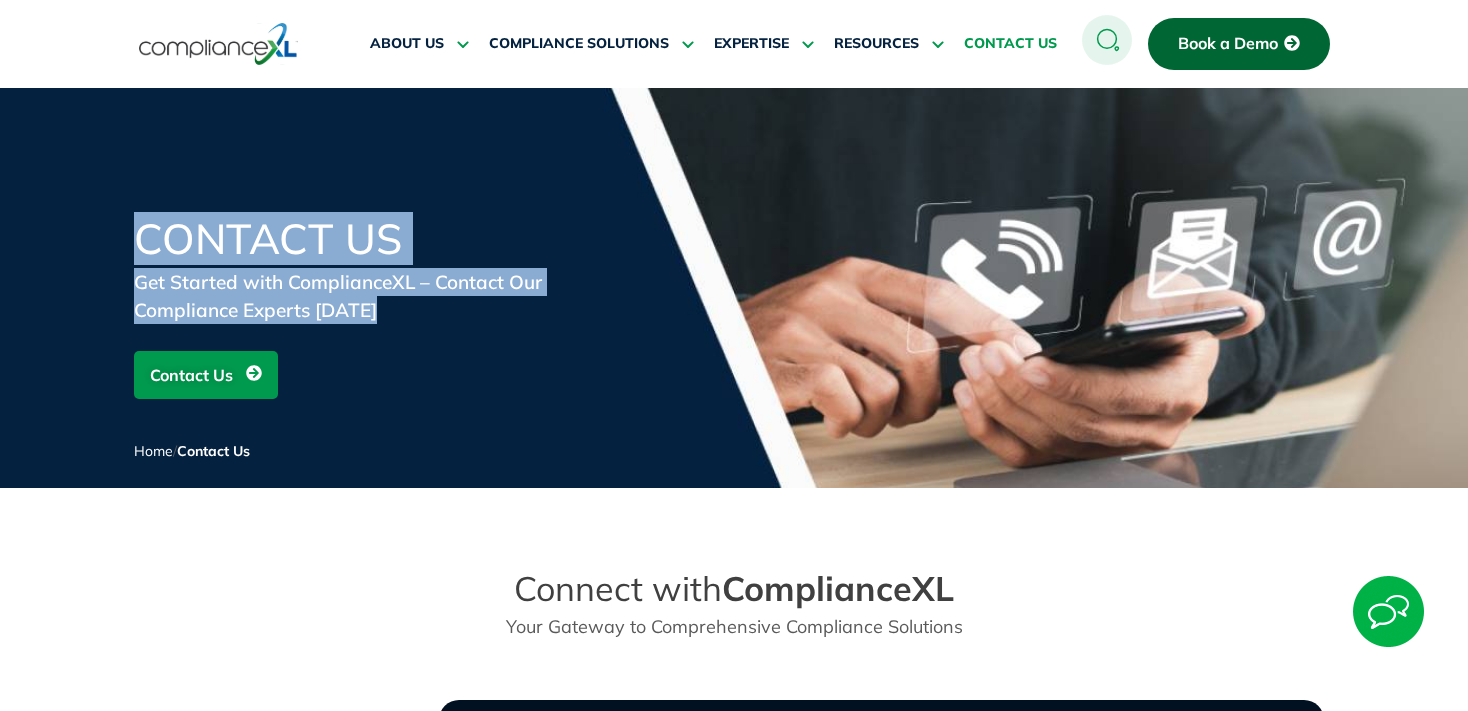 drag, startPoint x: 964, startPoint y: 636, endPoint x: 117, endPoint y: 178, distance: 962.89825 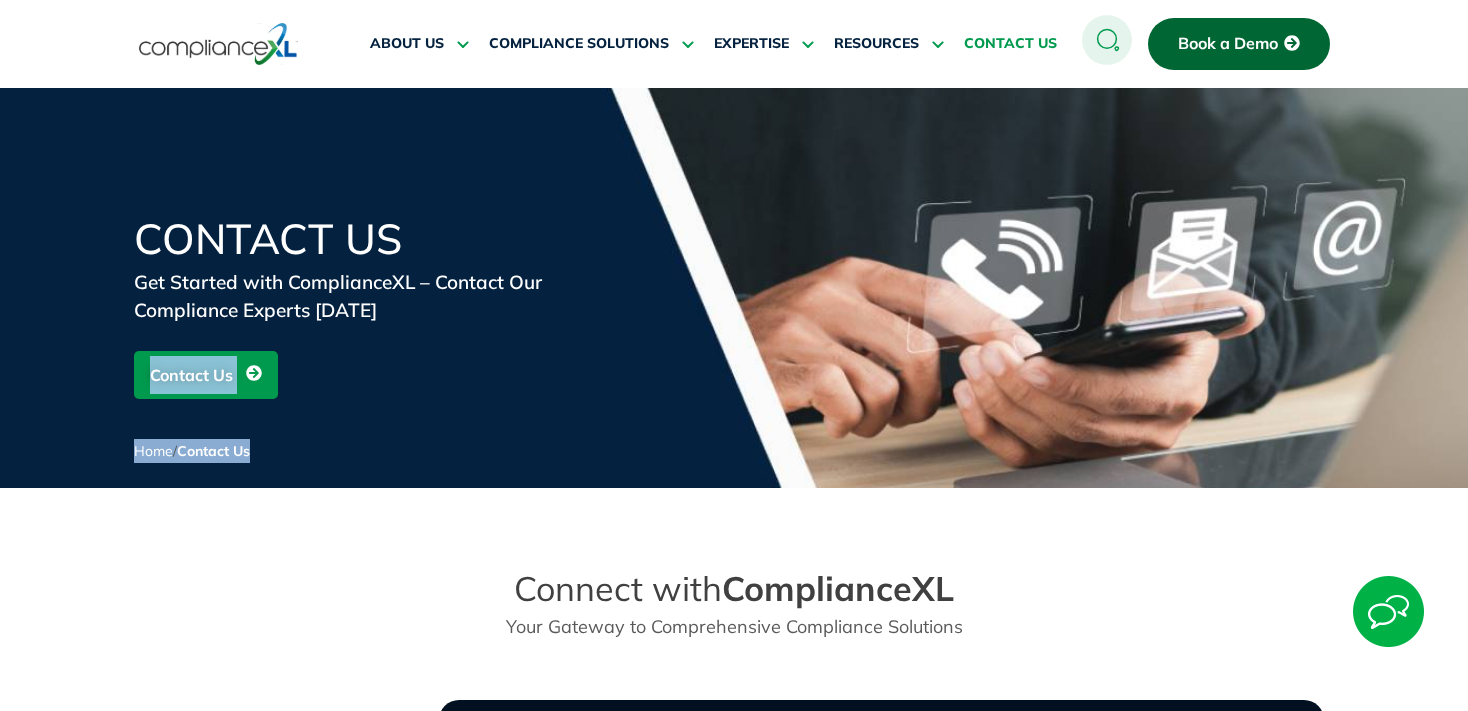 drag, startPoint x: 298, startPoint y: 340, endPoint x: 450, endPoint y: 441, distance: 182.49658 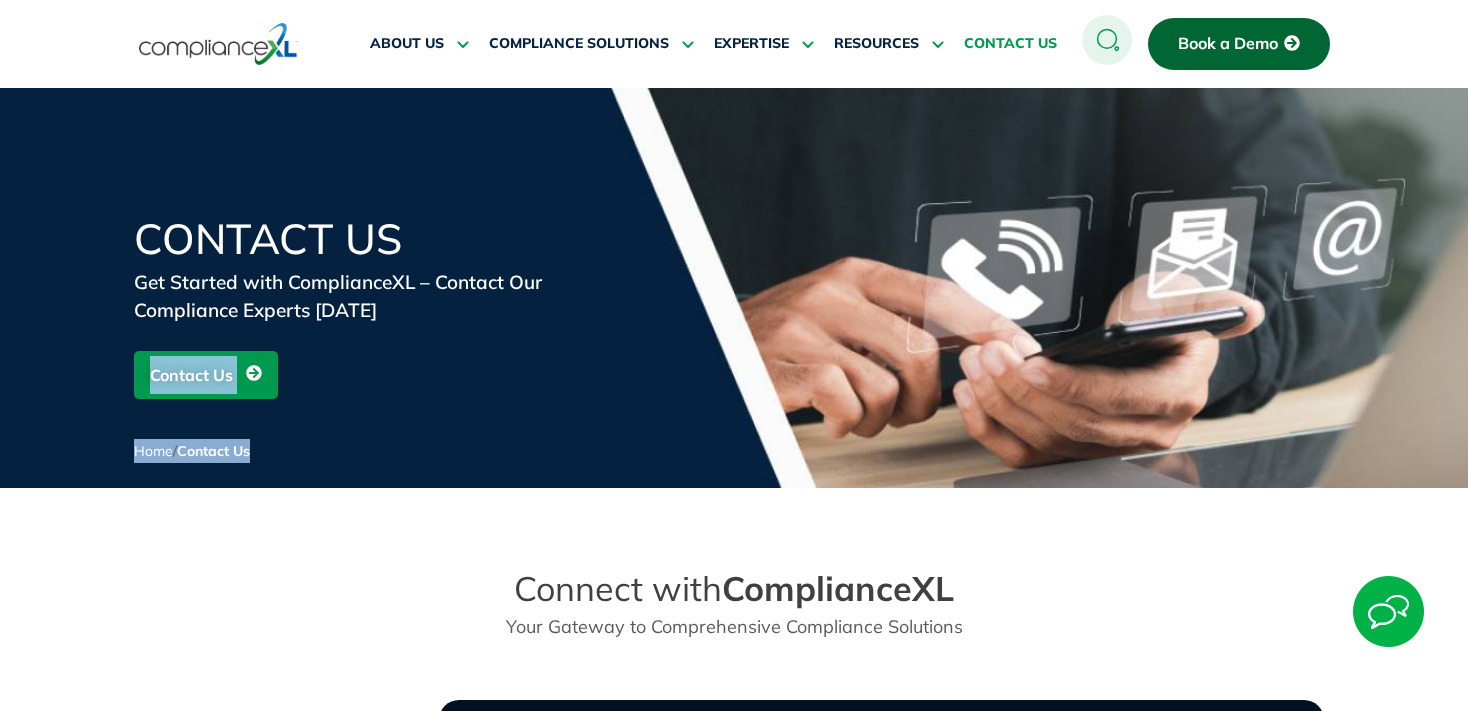 click on "Contact Us
Get Started with ComplianceXL – Contact Our Compliance Experts [DATE]
Contact Us
Home  /  Contact Us" at bounding box center (734, 353) 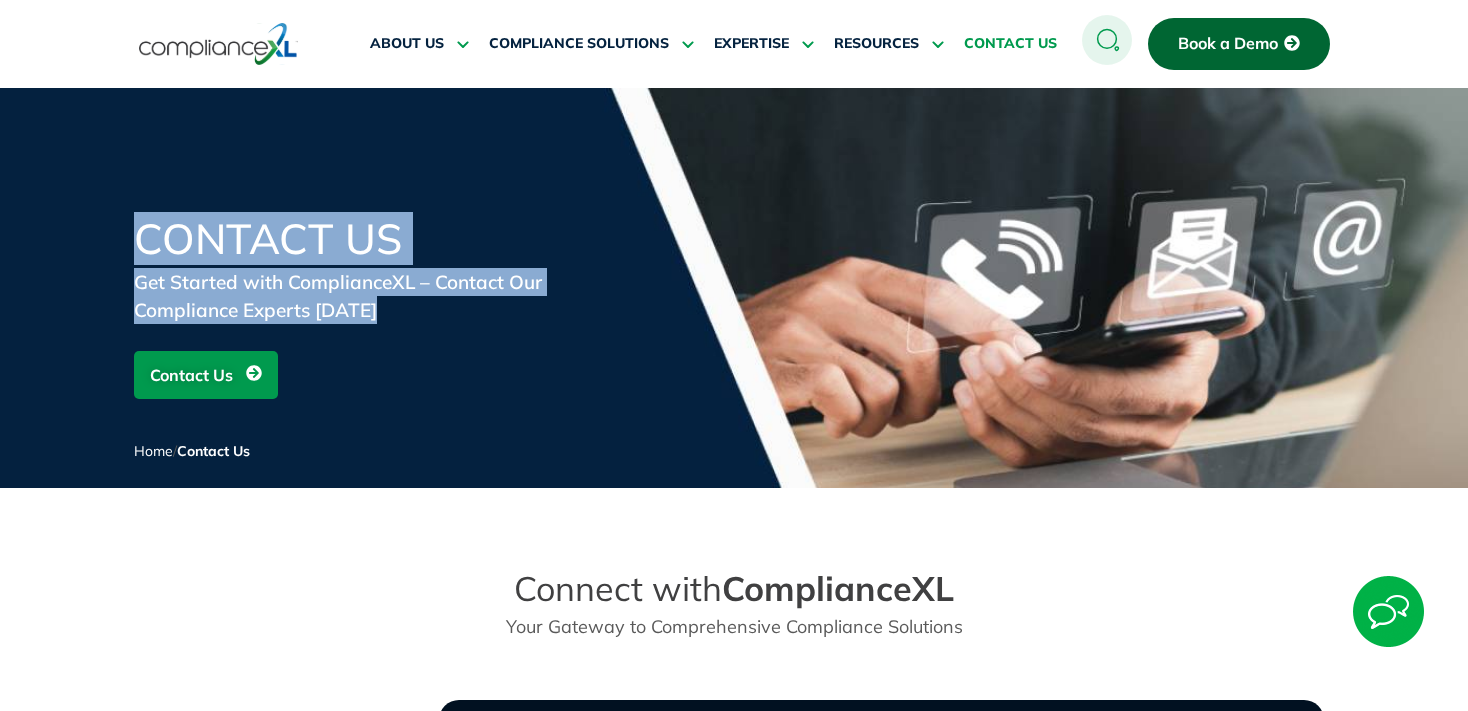 drag, startPoint x: 292, startPoint y: 348, endPoint x: 138, endPoint y: 227, distance: 195.84943 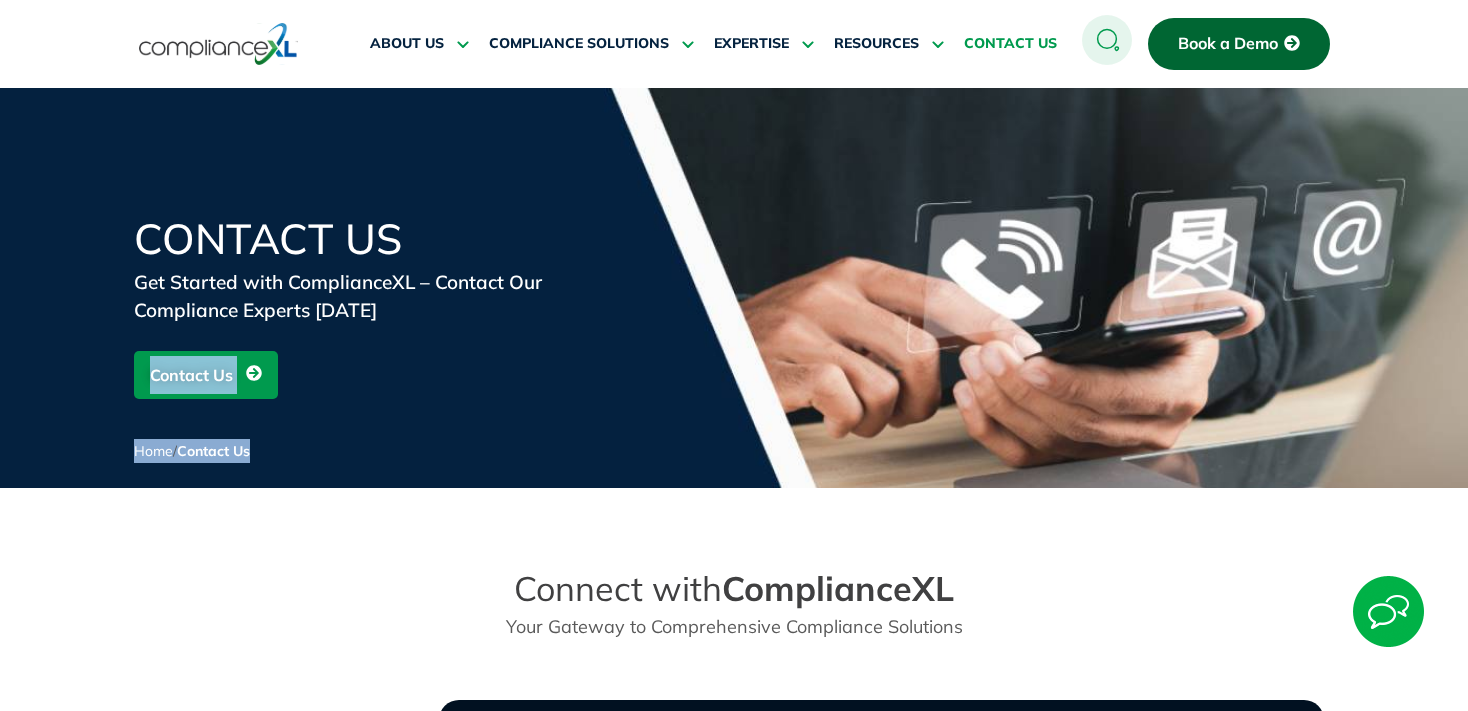 drag, startPoint x: 134, startPoint y: 226, endPoint x: 402, endPoint y: 498, distance: 381.84814 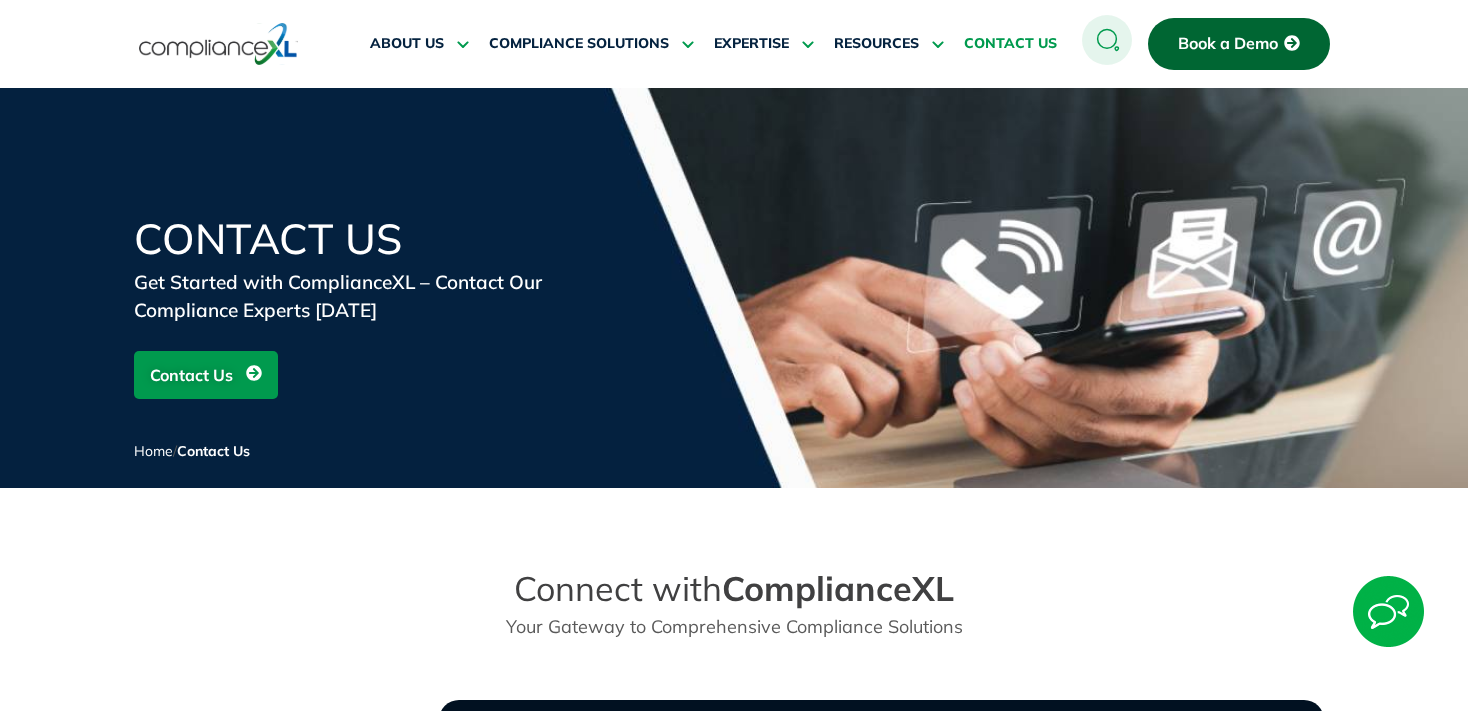 click on "Contact Us
Get Started with ComplianceXL – Contact Our Compliance Experts [DATE]
Contact Us
Home  /  Contact Us
Connect with  ComplianceXL
Your Gateway to Comprehensive Compliance Solutions
Get in  Touch
Connect with our experts for tailored advice on achieving supply chain compliance and sustainability.
Start your journey to compliance excellence now.
Name" at bounding box center [734, 983] 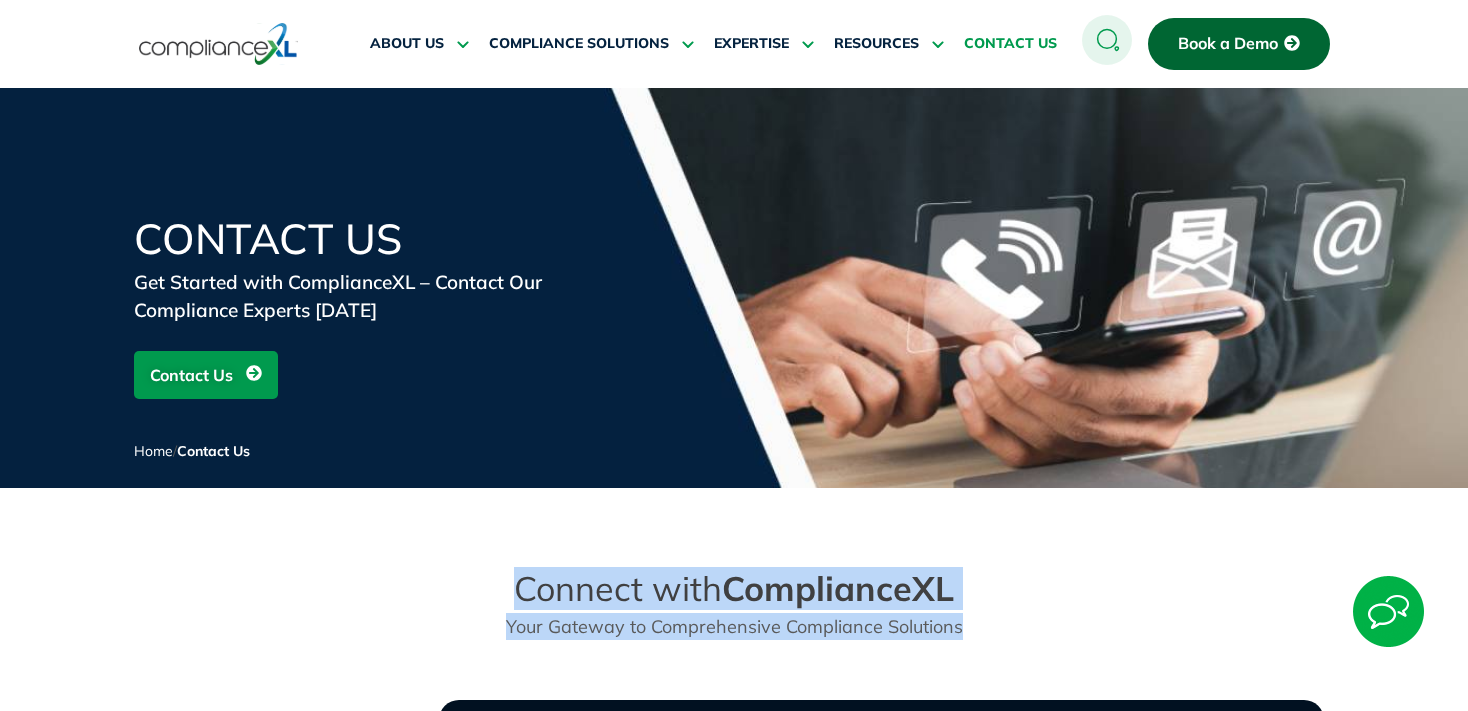 drag, startPoint x: 442, startPoint y: 526, endPoint x: 1042, endPoint y: 648, distance: 612.2777 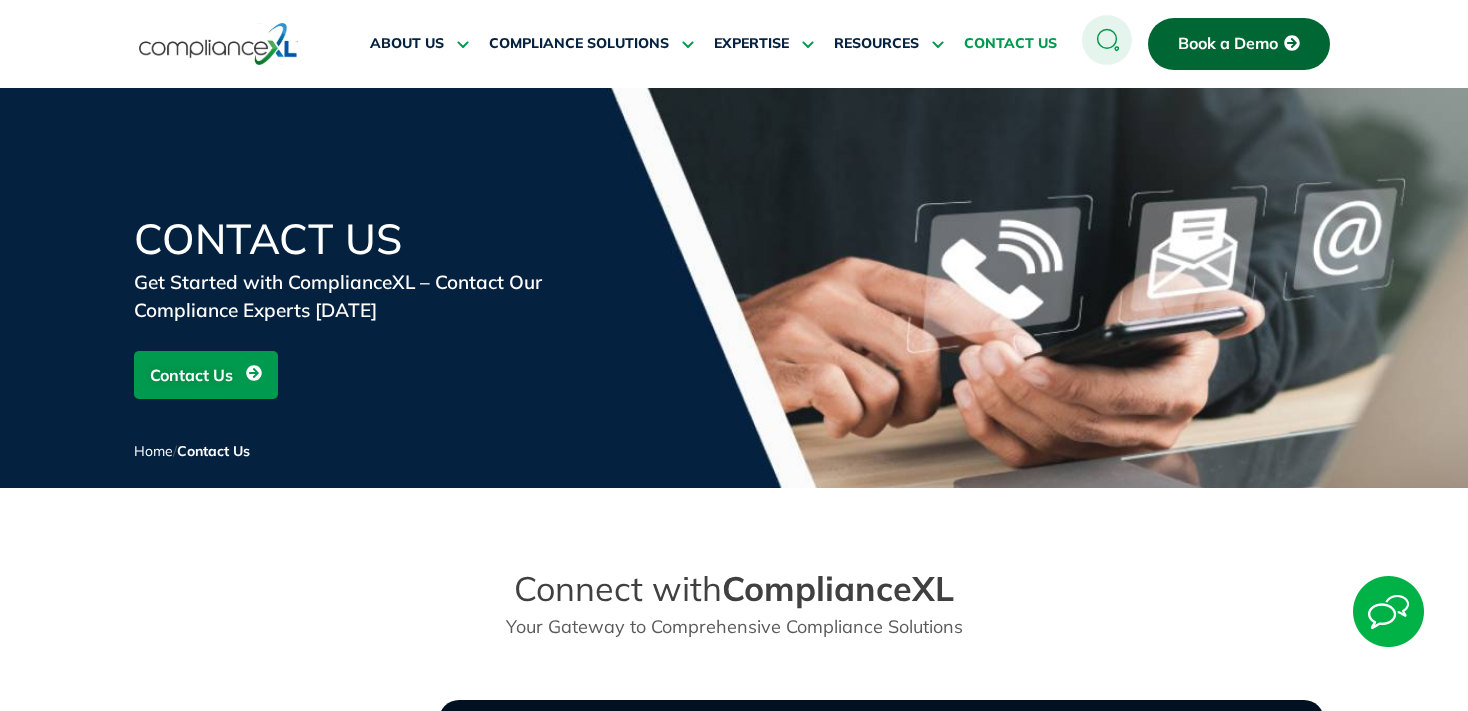 drag, startPoint x: 1043, startPoint y: 630, endPoint x: 1041, endPoint y: 620, distance: 10.198039 